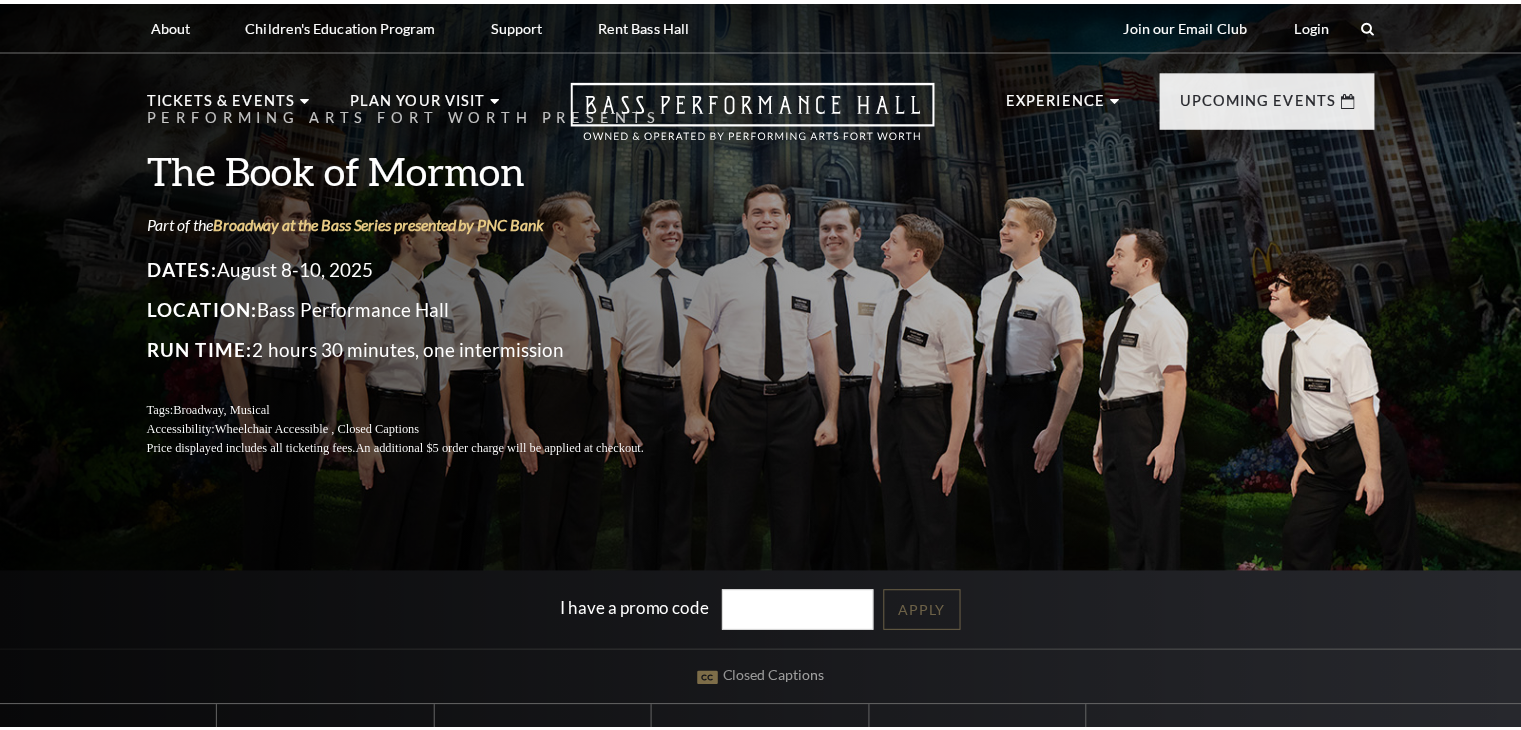scroll, scrollTop: 0, scrollLeft: 0, axis: both 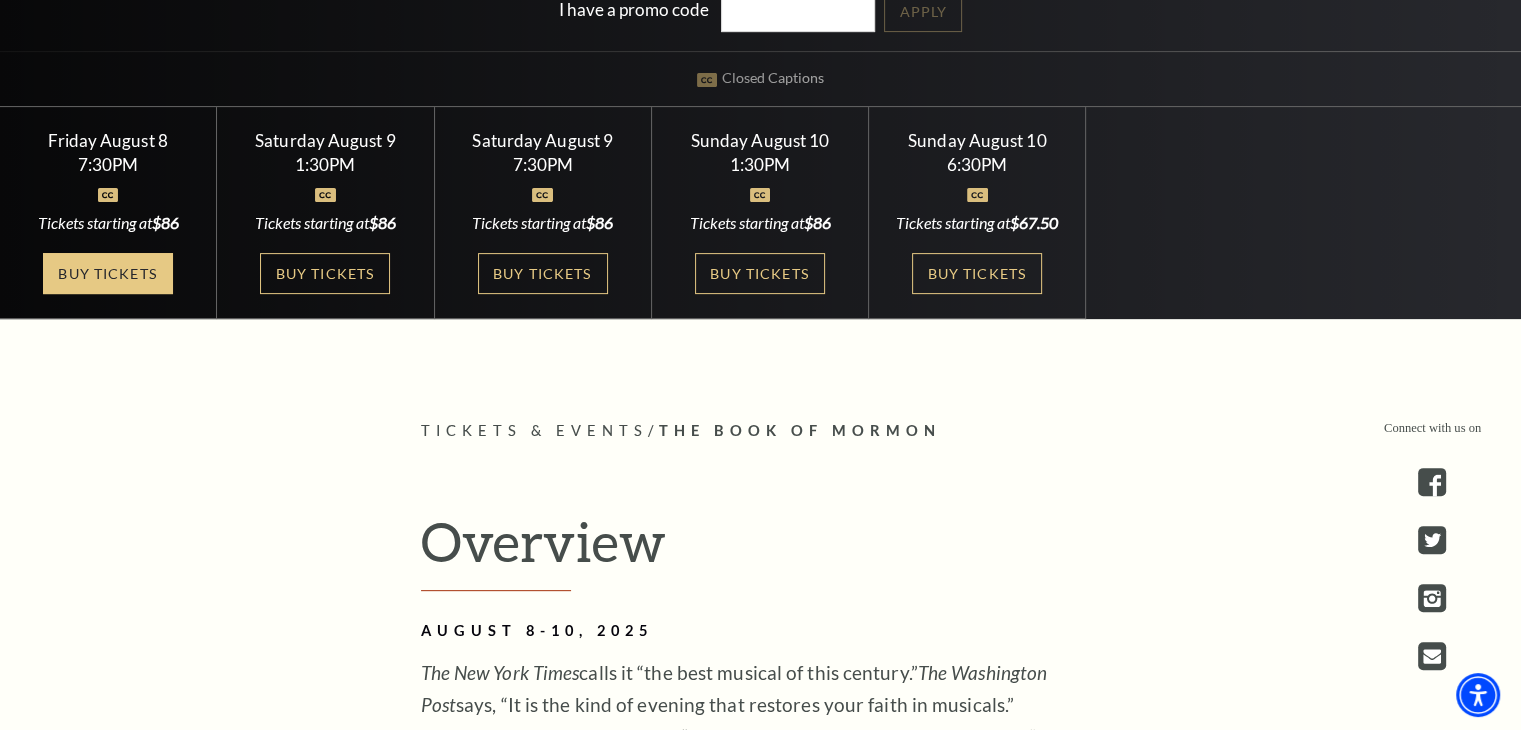 click on "Buy Tickets" at bounding box center (108, 273) 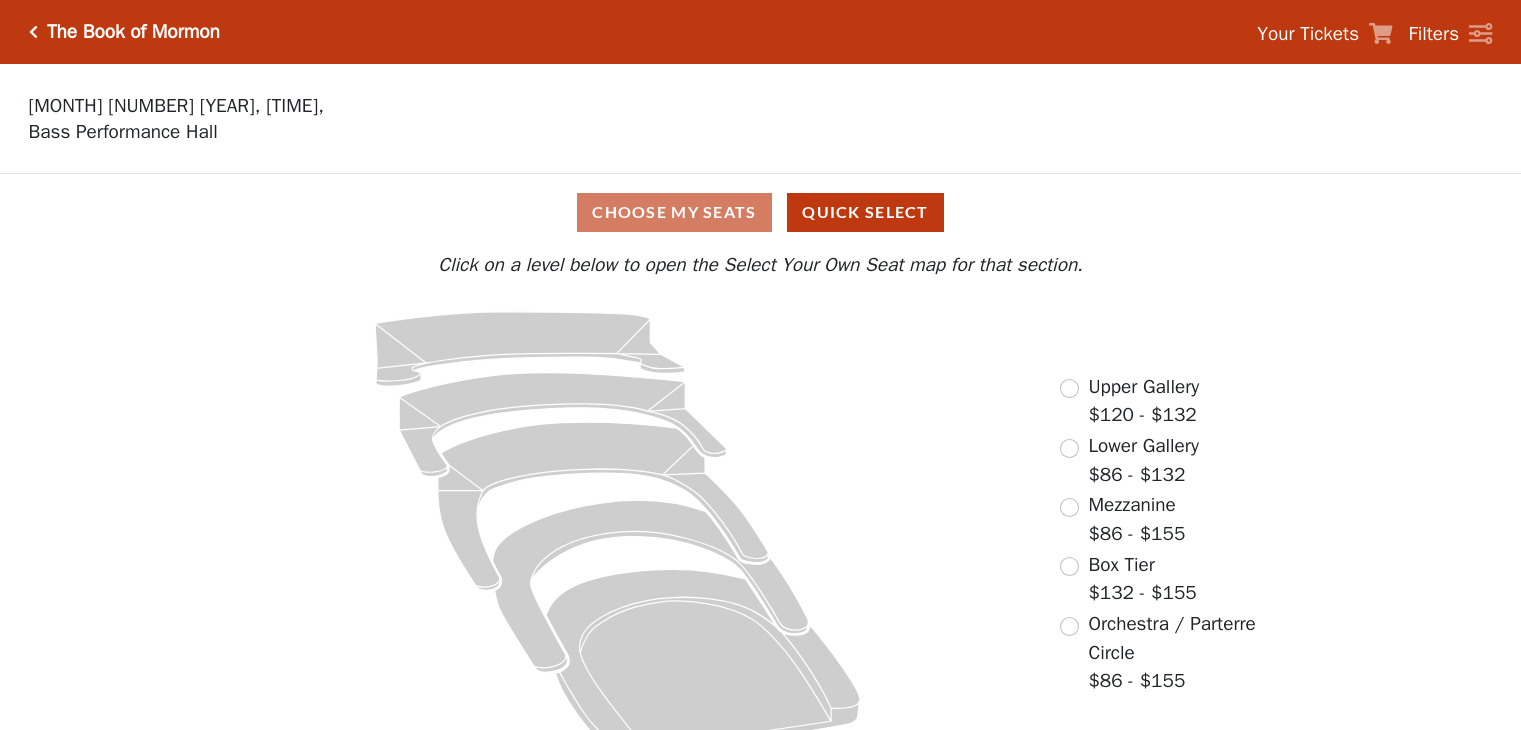 scroll, scrollTop: 0, scrollLeft: 0, axis: both 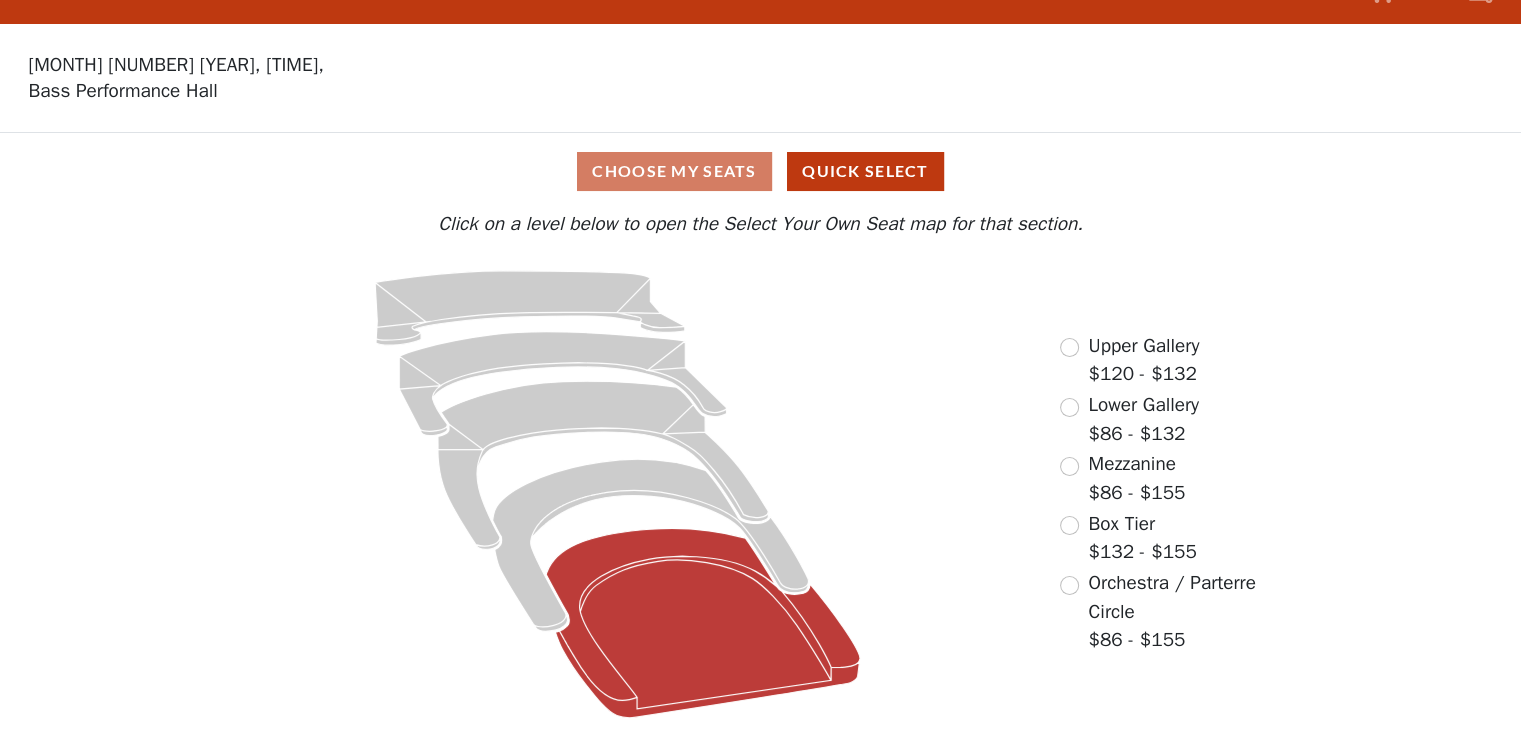 click 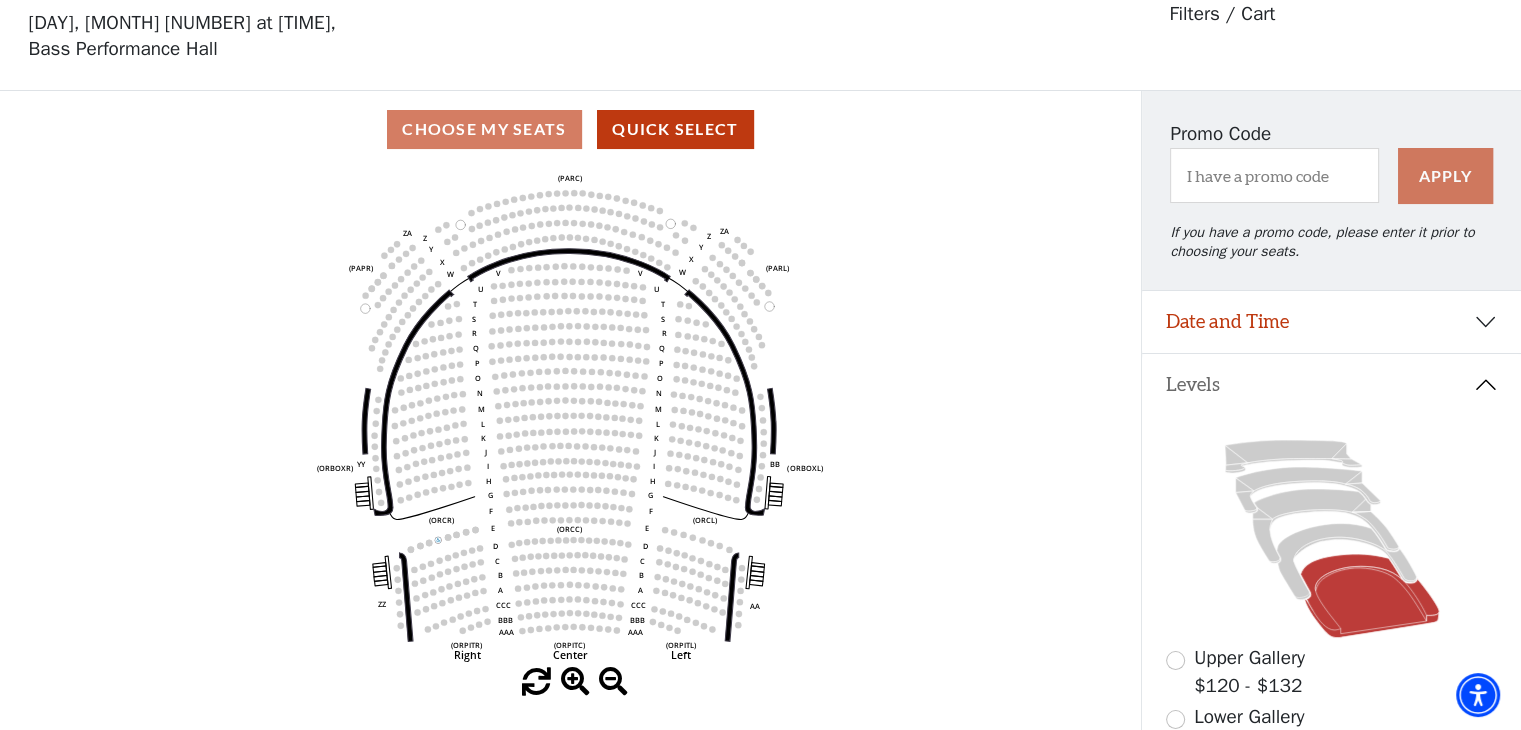scroll, scrollTop: 92, scrollLeft: 0, axis: vertical 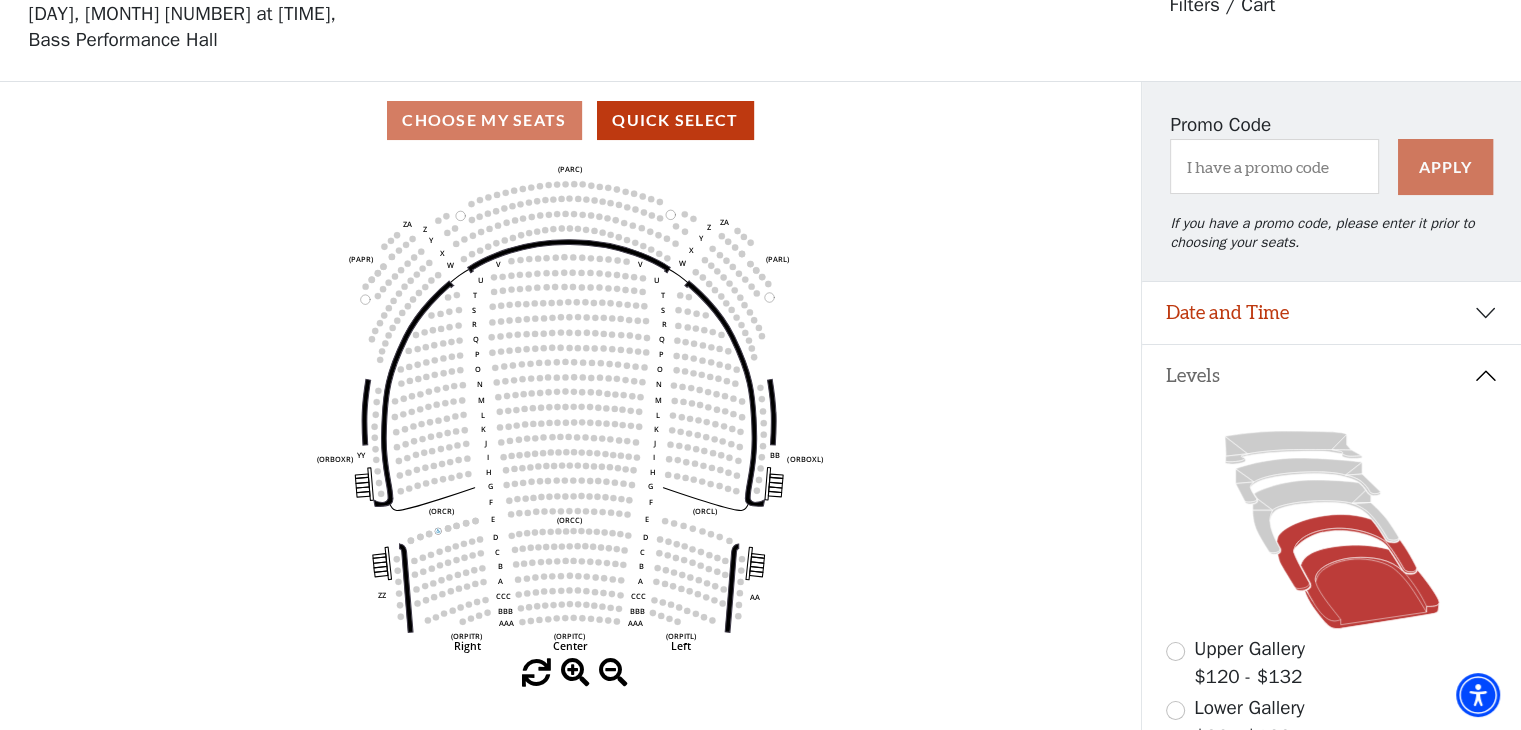 click 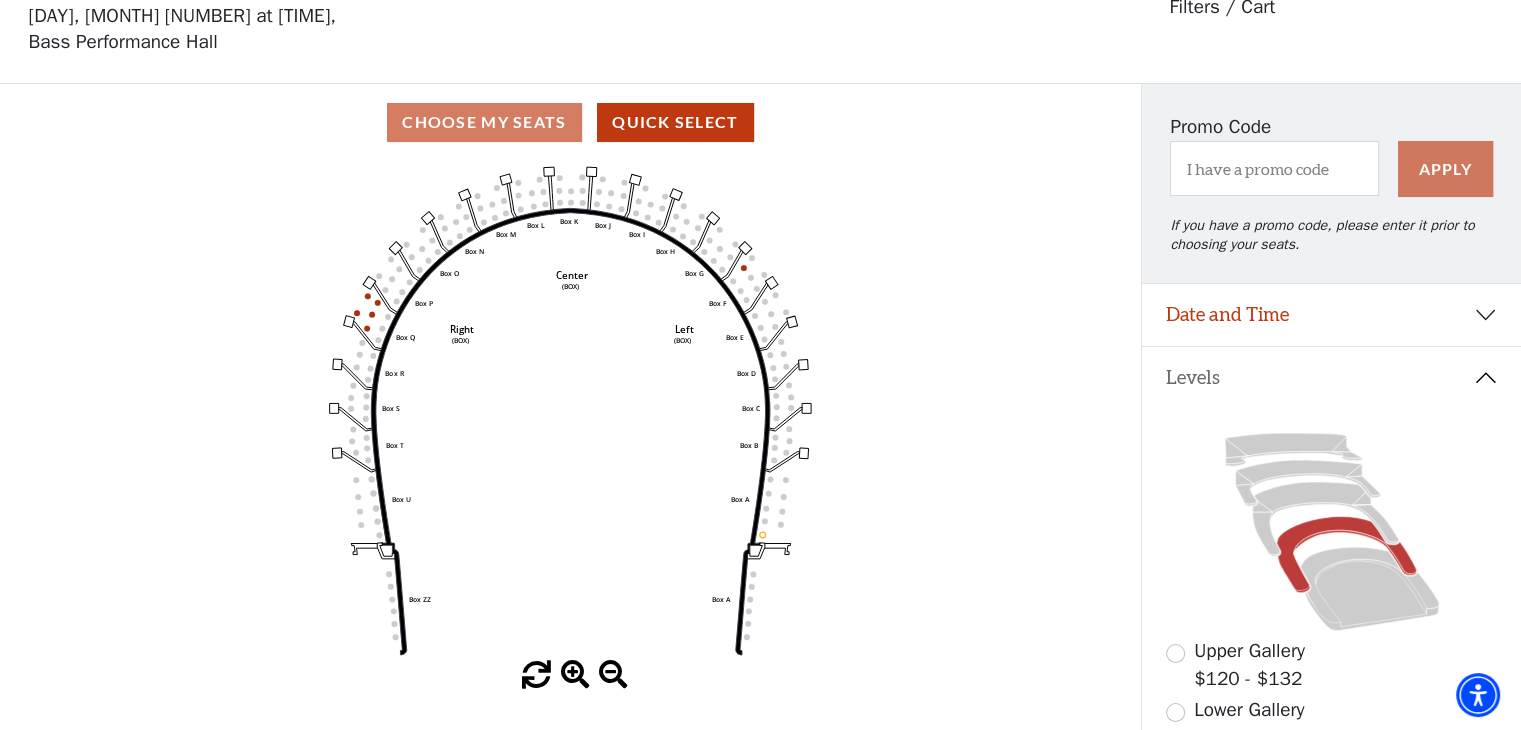 scroll, scrollTop: 92, scrollLeft: 0, axis: vertical 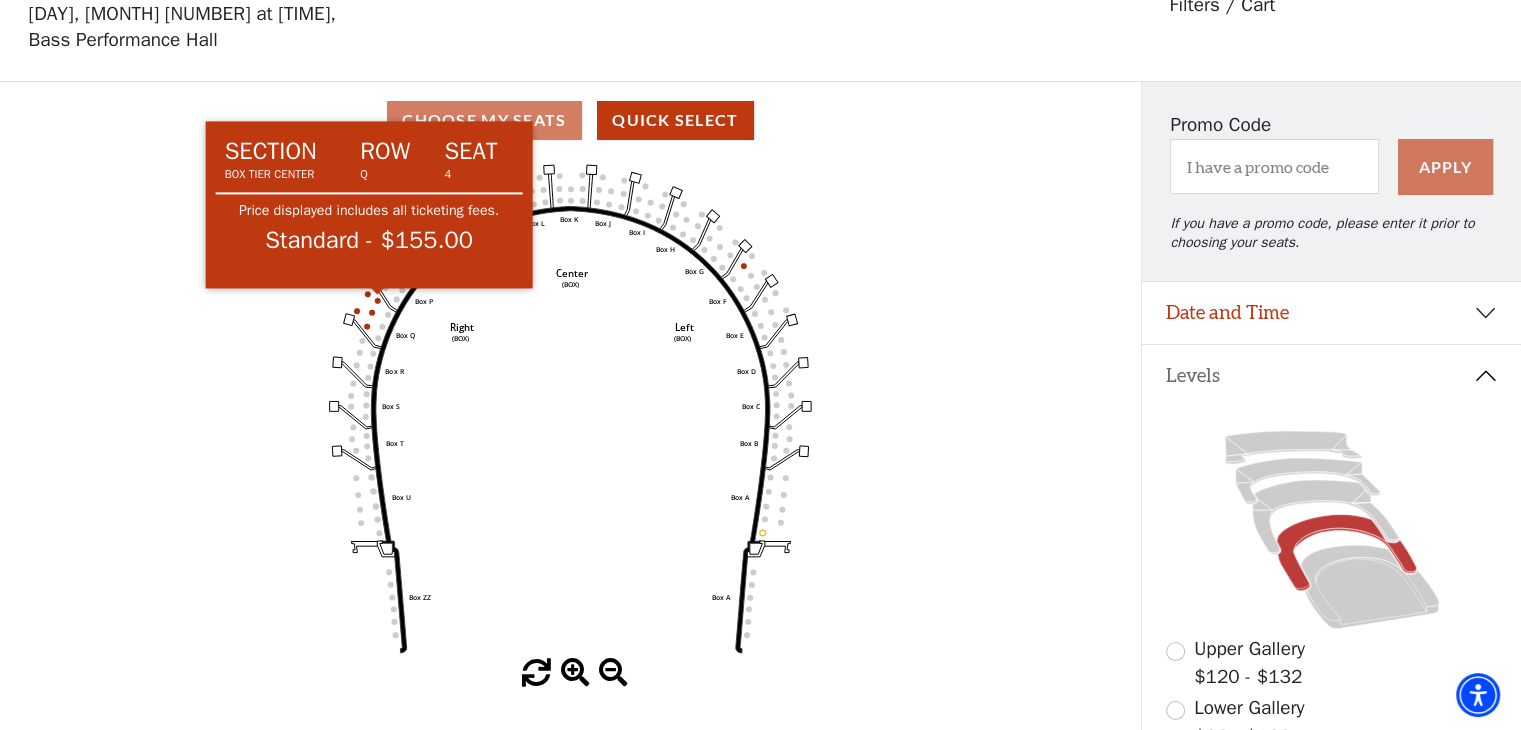 click 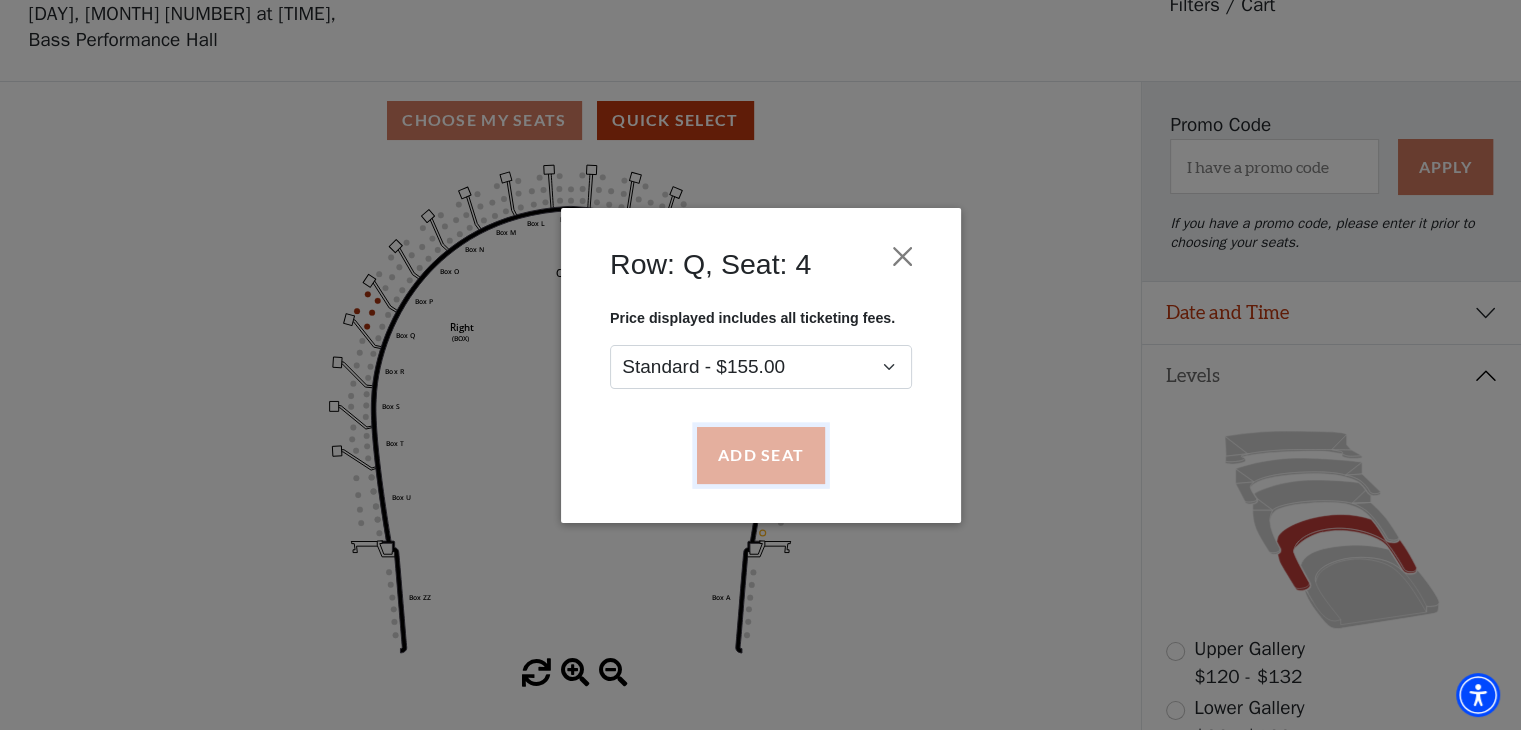click on "Add Seat" at bounding box center (760, 455) 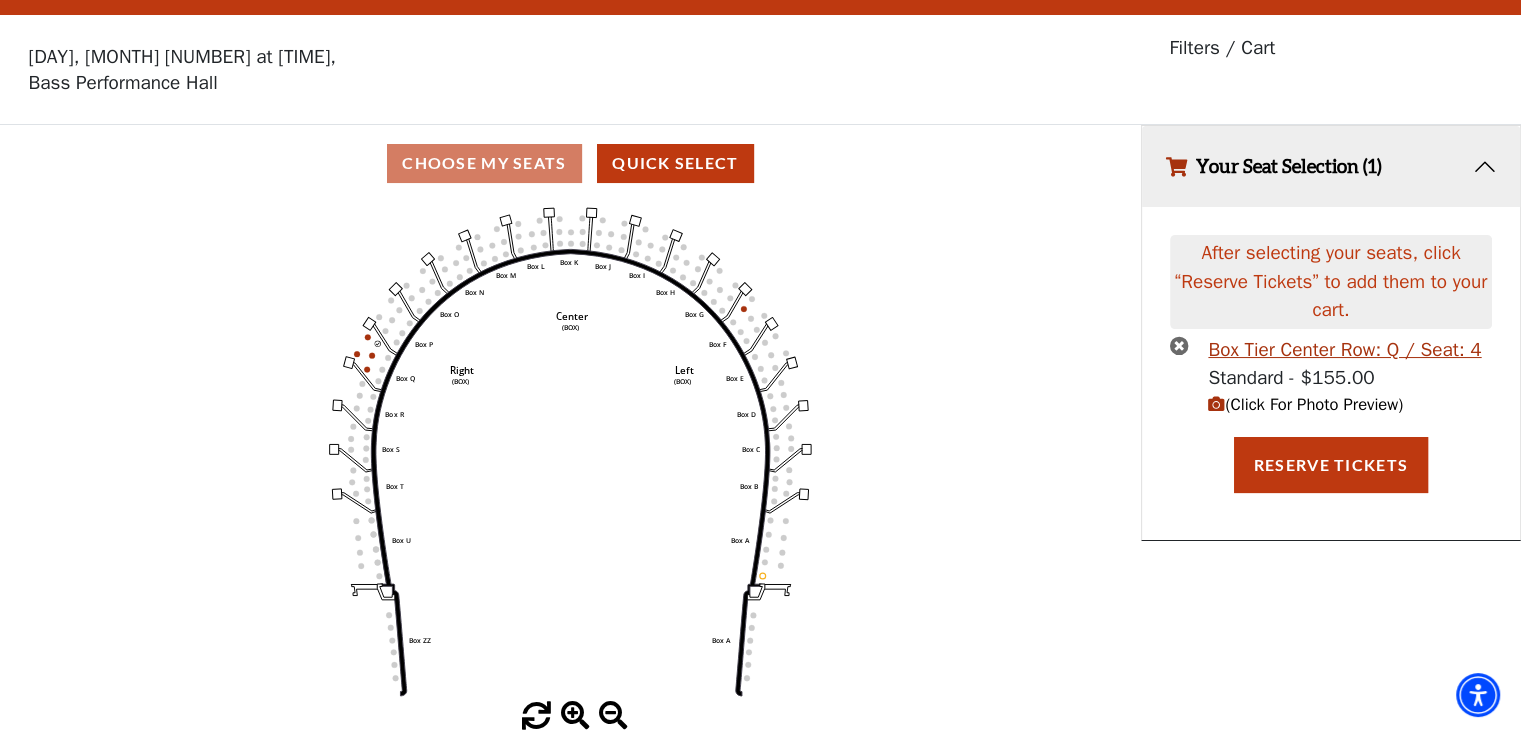 scroll, scrollTop: 0, scrollLeft: 0, axis: both 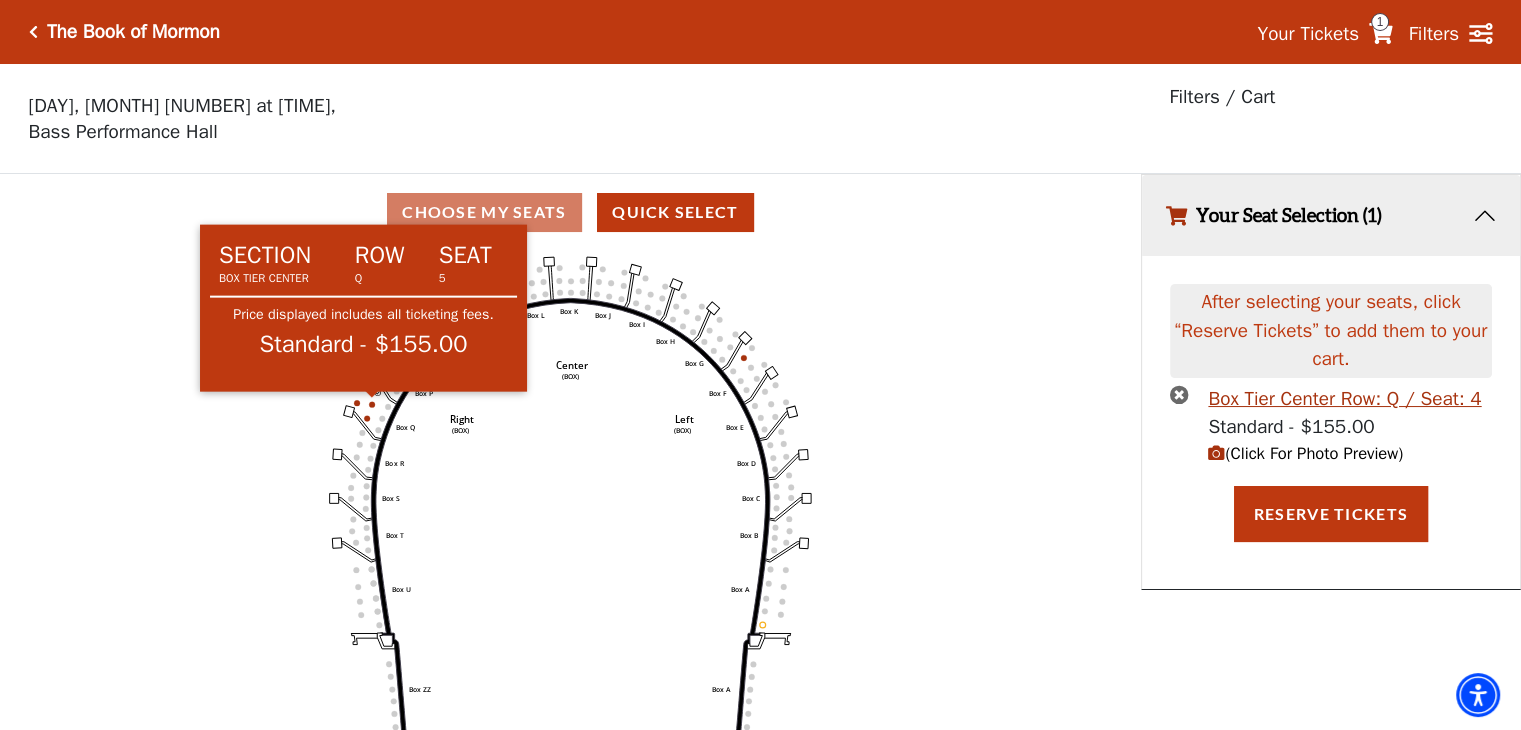click 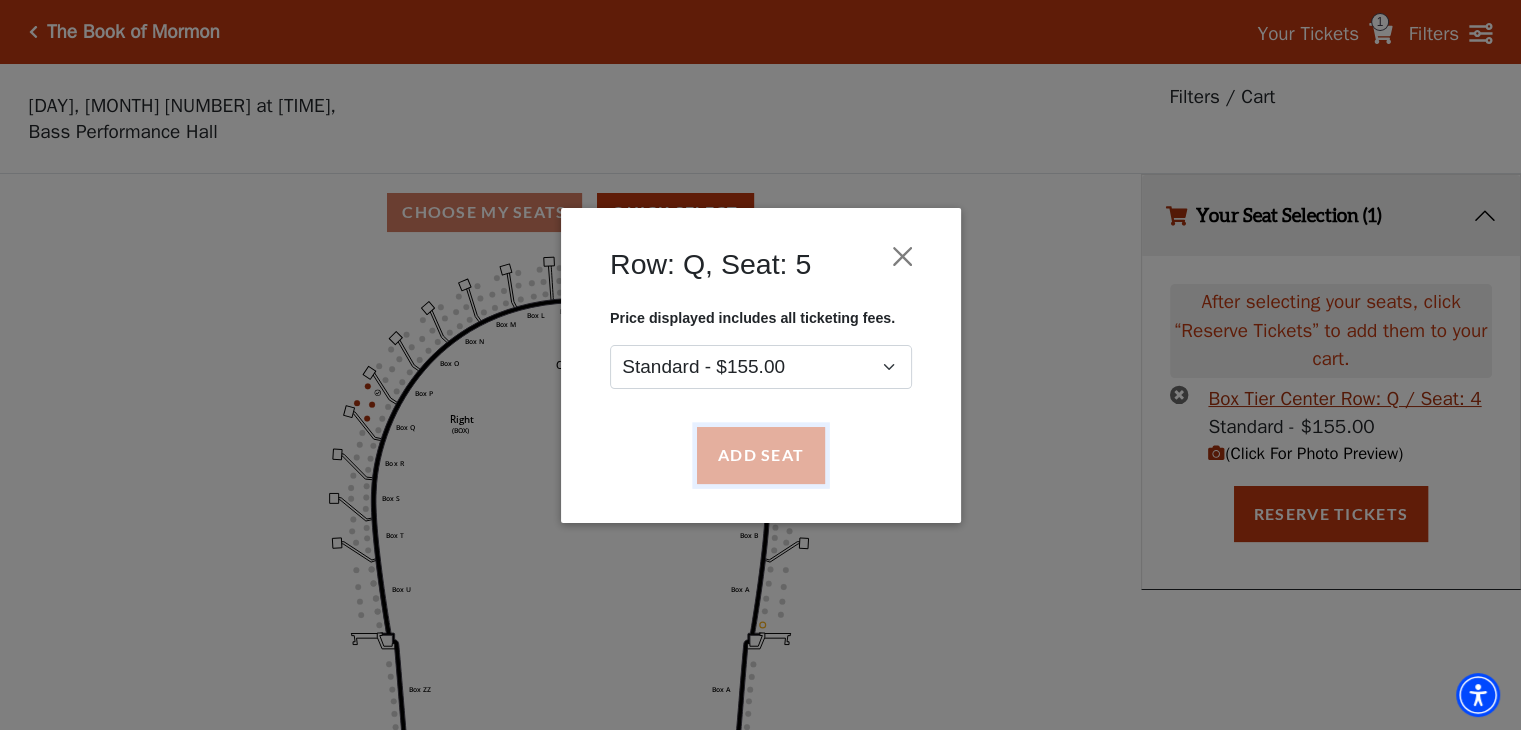 click on "Add Seat" at bounding box center (760, 455) 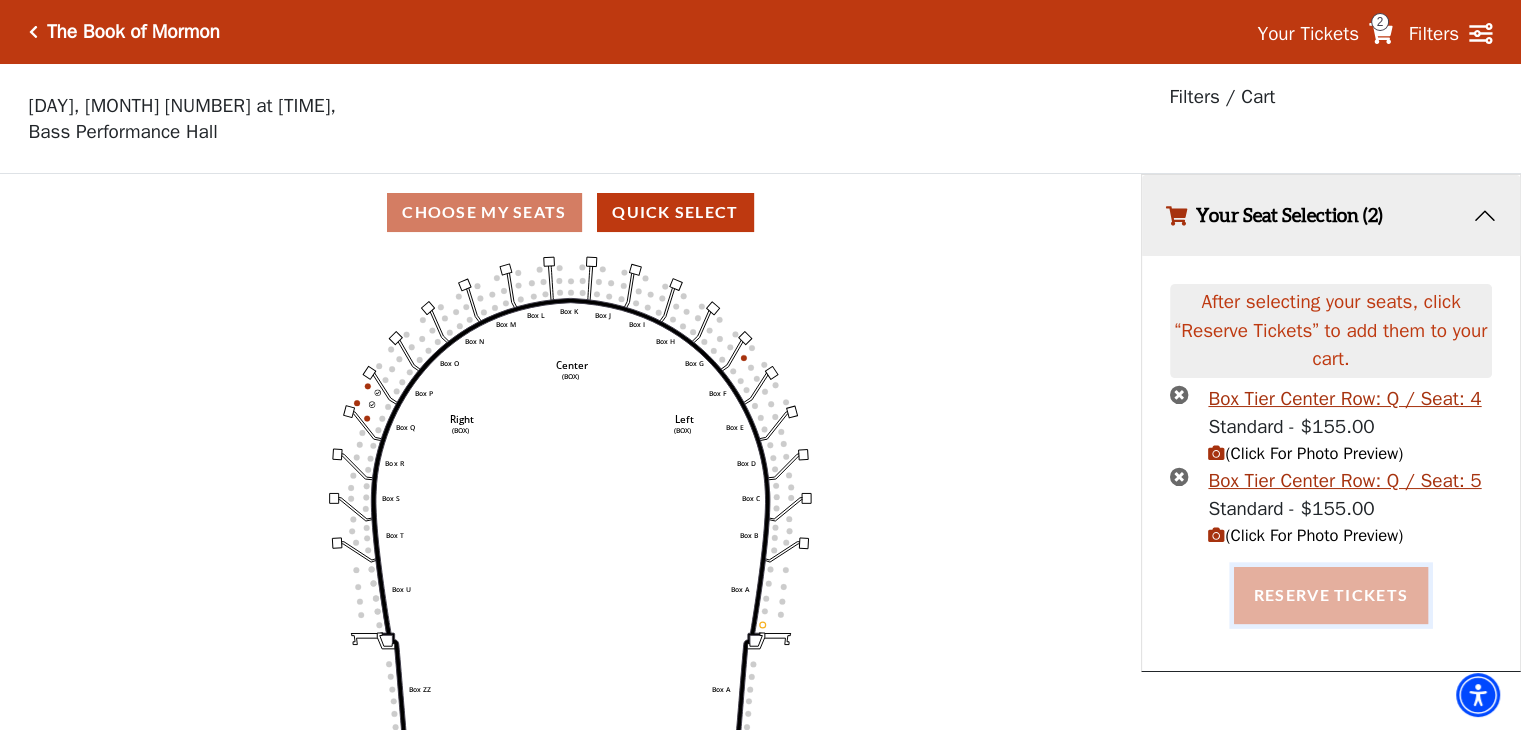 click on "Reserve Tickets" at bounding box center (1331, 595) 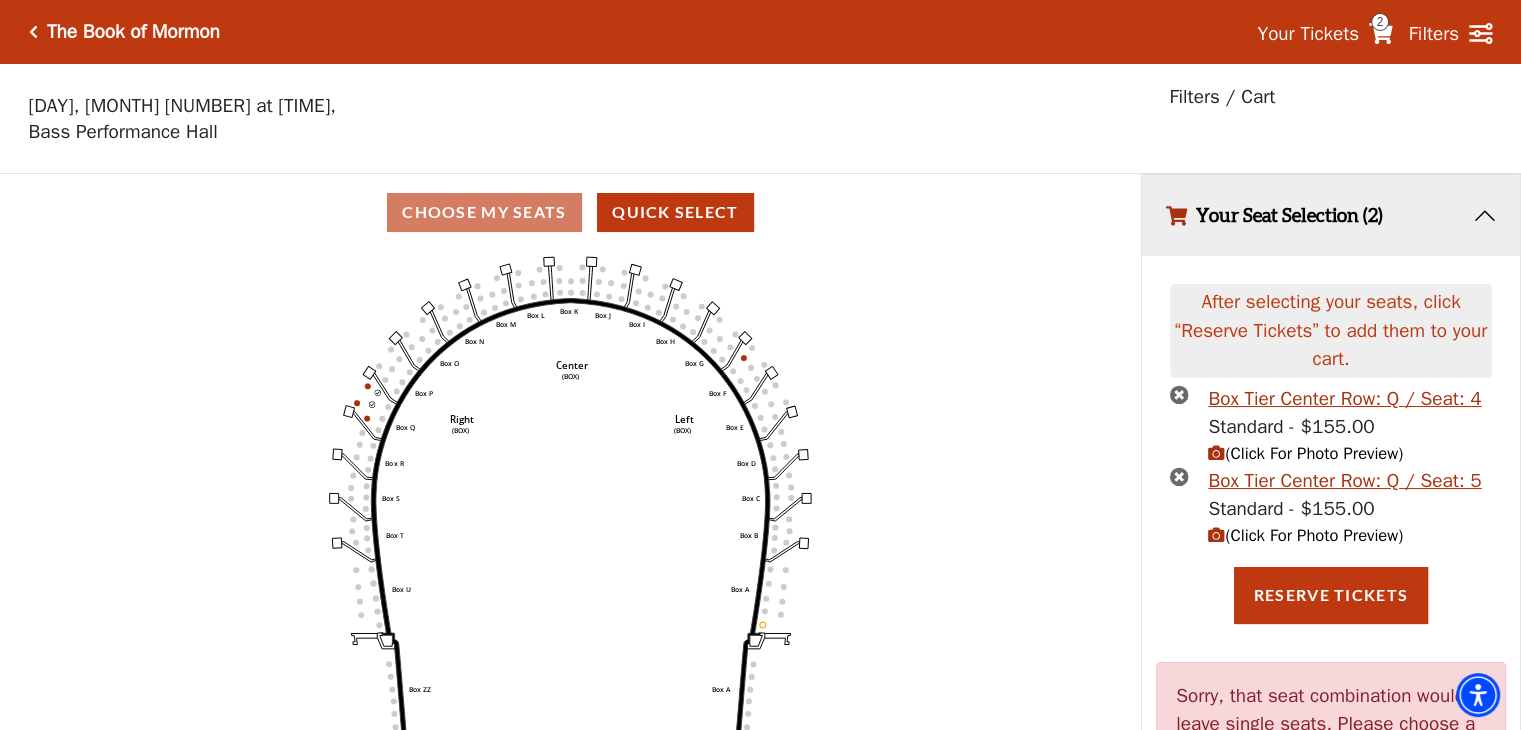 click on "Left   (BOX)   Right   (BOX)   Center   (BOX)   Box ZZ   Box U   Box T   Box S   Box R   Box Q   Box P   Box O   Box N   Box M   Box L   Box A   Box A   Box B   Box C   Box D   Box E   Box F   Box G   Box H   Box I   Box J   Box K" 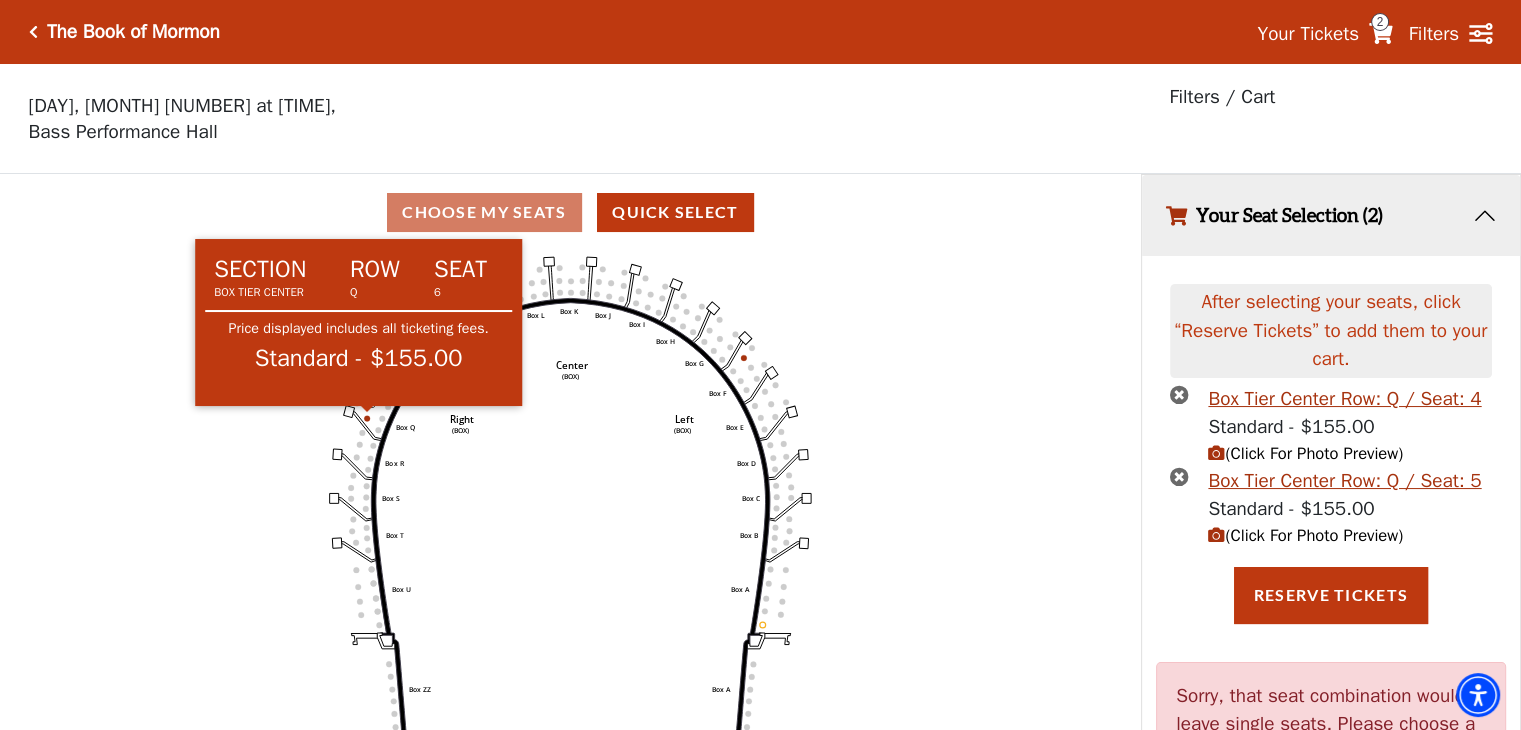 click 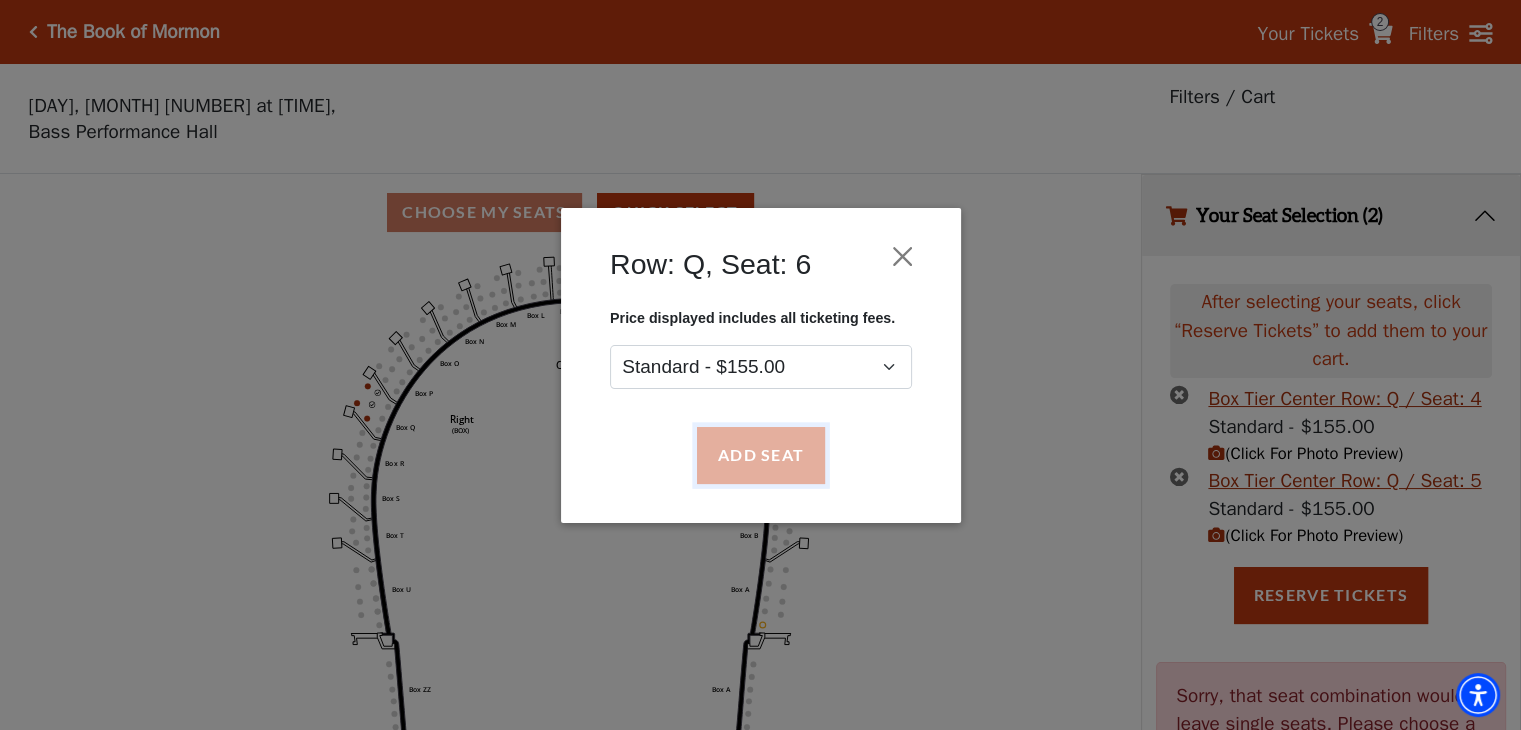 click on "Add Seat" at bounding box center (760, 455) 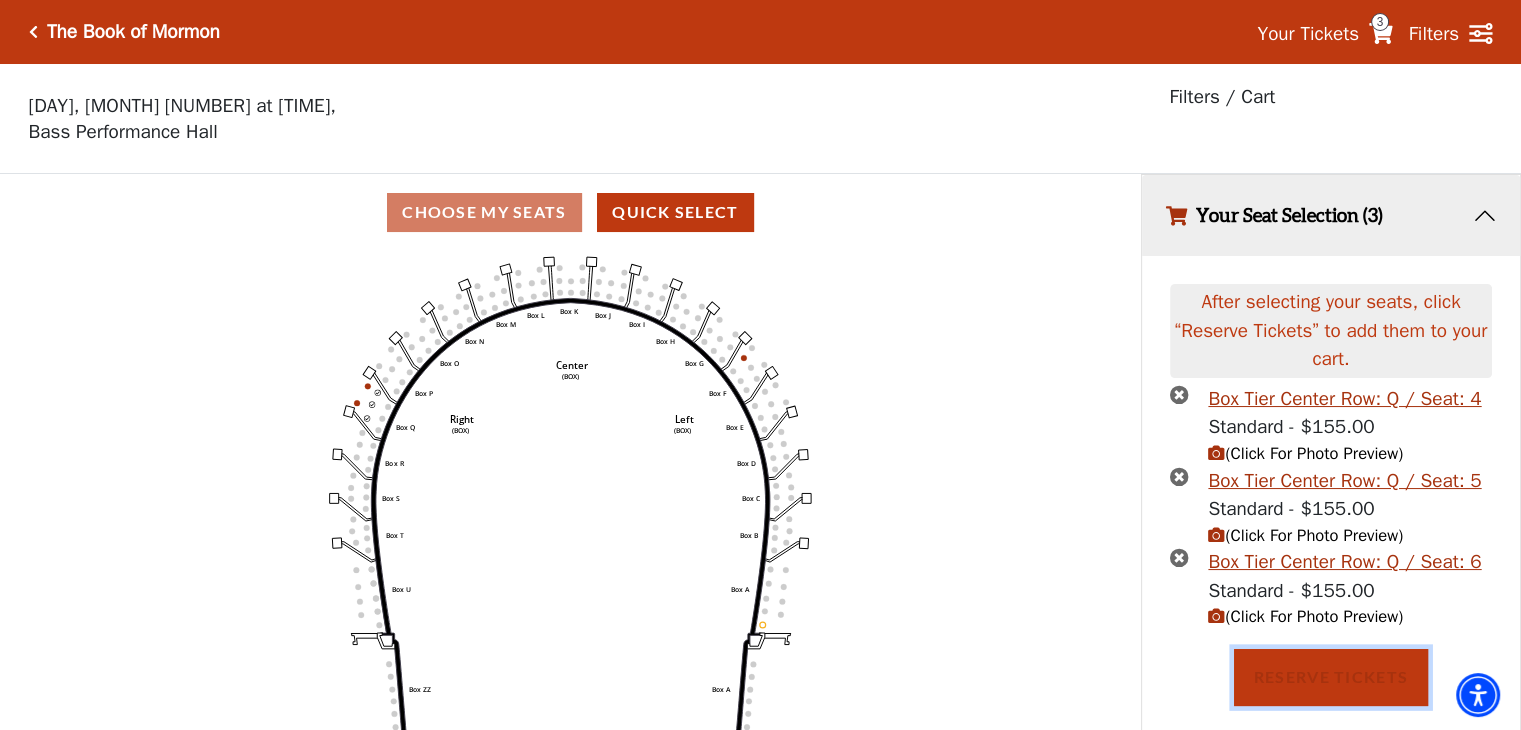 click on "Reserve Tickets" at bounding box center [1331, 677] 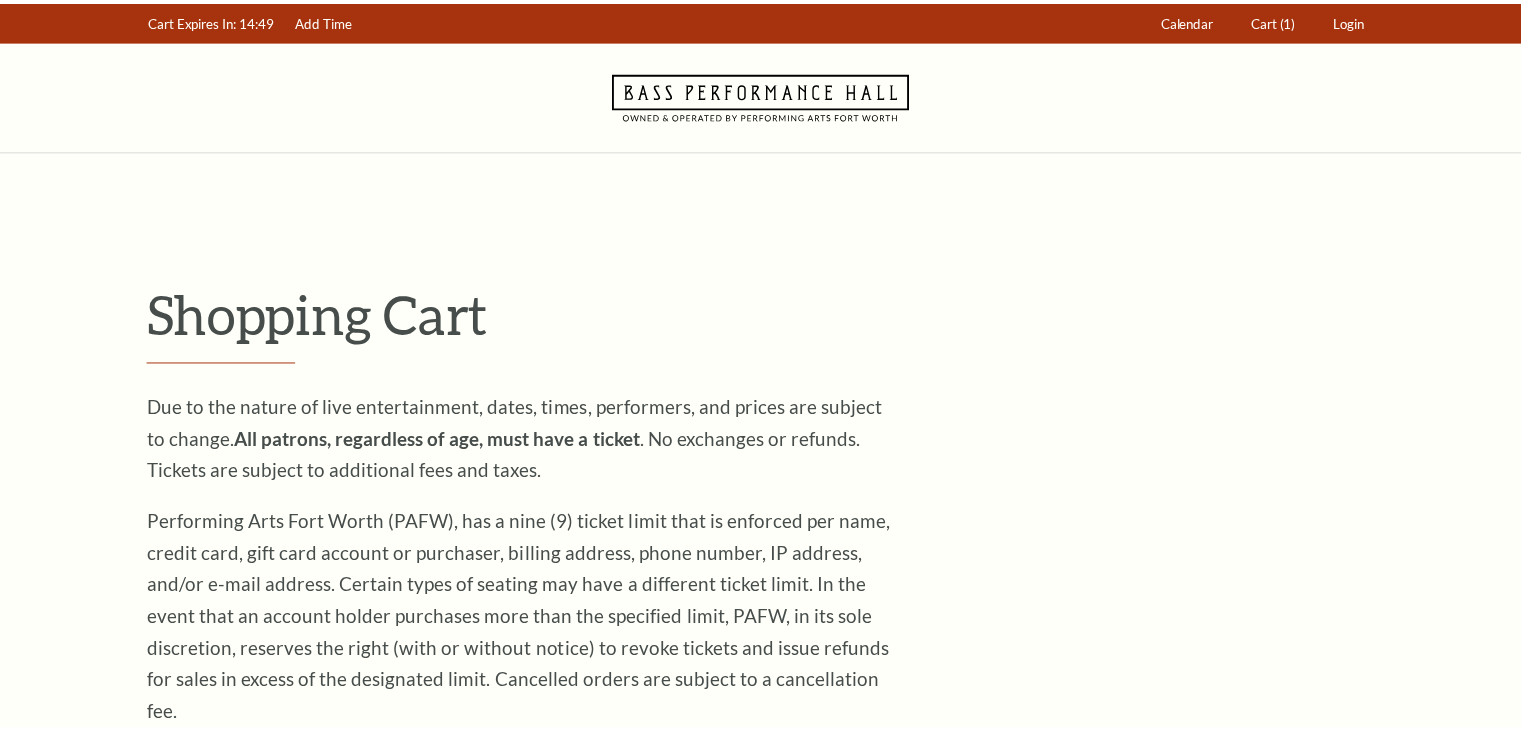 scroll, scrollTop: 0, scrollLeft: 0, axis: both 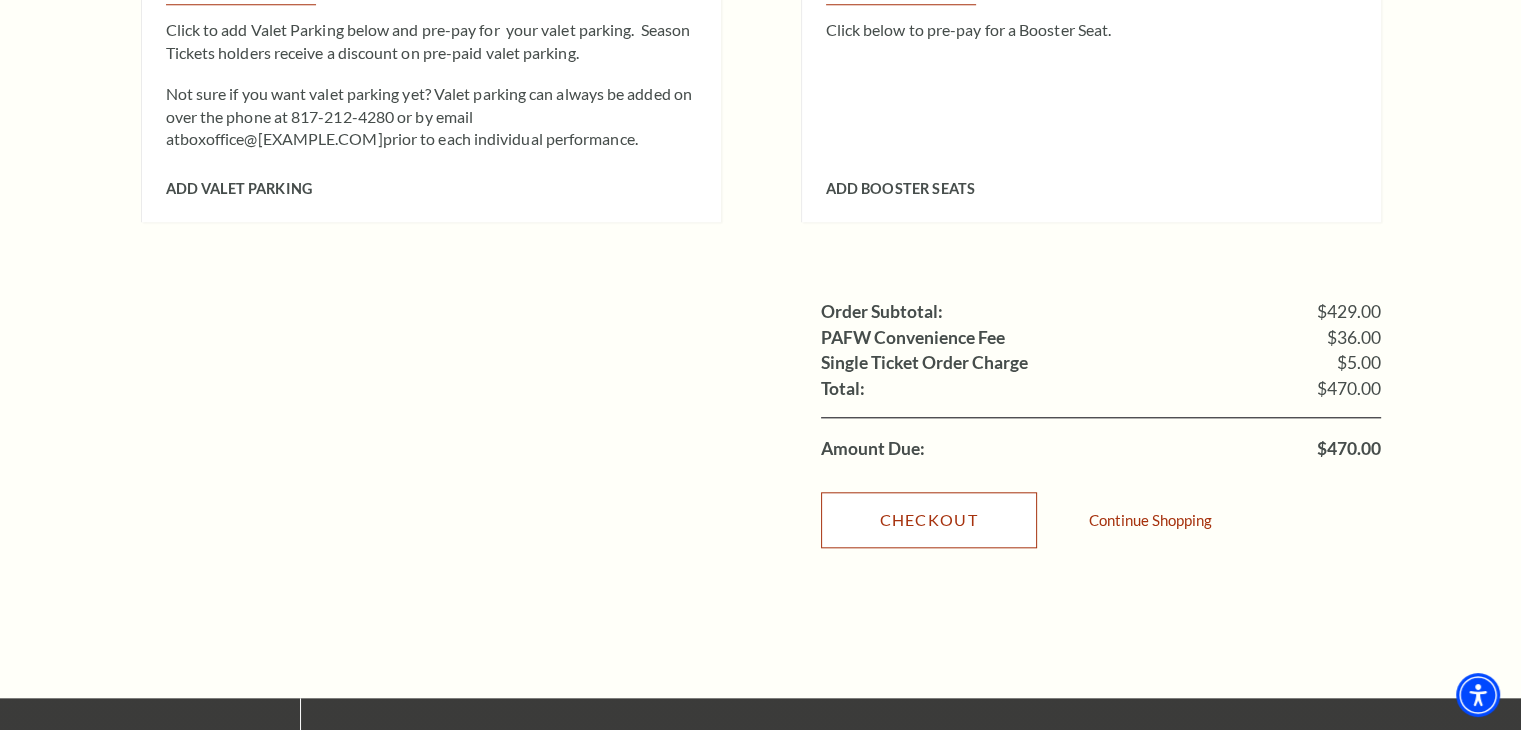 click on "Checkout" at bounding box center [929, 520] 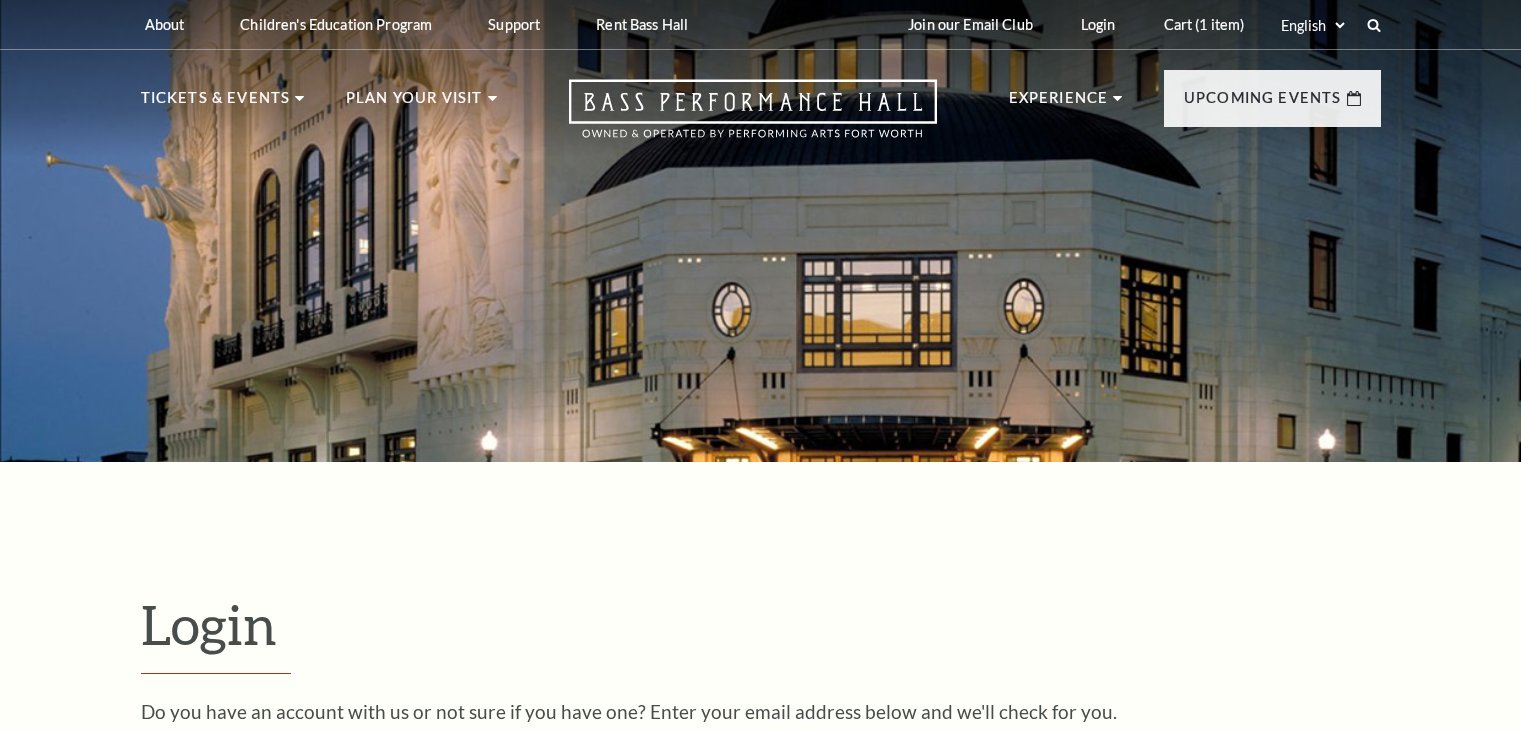 scroll, scrollTop: 592, scrollLeft: 0, axis: vertical 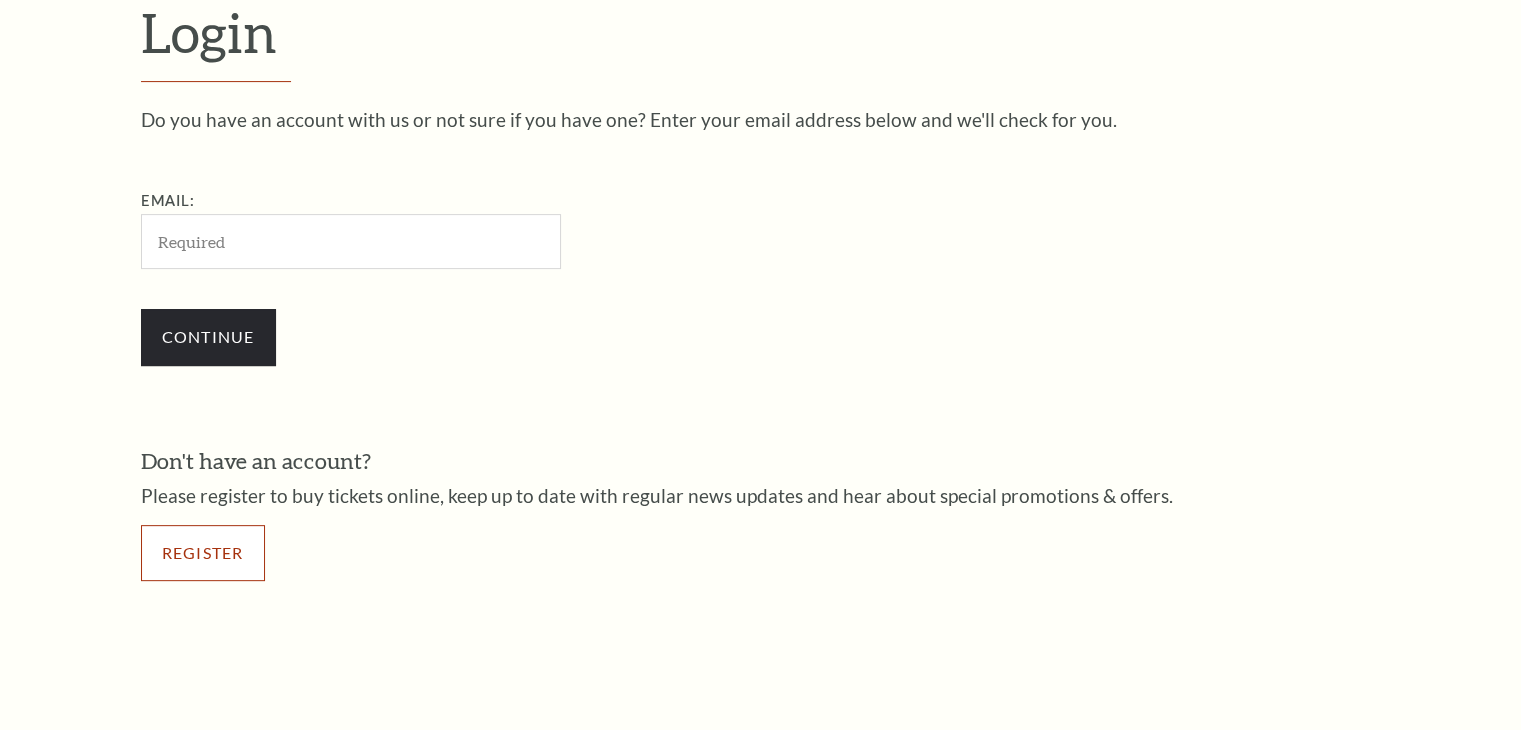 click on "Register" at bounding box center [203, 553] 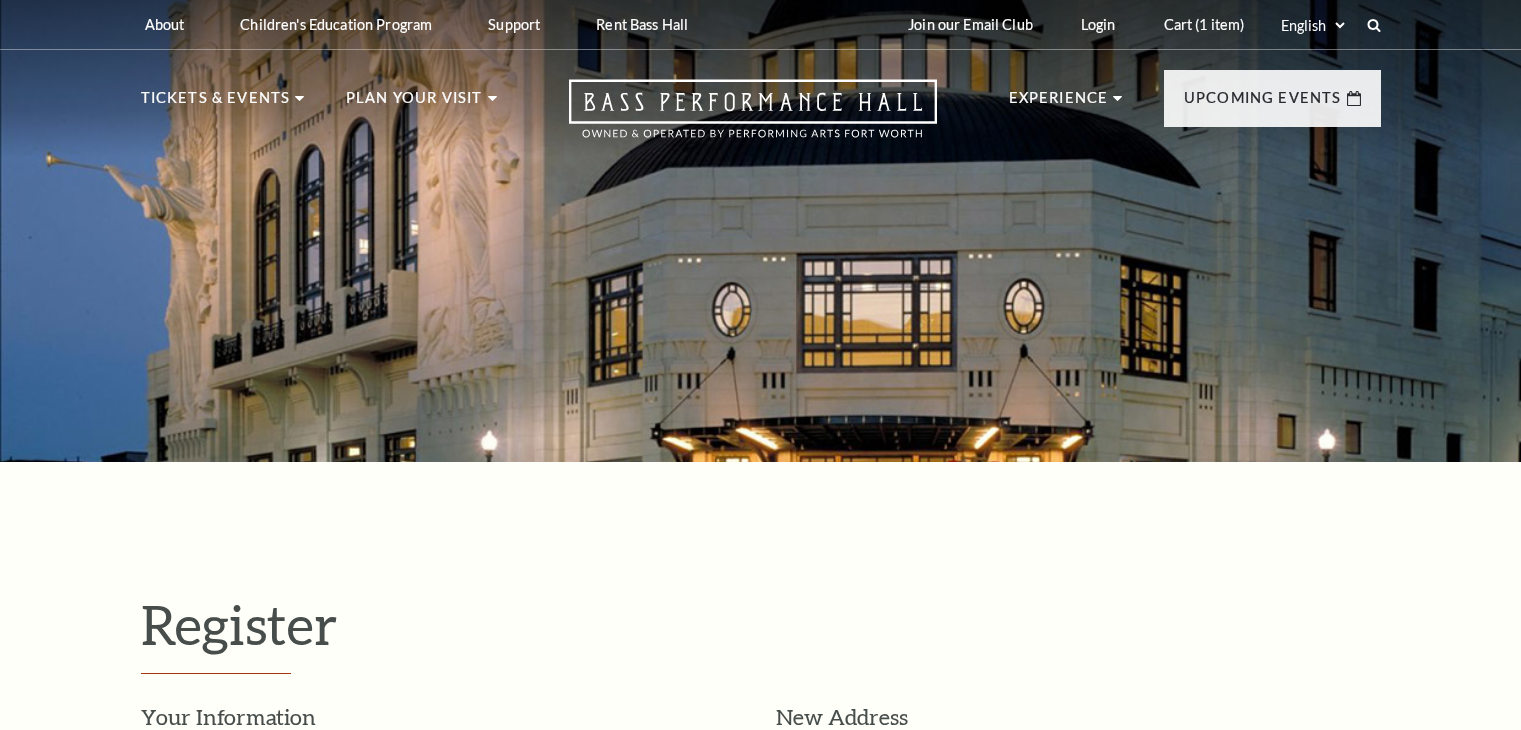 select on "1" 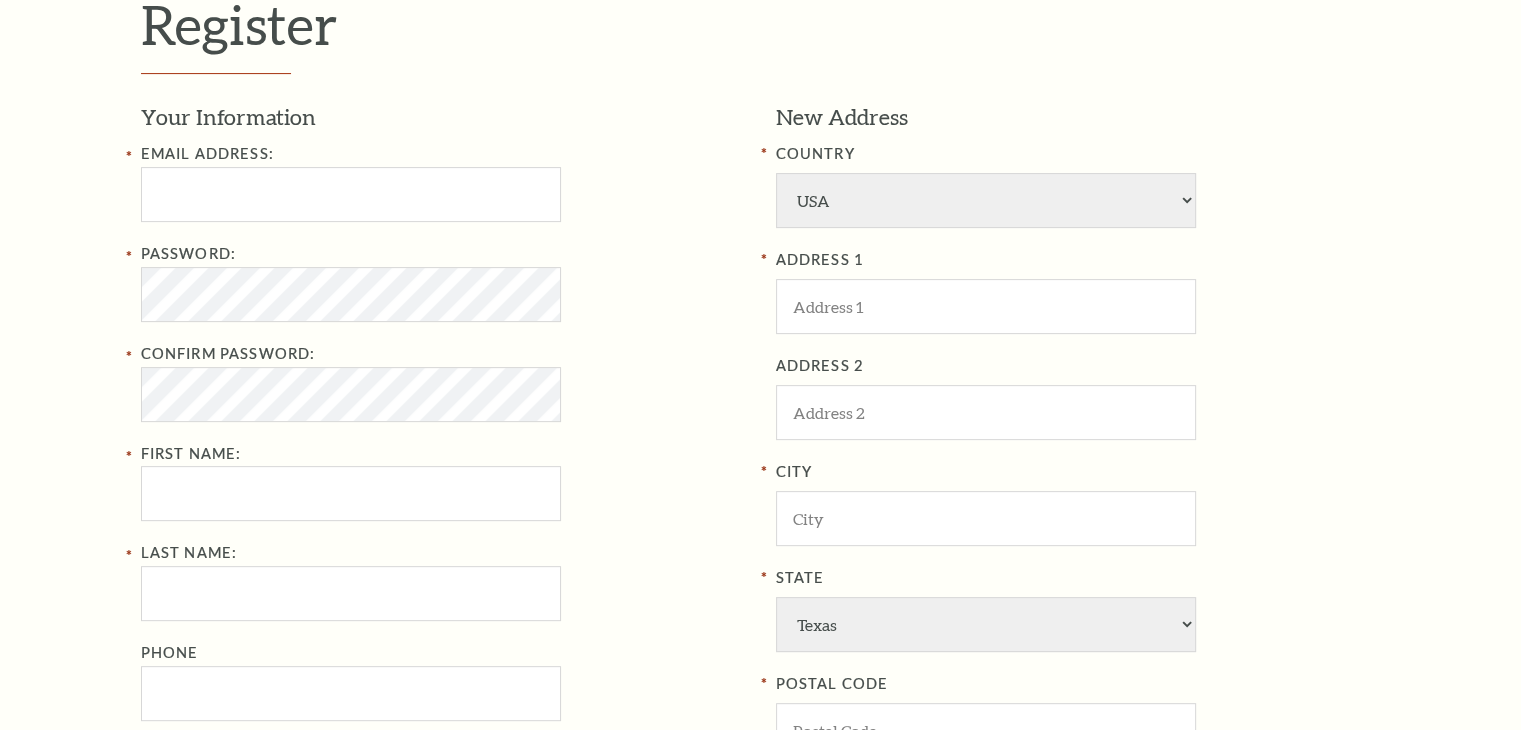 scroll, scrollTop: 0, scrollLeft: 0, axis: both 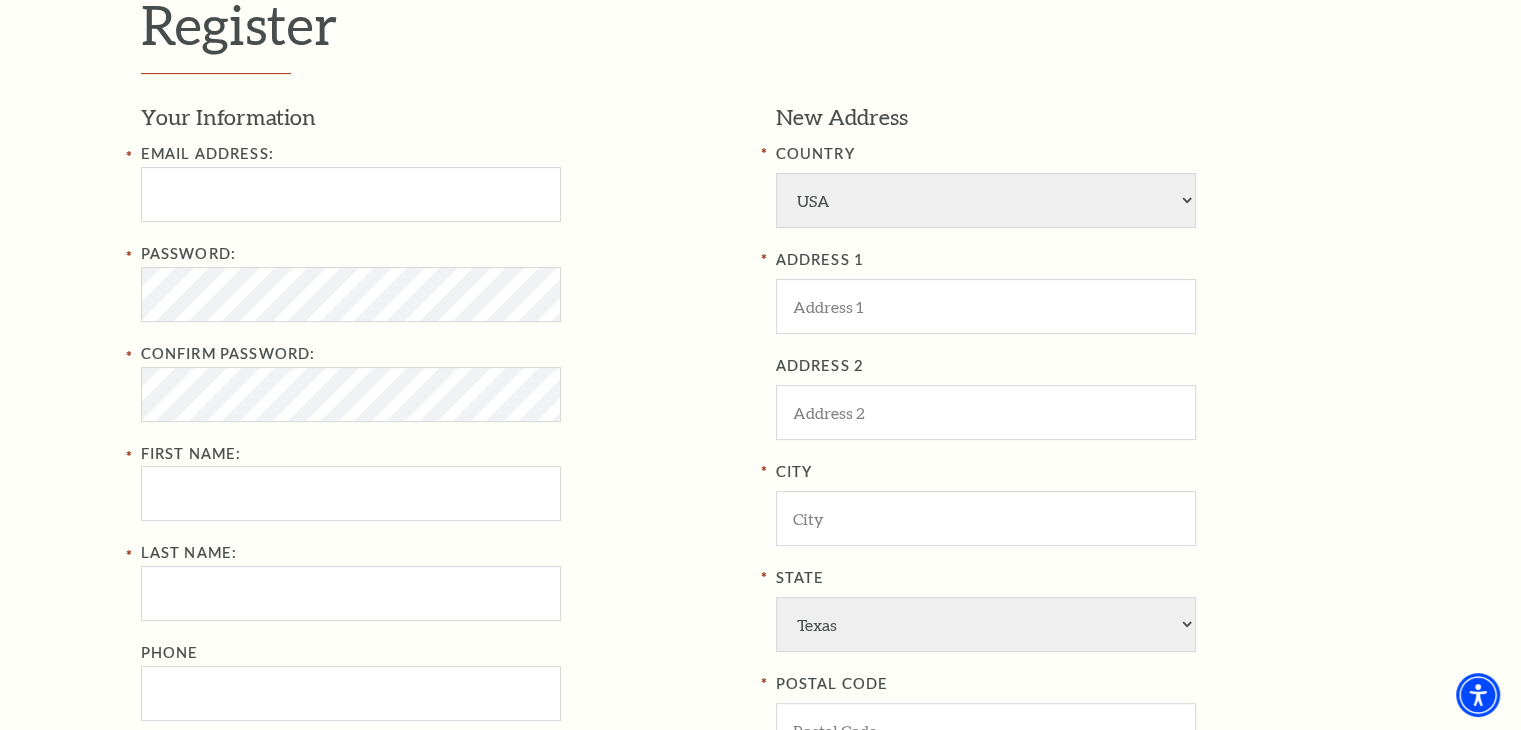 click on "Register
Your Information
Email Address:       Password:       Confirm Password:       First Name:       Last Name:       Phone
New Address
COUNTRY   Afghanistan Albania Algeria Andorra Angola Antigua and Barbuda Argentina Aruba Australia Austria Azores Bahamas Bahrain Bangladesh Barbados Belgium Belize Benin Bermuda Bhutan Bolivia Botswana Brazil British Virgin Islnd Brunei Darussalam Bulgaria Burkina Faso Burma Burundi Cameroon Canada Canal Zone Canary Islands Cape Verde Cayman Islands Central African Rep Chad Channel Islands Chile Colombia Comoros Confed of Senegambia Congo Cook Islands Costa Rica Croatia Cuba Curacao Cyprus Czechoslovakia Dahomey Denmark Djibouti Dm People's Rp Korea Dominica Dominican Republic Ecuador Egypt Fiji" at bounding box center (760, 472) 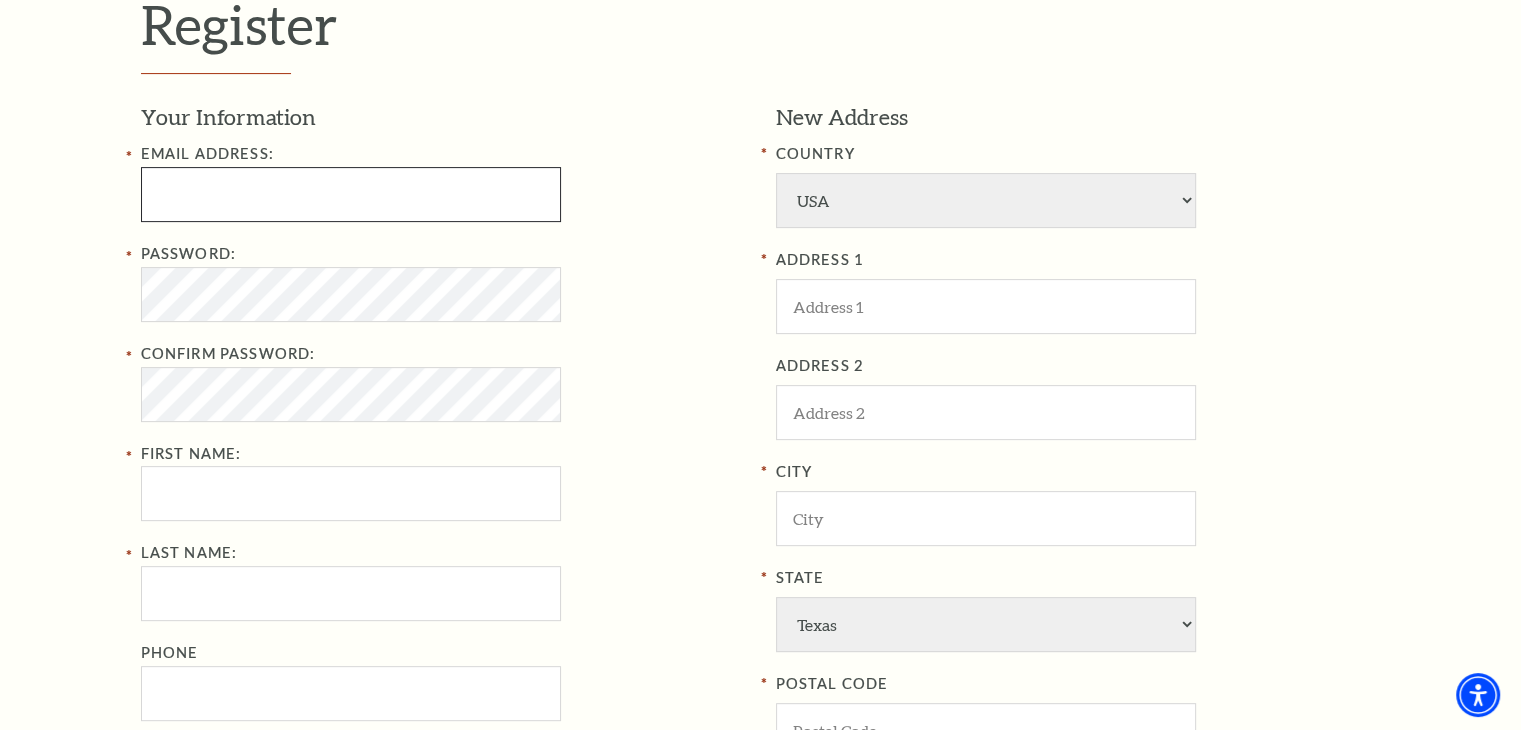 click at bounding box center [351, 194] 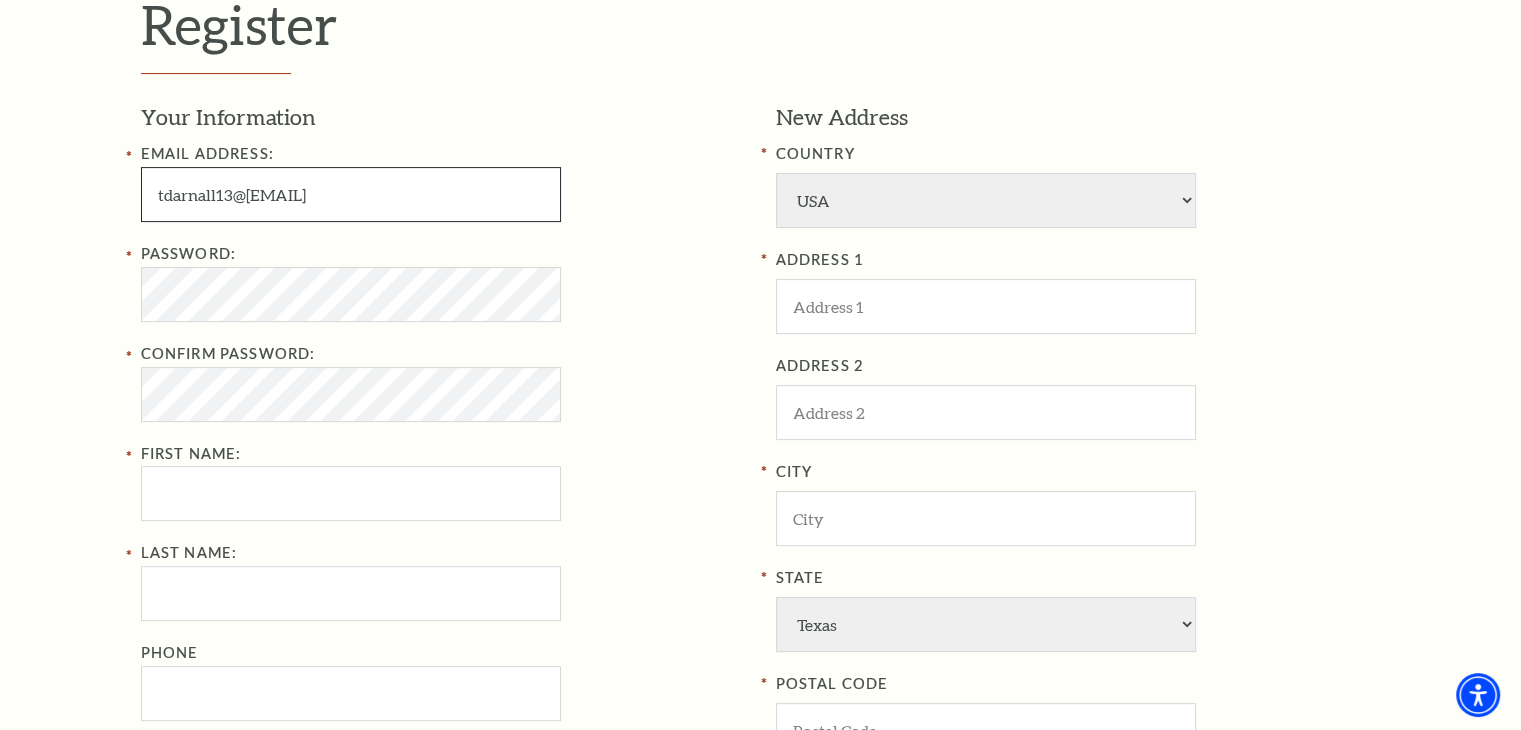 type on "tdarnall13@gmail.com" 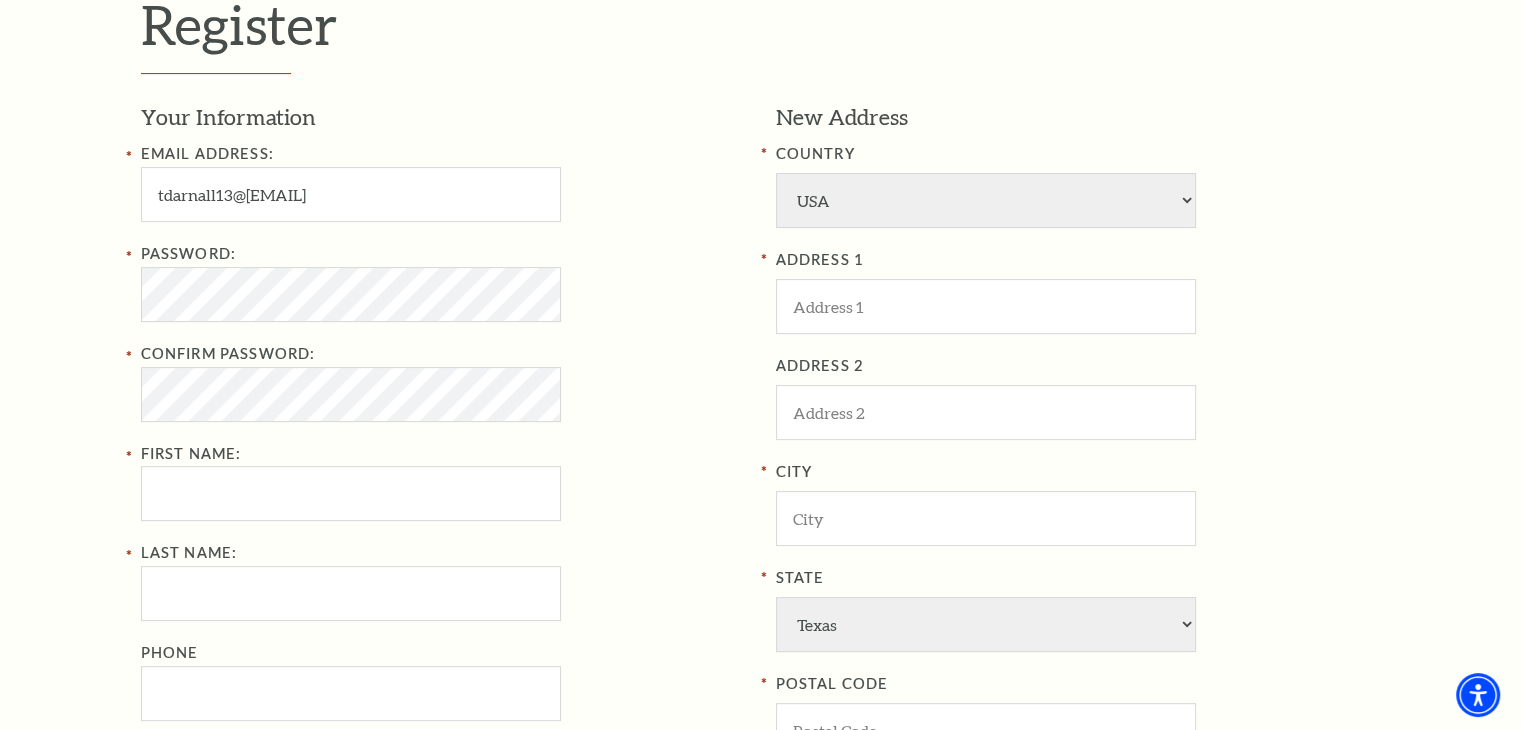 click on "Register
Your Information
Email Address:   tdarnall13@gmail.com     Password:       Confirm Password:       First Name:       Last Name:       Phone
New Address
COUNTRY   Afghanistan Albania Algeria Andorra Angola Antigua and Barbuda Argentina Aruba Australia Austria Azores Bahamas Bahrain Bangladesh Barbados Belgium Belize Benin Bermuda Bhutan Bolivia Botswana Brazil British Virgin Islnd Brunei Darussalam Bulgaria Burkina Faso Burma Burundi Cameroon Canada Canal Zone Canary Islands Cape Verde Cayman Islands Central African Rep Chad Channel Islands Chile Colombia Comoros Confed of Senegambia Congo Cook Islands Costa Rica Croatia Cuba Curacao Cyprus Czechoslovakia Dahomey Denmark Djibouti Dm People's Rp Korea Dominica Ecuador Egypt USA" at bounding box center (760, 472) 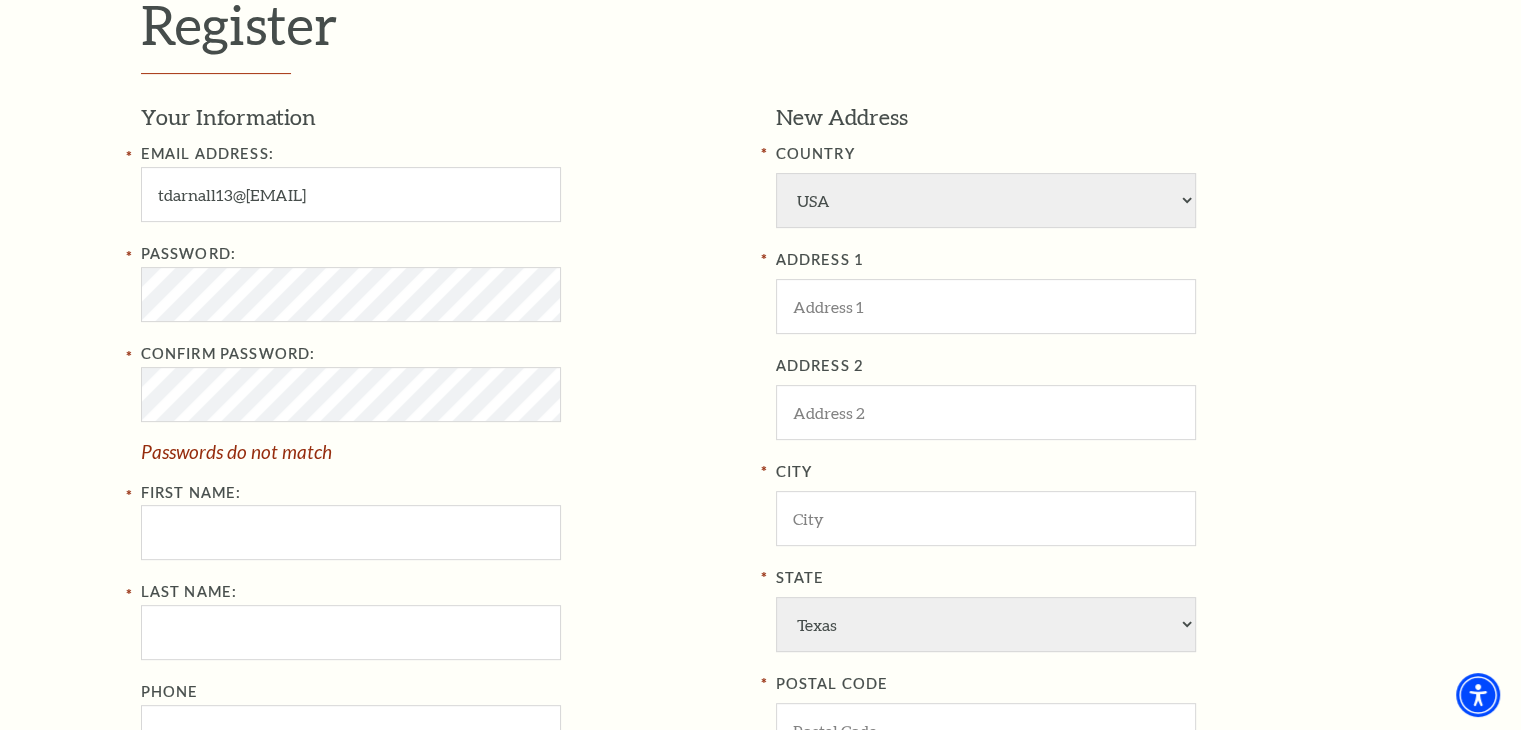 drag, startPoint x: 14, startPoint y: 431, endPoint x: 129, endPoint y: 417, distance: 115.84904 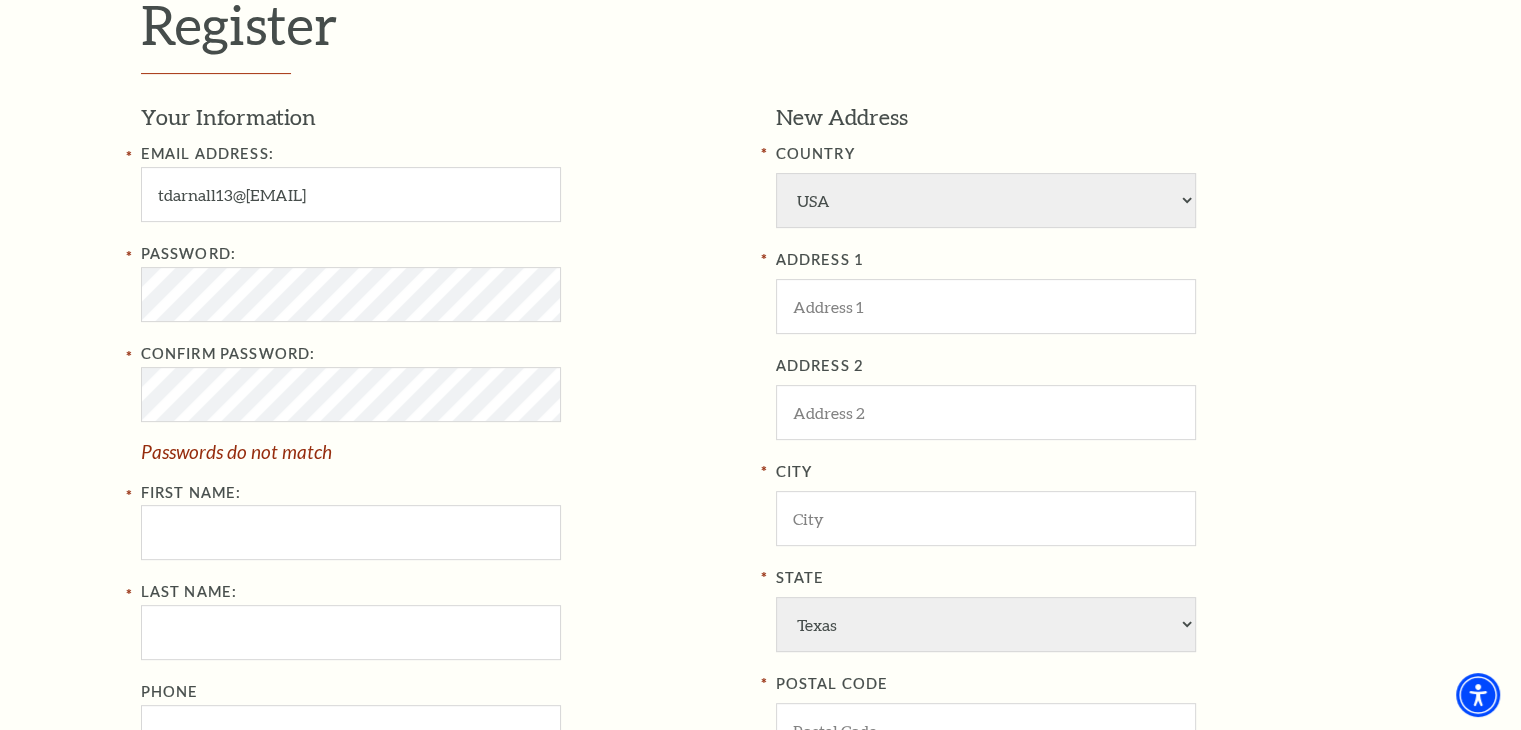 click on "Register
Your Information
Email Address:   tdarnall13@gmail.com     Password:       Confirm Password:     Passwords do not match   First Name:       Last Name:       Phone
New Address
COUNTRY   Afghanistan Albania Algeria Andorra Angola Antigua and Barbuda Argentina Aruba Australia Austria Azores Bahamas Bahrain Bangladesh Barbados Belgium Belize Benin Bermuda Bhutan Bolivia Botswana Brazil British Virgin Islnd Brunei Darussalam Bulgaria Burkina Faso Burma Burundi Cameroon Canada Canal Zone Canary Islands Cape Verde Cayman Islands Central African Rep Chad Channel Islands Chile Colombia Comoros Confed of Senegambia Congo Cook Islands Costa Rica Croatia Cuba Curacao Cyprus Czechoslovakia Dahomey Denmark Djibouti Dm People's Rp Korea USA" at bounding box center [760, 472] 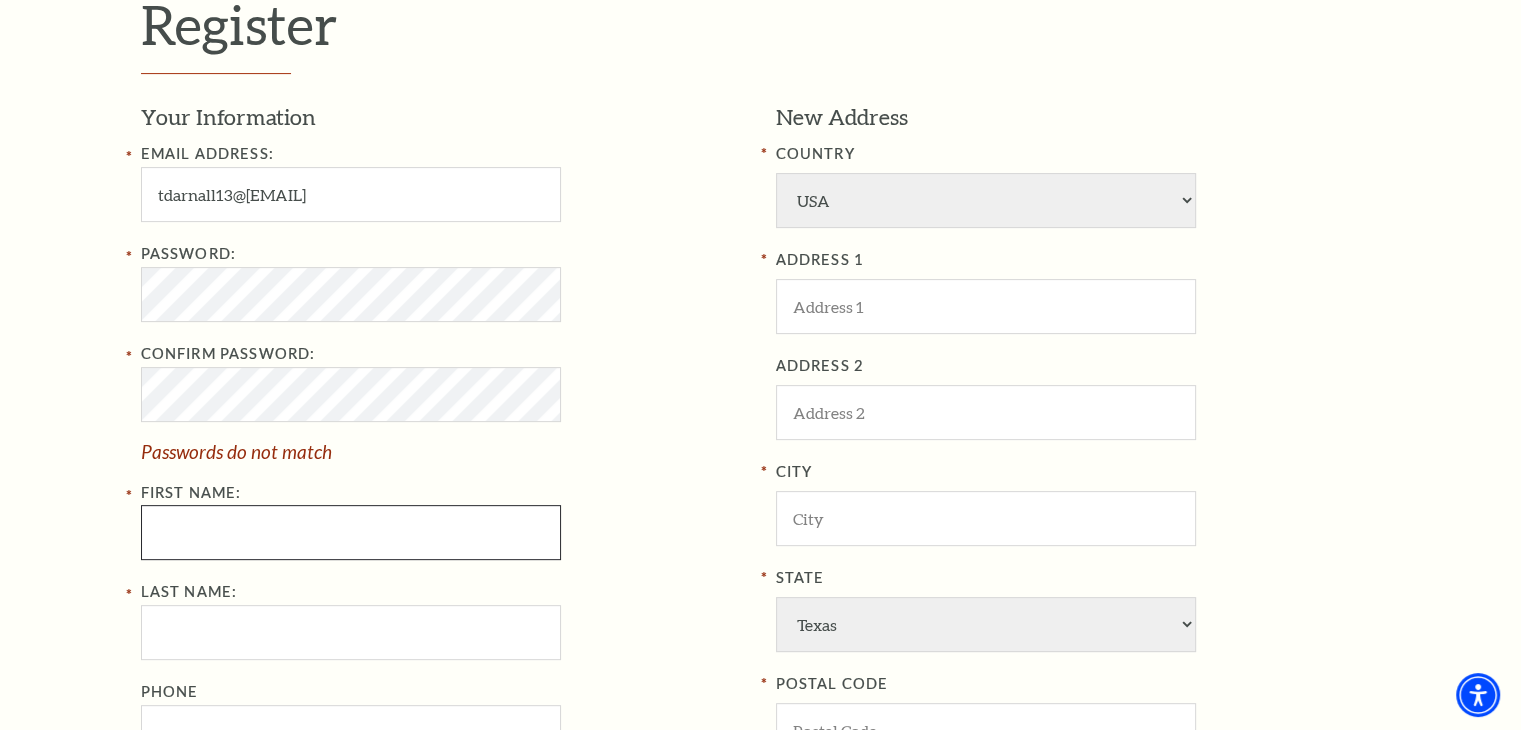 click on "First Name:" at bounding box center (351, 532) 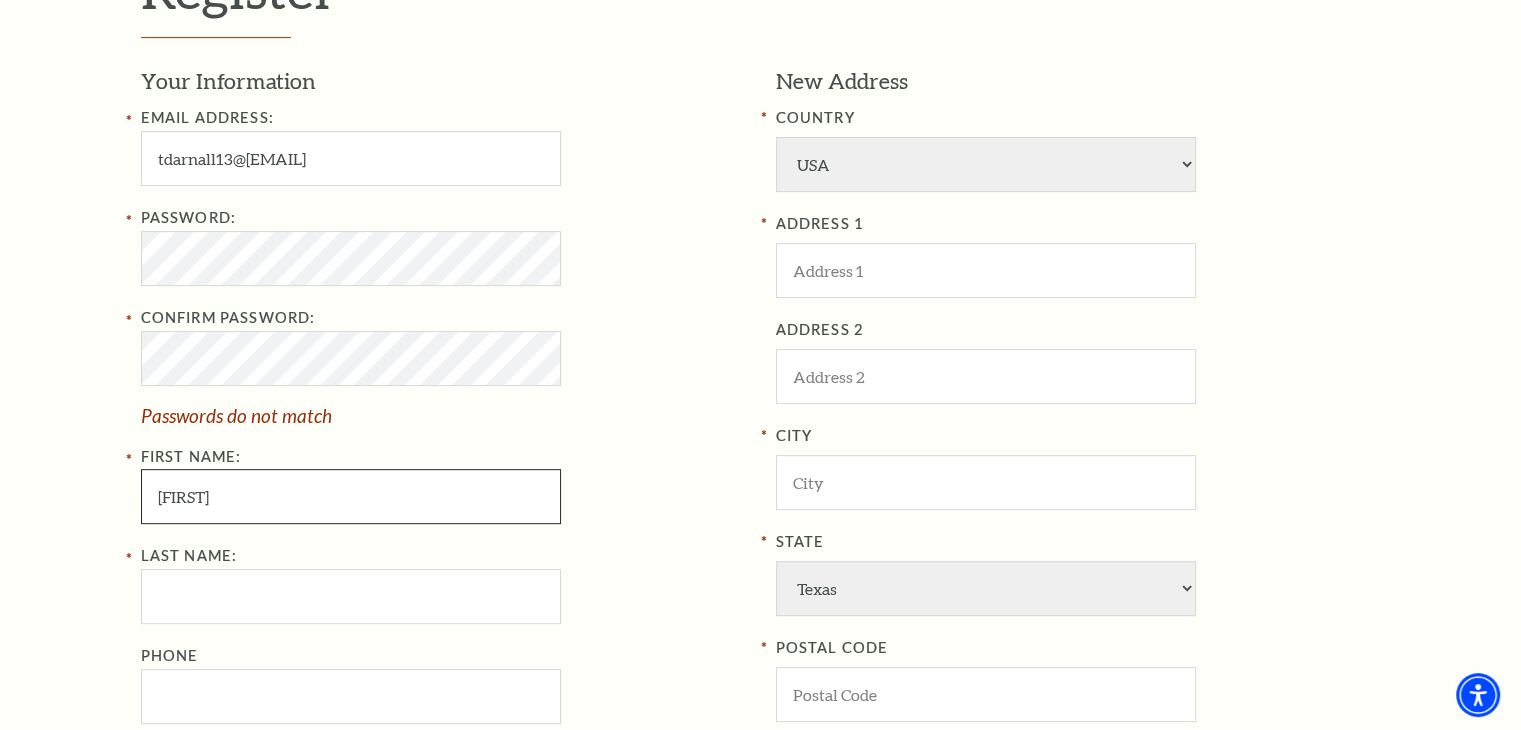 scroll, scrollTop: 700, scrollLeft: 0, axis: vertical 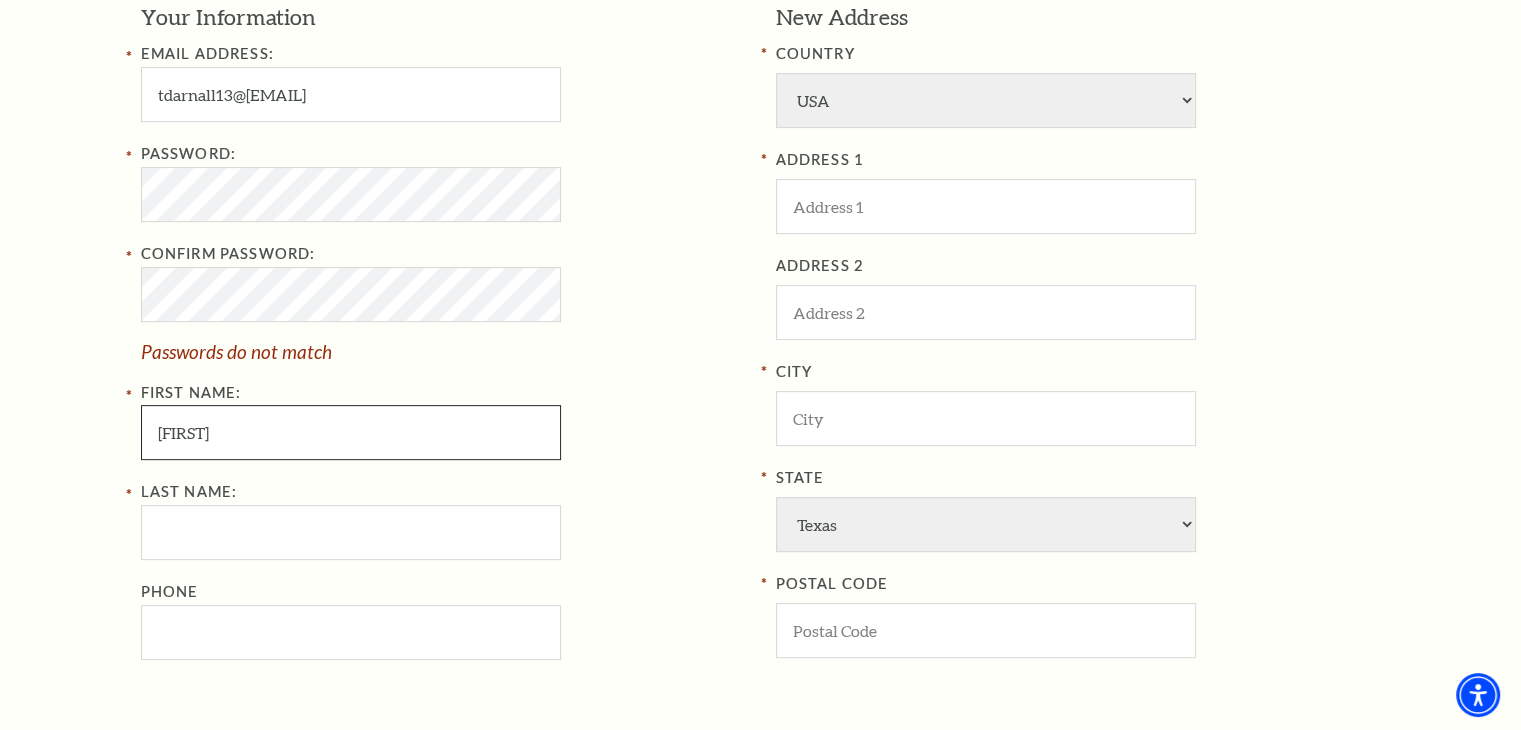 type on "Tonya" 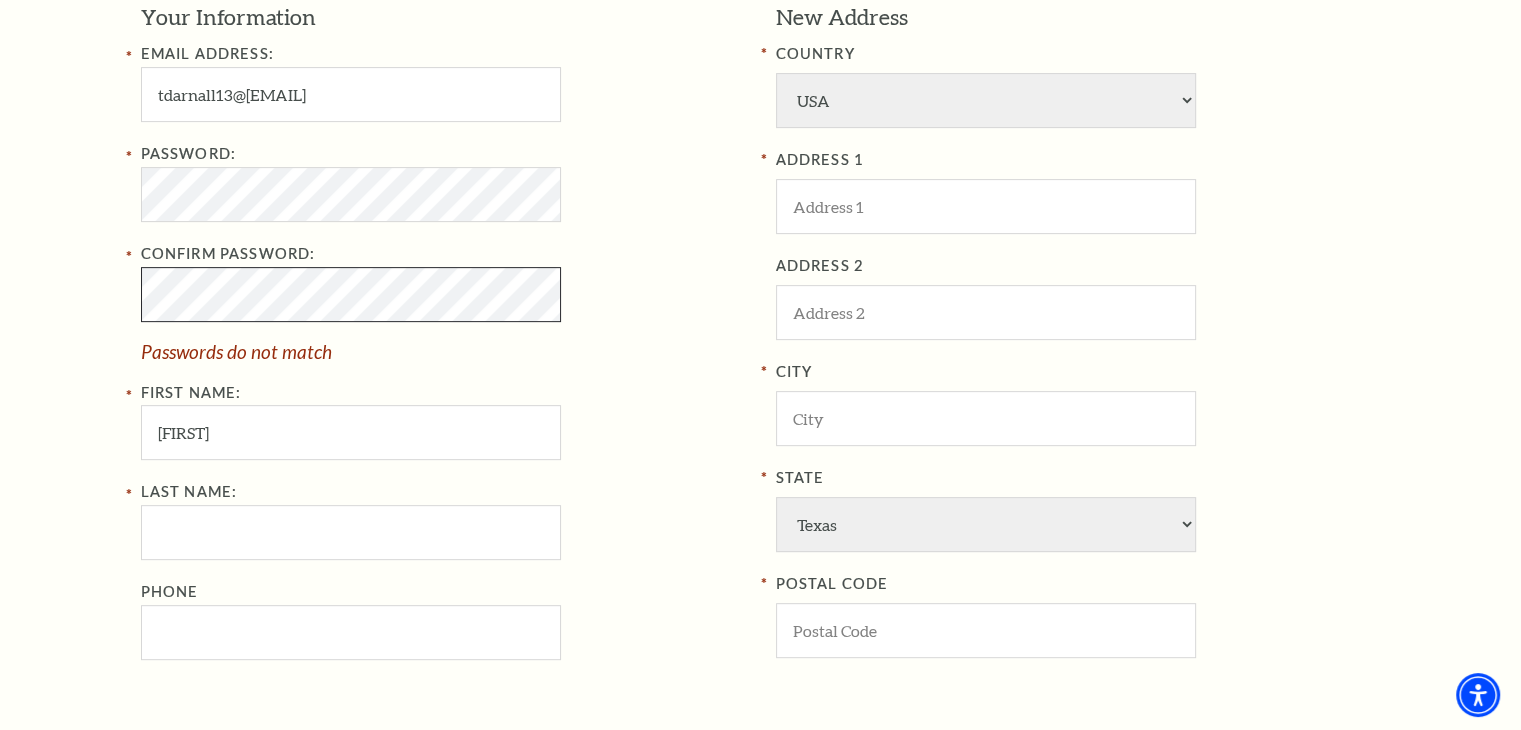 click on "Register
Your Information
Email Address:   tdarnall13@gmail.com     Password:       Confirm Password:     Passwords do not match   First Name:   Tonya     Last Name:       Phone
New Address
COUNTRY   Afghanistan Albania Algeria Andorra Angola Antigua and Barbuda Argentina Aruba Australia Austria Azores Bahamas Bahrain Bangladesh Barbados Belgium Belize Benin Bermuda Bhutan Bolivia Botswana Brazil British Virgin Islnd Brunei Darussalam Bulgaria Burkina Faso Burma Burundi Cameroon Canada Canal Zone Canary Islands Cape Verde Cayman Islands Central African Rep Chad Channel Islands Chile Colombia Comoros Confed of Senegambia Congo Cook Islands Costa Rica Croatia Cuba Curacao Cyprus Czechoslovakia Dahomey Denmark Djibouti Dominica Ecuador" at bounding box center (760, 372) 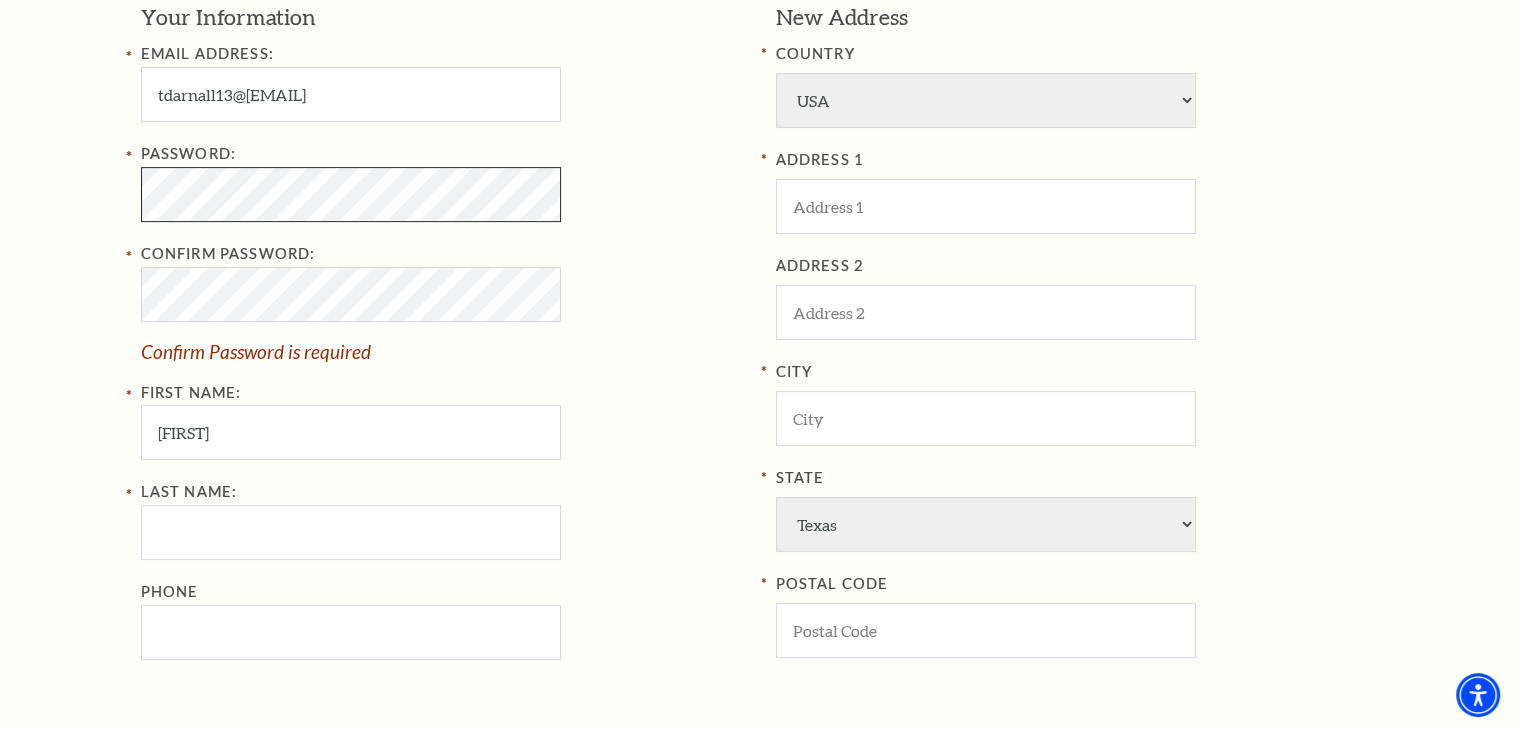 click on "Register
Your Information
Email Address:   tdarnall13@gmail.com     Password:       Confirm Password:     Confirm Password is required   First Name:   Tonya     Last Name:       Phone
New Address
COUNTRY   Afghanistan Albania Algeria Andorra Angola Antigua and Barbuda Argentina Aruba Australia Austria Azores Bahamas Bahrain Bangladesh Barbados Belgium Belize Benin Bermuda Bhutan Bolivia Botswana Brazil British Virgin Islnd Brunei Darussalam Bulgaria Burkina Faso Burma Burundi Cameroon Canada Canal Zone Canary Islands Cape Verde Cayman Islands Central African Rep Chad Channel Islands Chile Colombia Comoros Confed of Senegambia Congo Cook Islands Costa Rica Croatia Cuba Curacao Cyprus Czechoslovakia Dahomey Denmark Djibouti Dominica USA" at bounding box center (760, 372) 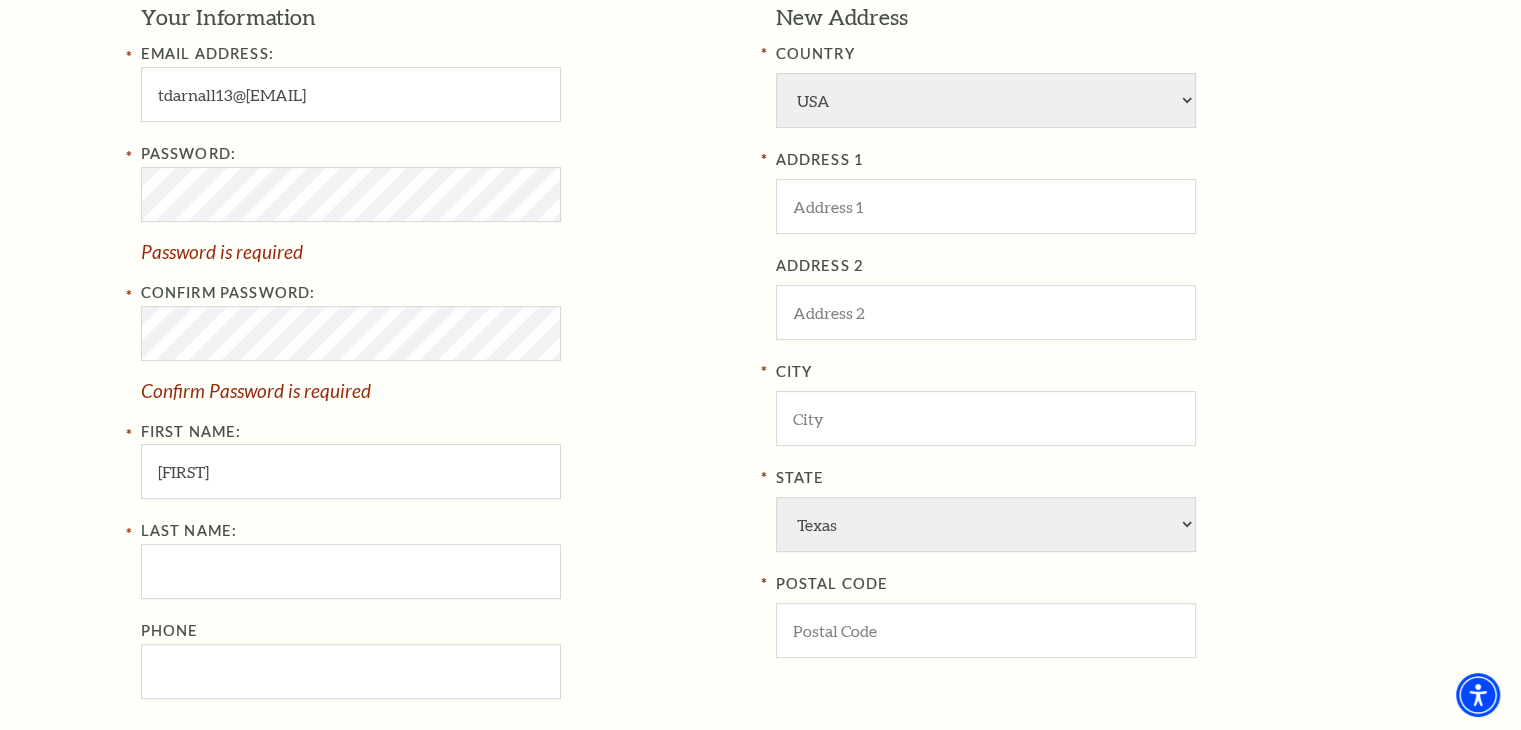 drag, startPoint x: 96, startPoint y: 305, endPoint x: 131, endPoint y: 315, distance: 36.40055 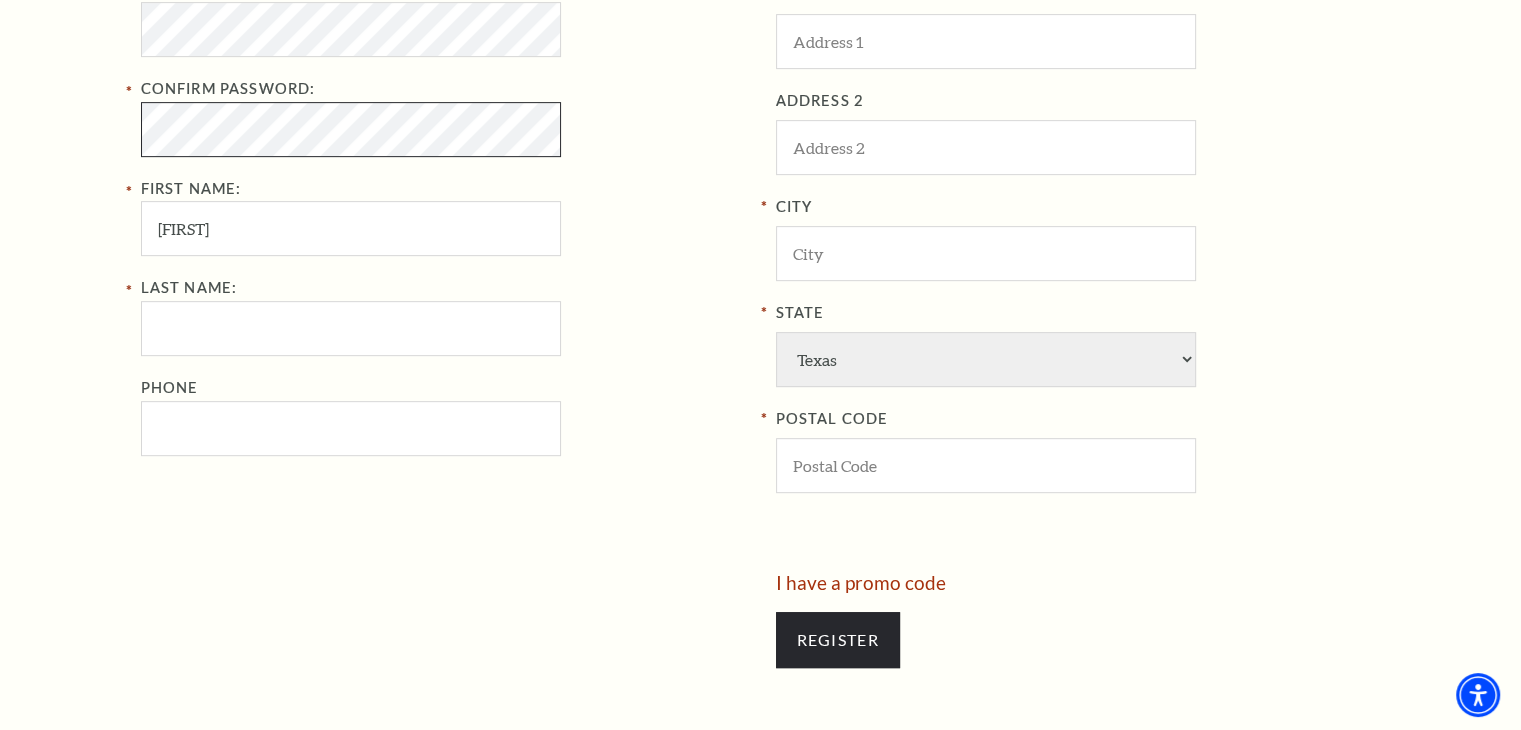 scroll, scrollTop: 900, scrollLeft: 0, axis: vertical 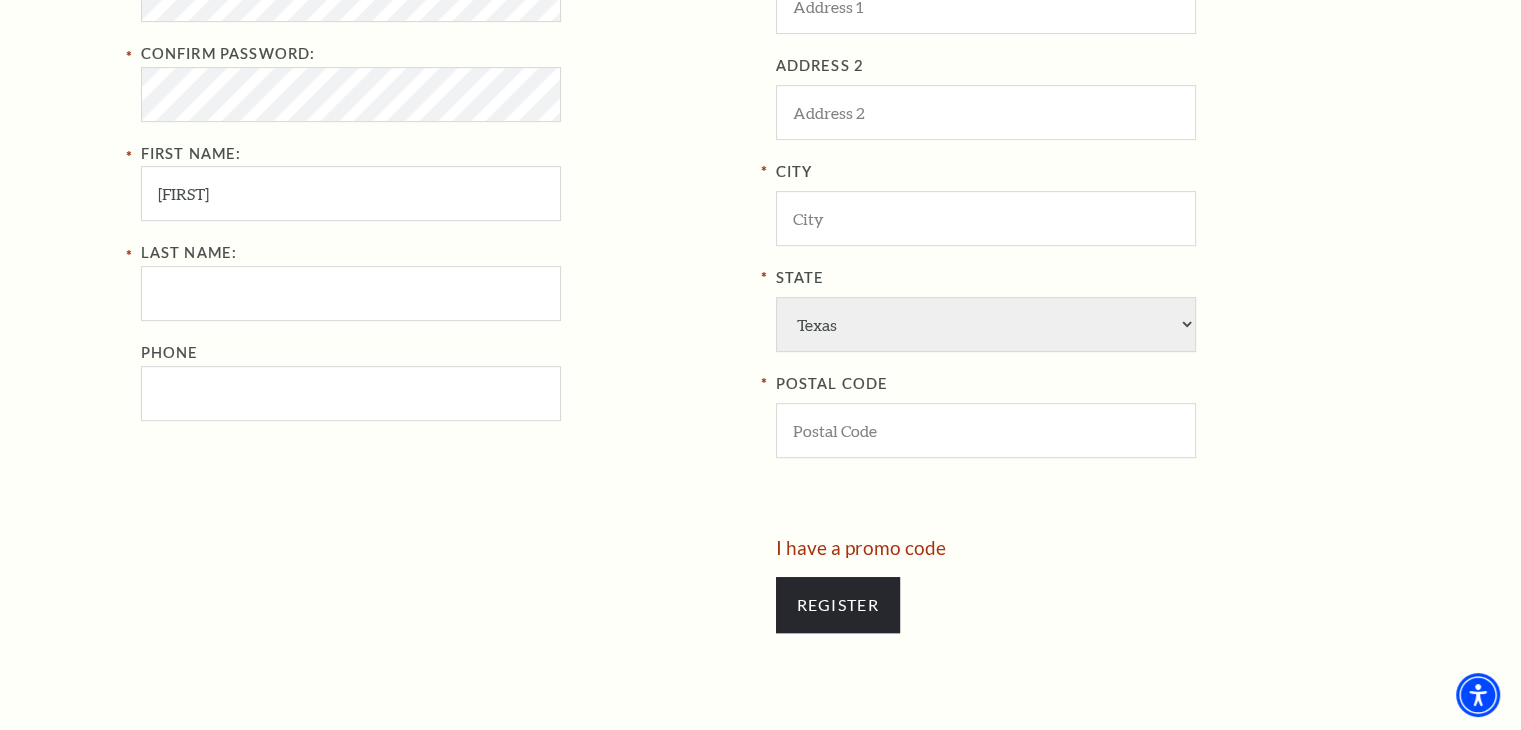 click on "Register
Your Information
Email Address:   tdarnall13@gmail.com     Password:       Confirm Password:       First Name:   Tonya     Last Name:       Phone
New Address
COUNTRY   Afghanistan Albania Algeria Andorra Angola Antigua and Barbuda Argentina Aruba Australia Austria Azores Bahamas Bahrain Bangladesh Barbados Belgium Belize Benin Bermuda Bhutan Bolivia Botswana Brazil British Virgin Islnd Brunei Darussalam Bulgaria Burkina Faso Burma Burundi Cameroon Canada Canal Zone Canary Islands Cape Verde Cayman Islands Central African Rep Chad Channel Islands Chile Colombia Comoros Confed of Senegambia Congo Cook Islands Costa Rica Croatia Cuba Curacao Cyprus Czechoslovakia Dahomey Denmark Djibouti Dm People's Rp Korea Dominica Ecuador USA" at bounding box center (760, 172) 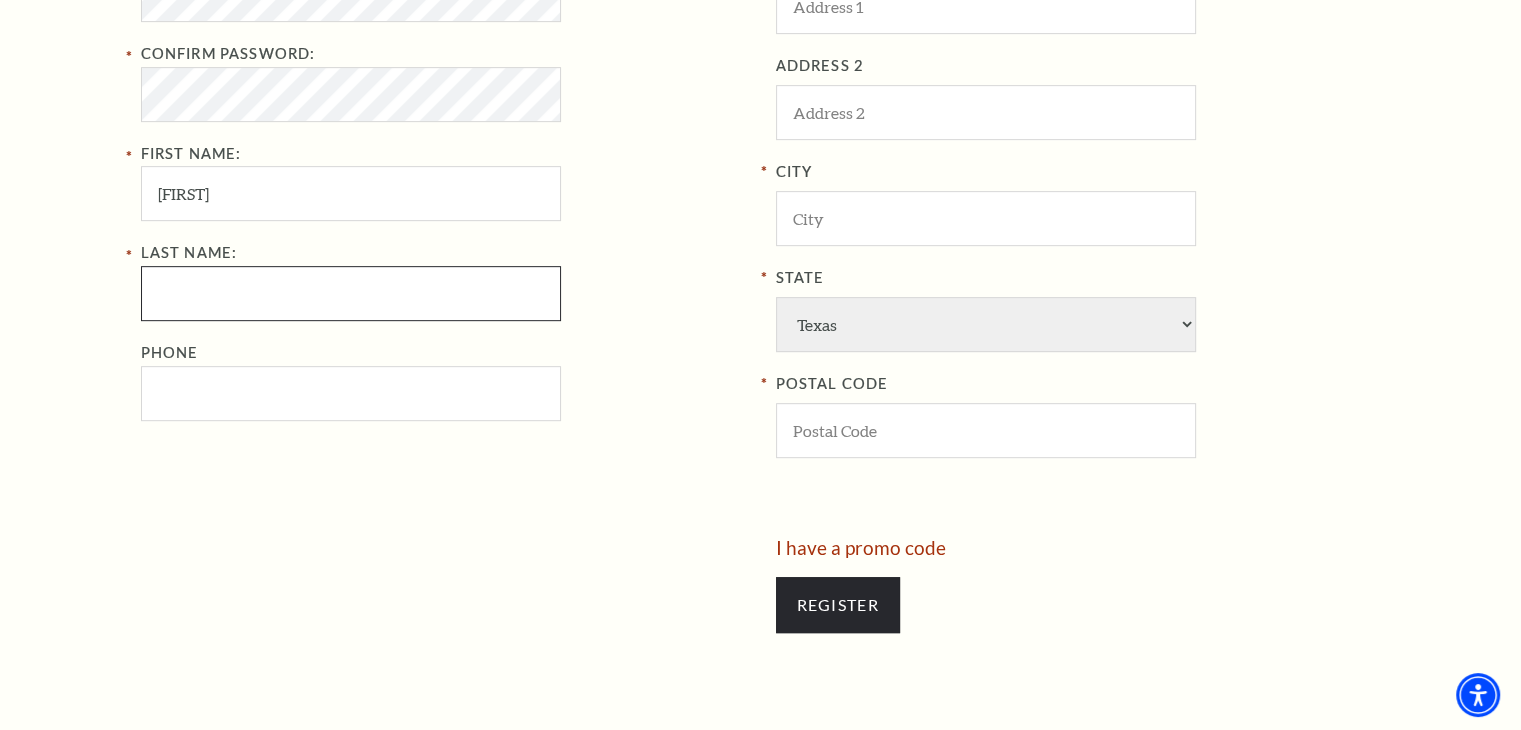 click on "Last Name:" at bounding box center (351, 293) 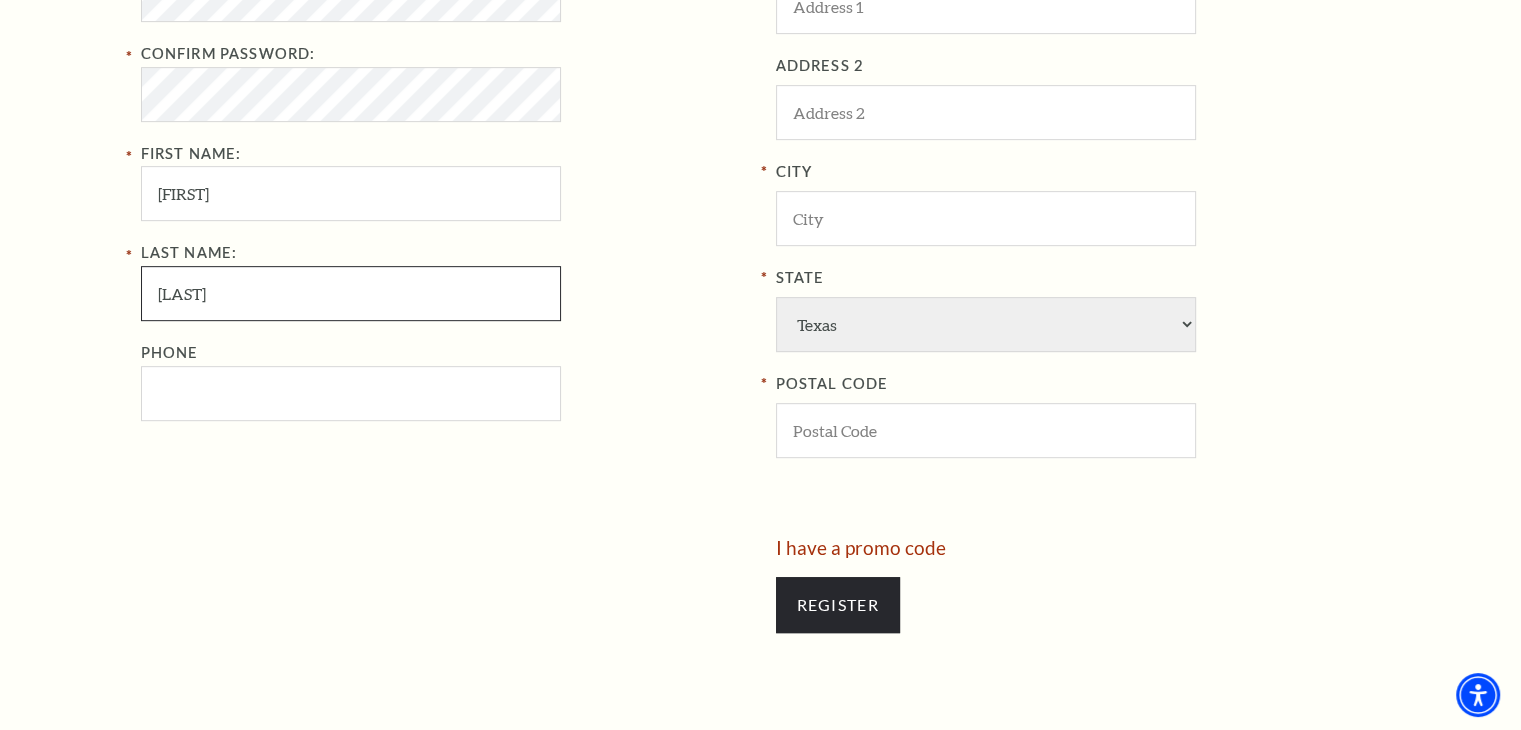 type on "Hardin" 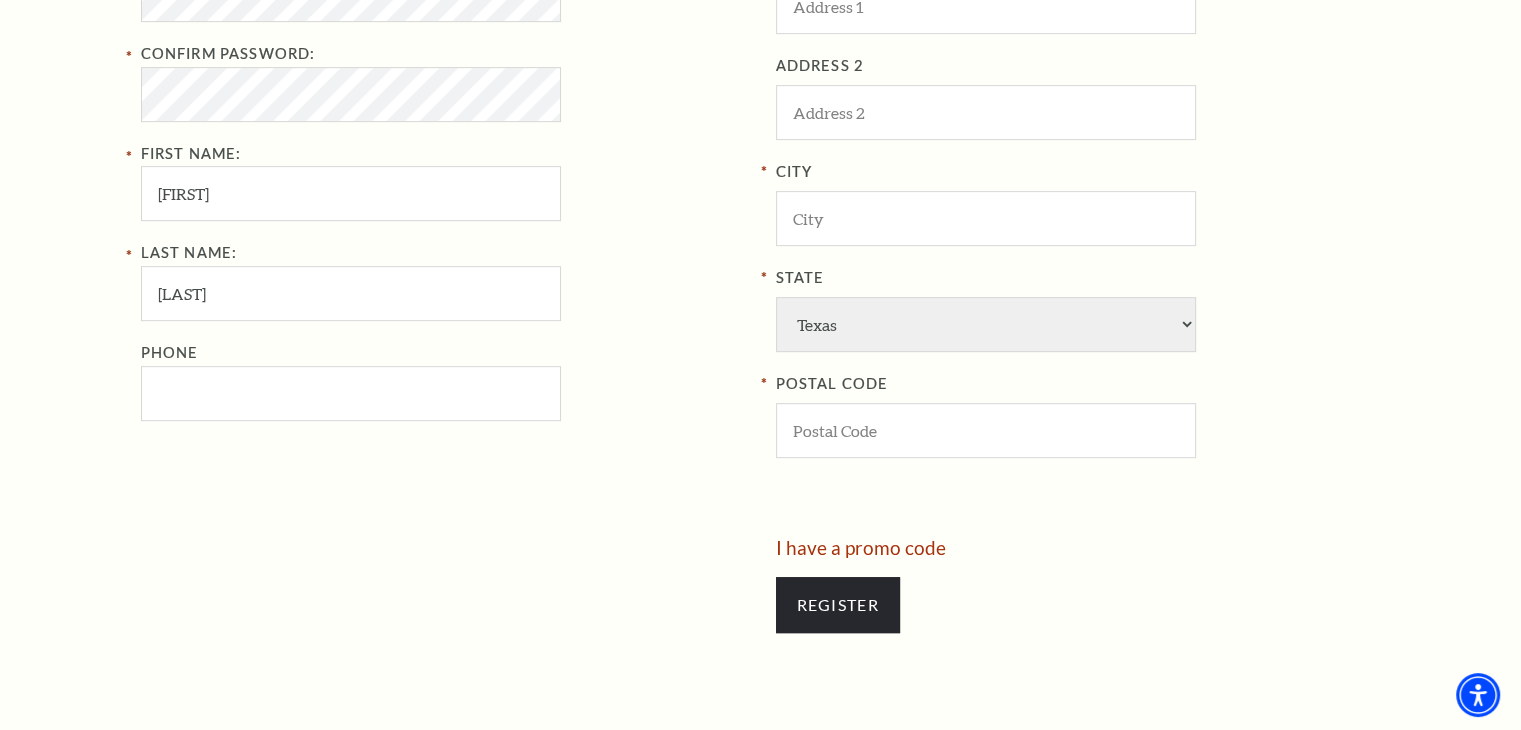 click on "Register
Your Information
Email Address:   tdarnall13@gmail.com     Password:       Confirm Password:       First Name:   Tonya     Last Name:   Hardin     Phone
New Address
COUNTRY   Afghanistan Albania Algeria Andorra Angola Antigua and Barbuda Argentina Aruba Australia Austria Azores Bahamas Bahrain Bangladesh Barbados Belgium Belize Benin Bermuda Bhutan Bolivia Botswana Brazil British Virgin Islnd Brunei Darussalam Bulgaria Burkina Faso Burma Burundi Cameroon Canada Canal Zone Canary Islands Cape Verde Cayman Islands Central African Rep Chad Channel Islands Chile Colombia Comoros Confed of Senegambia Congo Cook Islands Costa Rica Croatia Cuba Curacao Cyprus Czechoslovakia Dahomey Denmark Djibouti Dm People's Rp Korea Dominica Fiji" at bounding box center [760, 172] 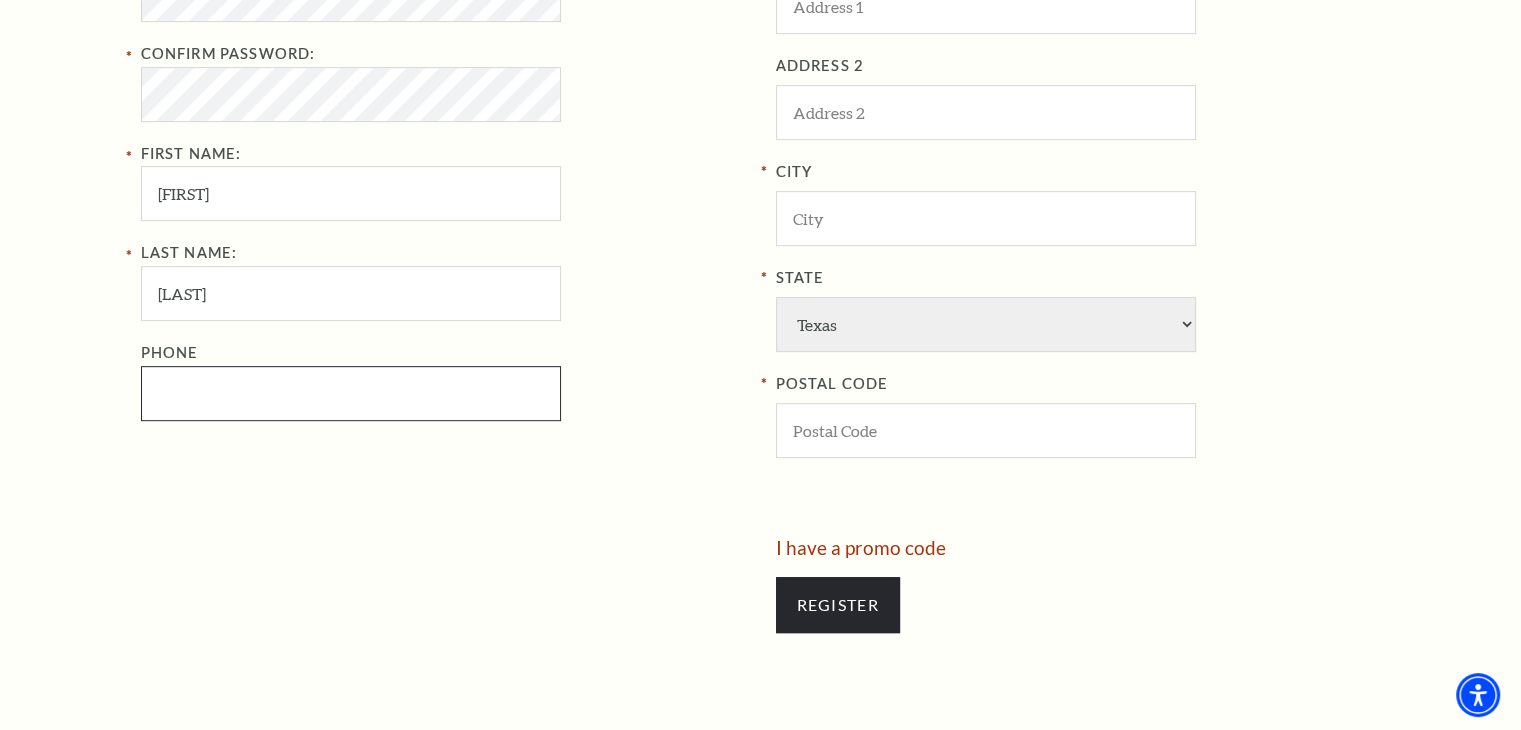 click on "Phone" at bounding box center [351, 393] 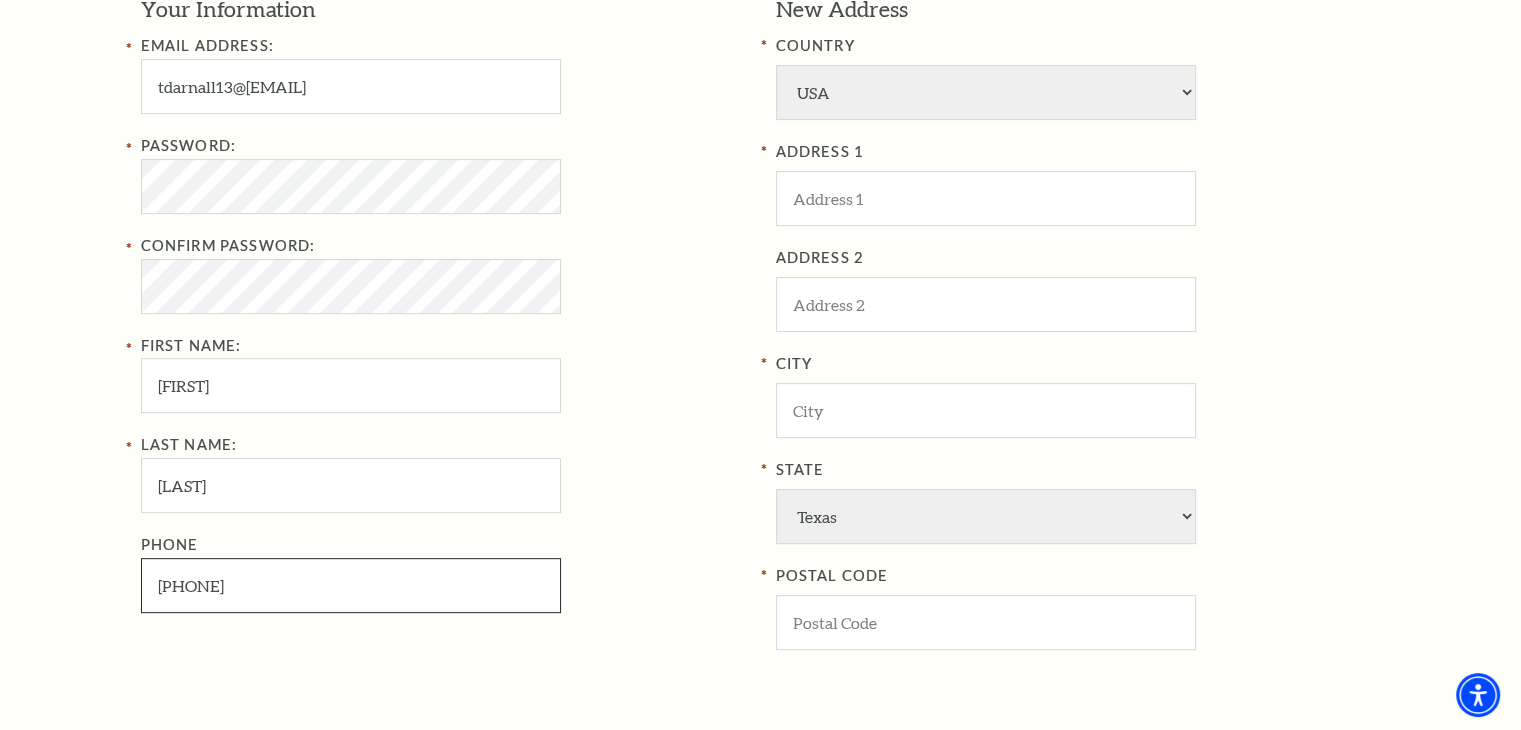 scroll, scrollTop: 700, scrollLeft: 0, axis: vertical 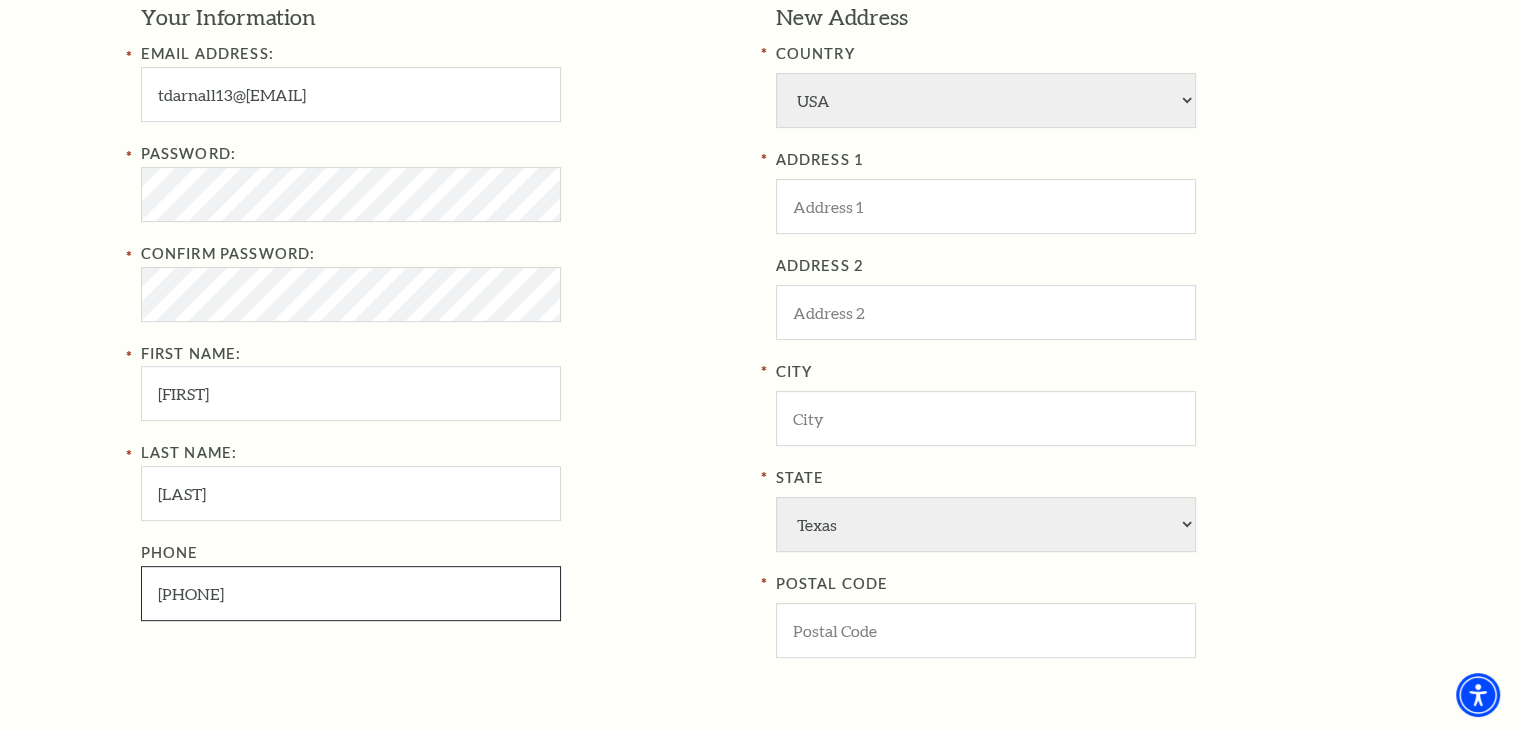 type on "434-346-7364" 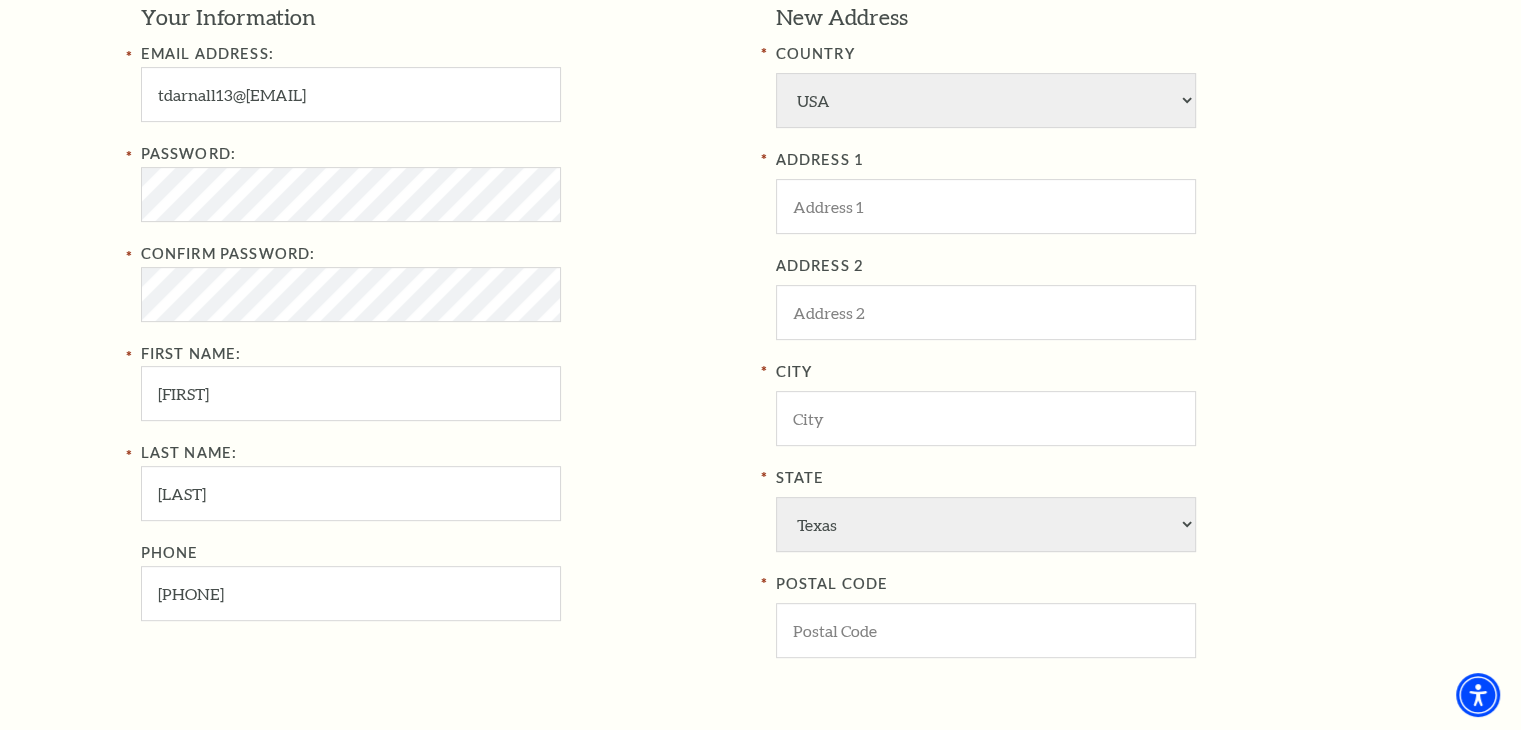 drag, startPoint x: 1449, startPoint y: 377, endPoint x: 1249, endPoint y: 263, distance: 230.2086 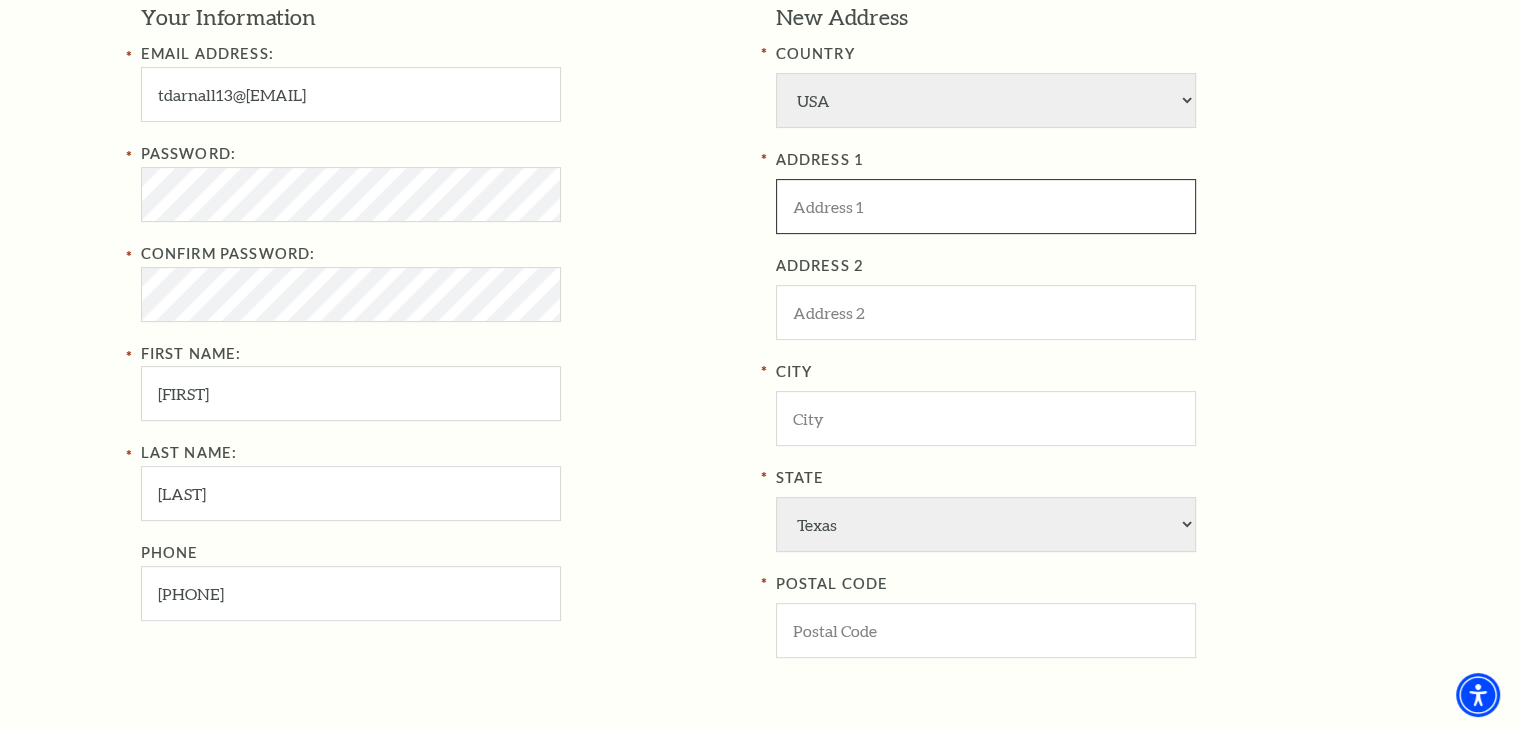 drag, startPoint x: 849, startPoint y: 191, endPoint x: 862, endPoint y: 201, distance: 16.40122 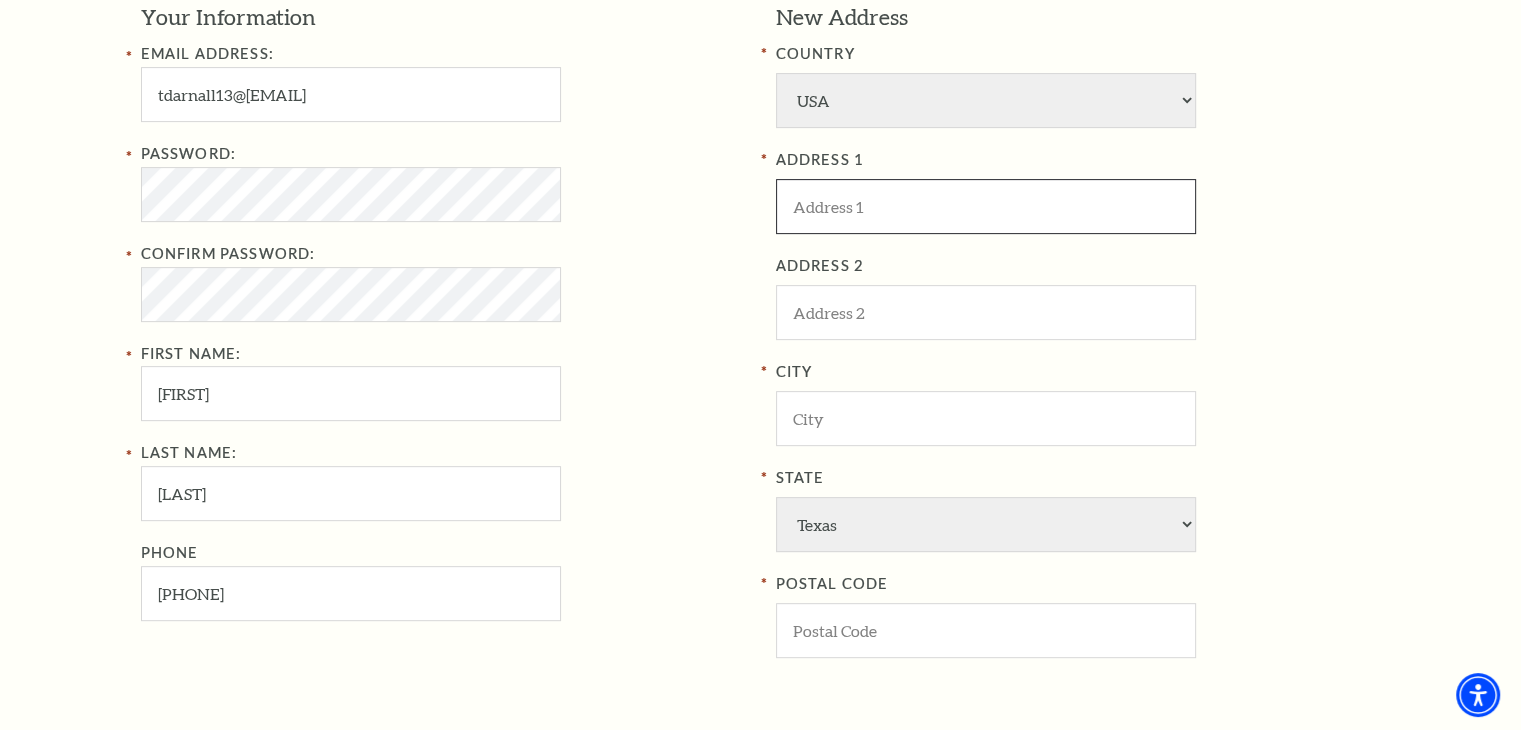 paste on "3525 Symsonia Hwy" 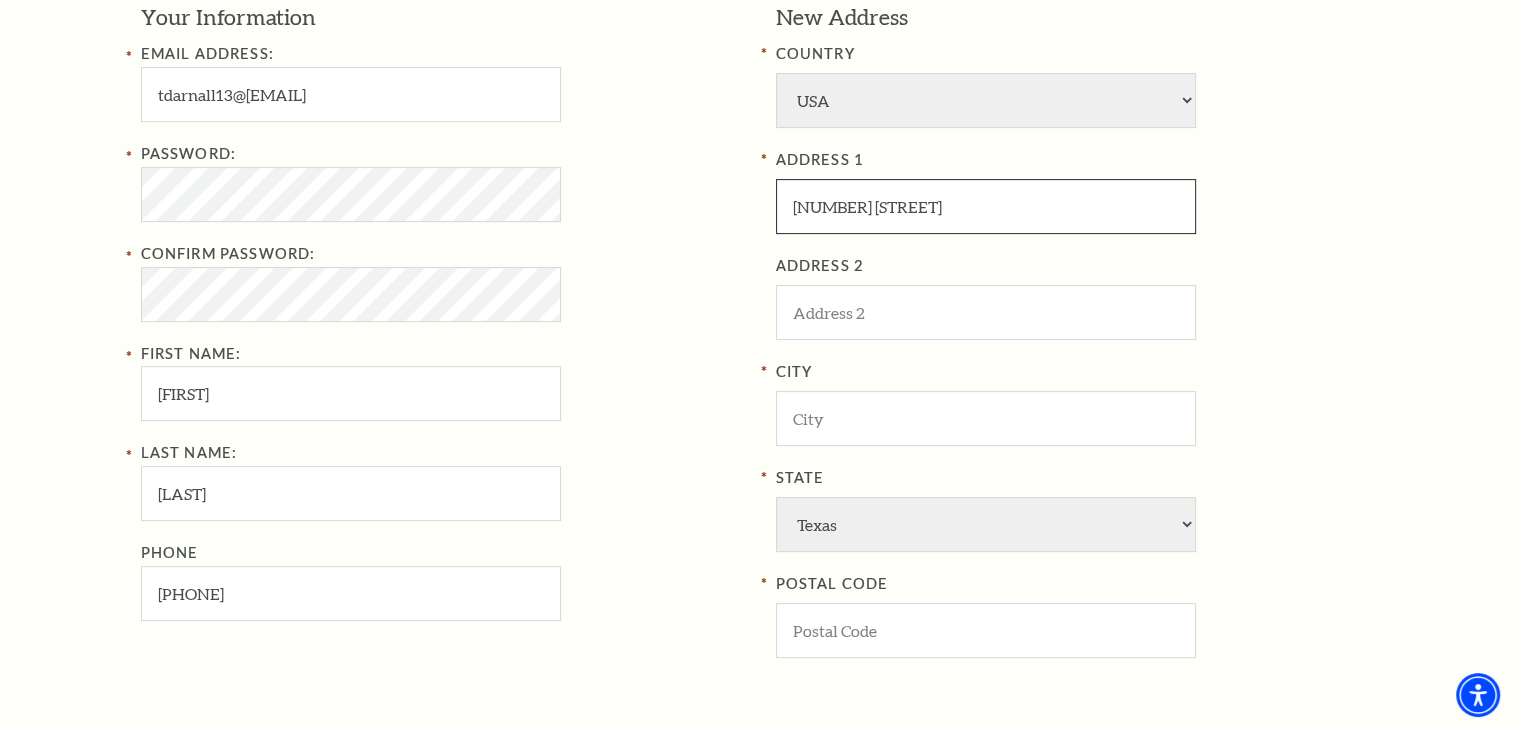 type on "3525 Symsonia Hwy" 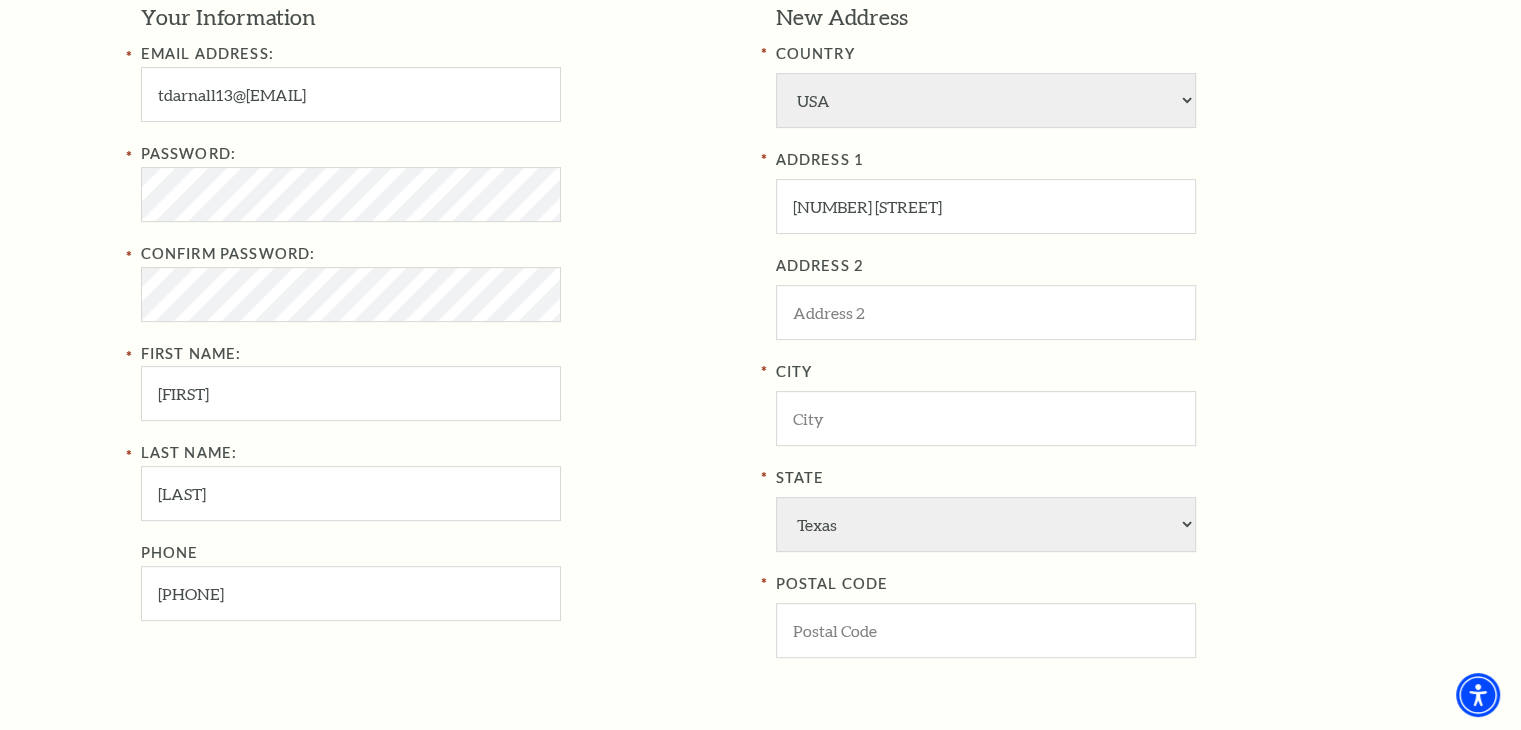 click on "Register
Your Information
Email Address:   tdarnall13@gmail.com     Password:       Confirm Password:       First Name:   Tonya     Last Name:   Hardin     Phone   434-346-7364
New Address
COUNTRY   Afghanistan Albania Algeria Andorra Angola Antigua and Barbuda Argentina Aruba Australia Austria Azores Bahamas Bahrain Bangladesh Barbados Belgium Belize Benin Bermuda Bhutan Bolivia Botswana Brazil British Virgin Islnd Brunei Darussalam Bulgaria Burkina Faso Burma Burundi Cameroon Canada Canal Zone Canary Islands Cape Verde Cayman Islands Central African Rep Chad Channel Islands Chile Colombia Comoros Confed of Senegambia Congo Cook Islands Costa Rica Croatia Cuba Curacao Cyprus Czechoslovakia Dahomey Denmark Djibouti Dm People's Rp Korea" at bounding box center [760, 372] 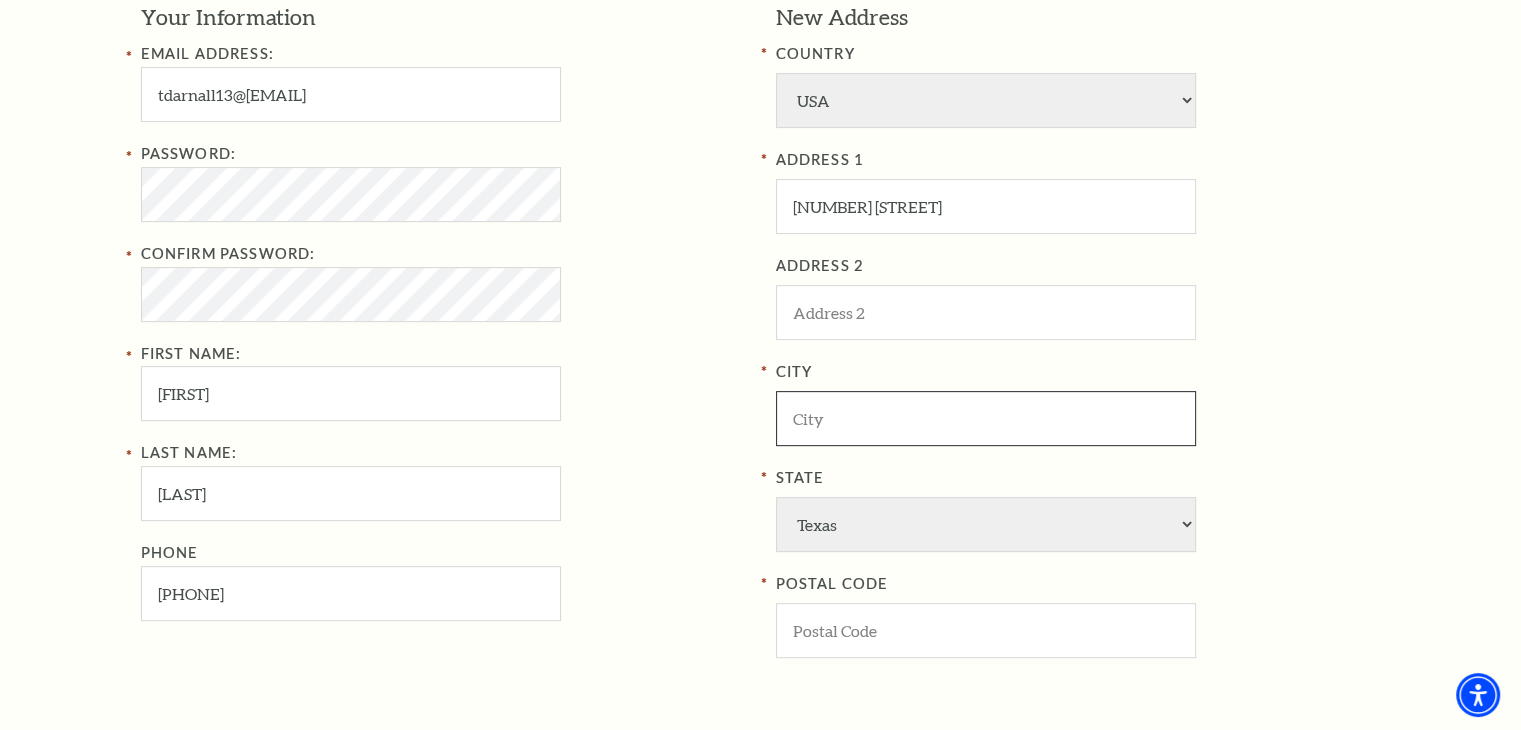 click at bounding box center (986, 418) 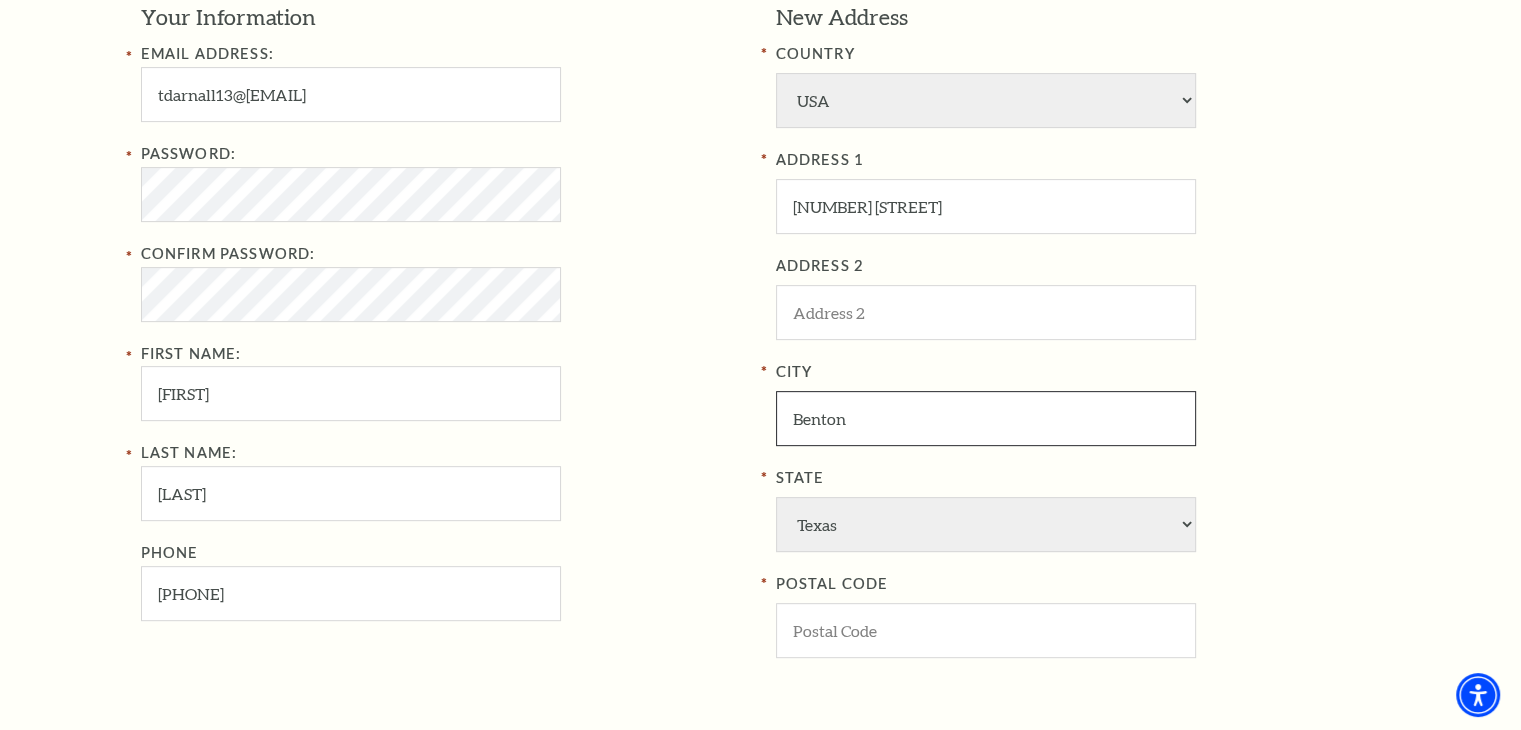 type on "Benton" 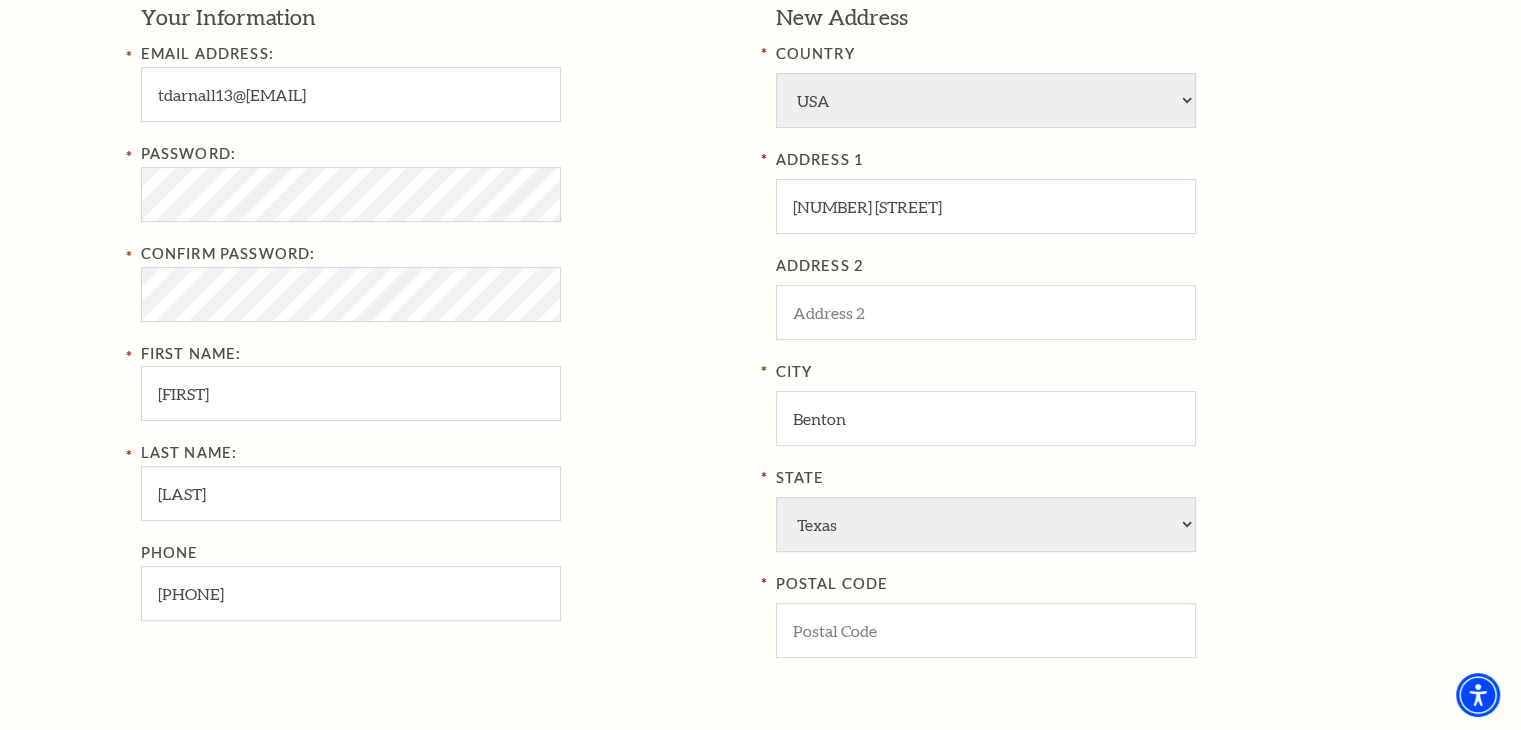 click on "Register
Your Information
Email Address:   tdarnall13@gmail.com     Password:       Confirm Password:       First Name:   Tonya     Last Name:   Hardin     Phone   434-346-7364
New Address
COUNTRY   Afghanistan Albania Algeria Andorra Angola Antigua and Barbuda Argentina Aruba Australia Austria Azores Bahamas Bahrain Bangladesh Barbados Belgium Belize Benin Bermuda Bhutan Bolivia Botswana Brazil British Virgin Islnd Brunei Darussalam Bulgaria Burkina Faso Burma Burundi Cameroon Canada Canal Zone Canary Islands Cape Verde Cayman Islands Central African Rep Chad Channel Islands Chile Colombia Comoros Confed of Senegambia Congo Cook Islands Costa Rica Croatia Cuba Curacao Cyprus Czechoslovakia Dahomey Denmark Djibouti Dm People's Rp Korea" at bounding box center [760, 372] 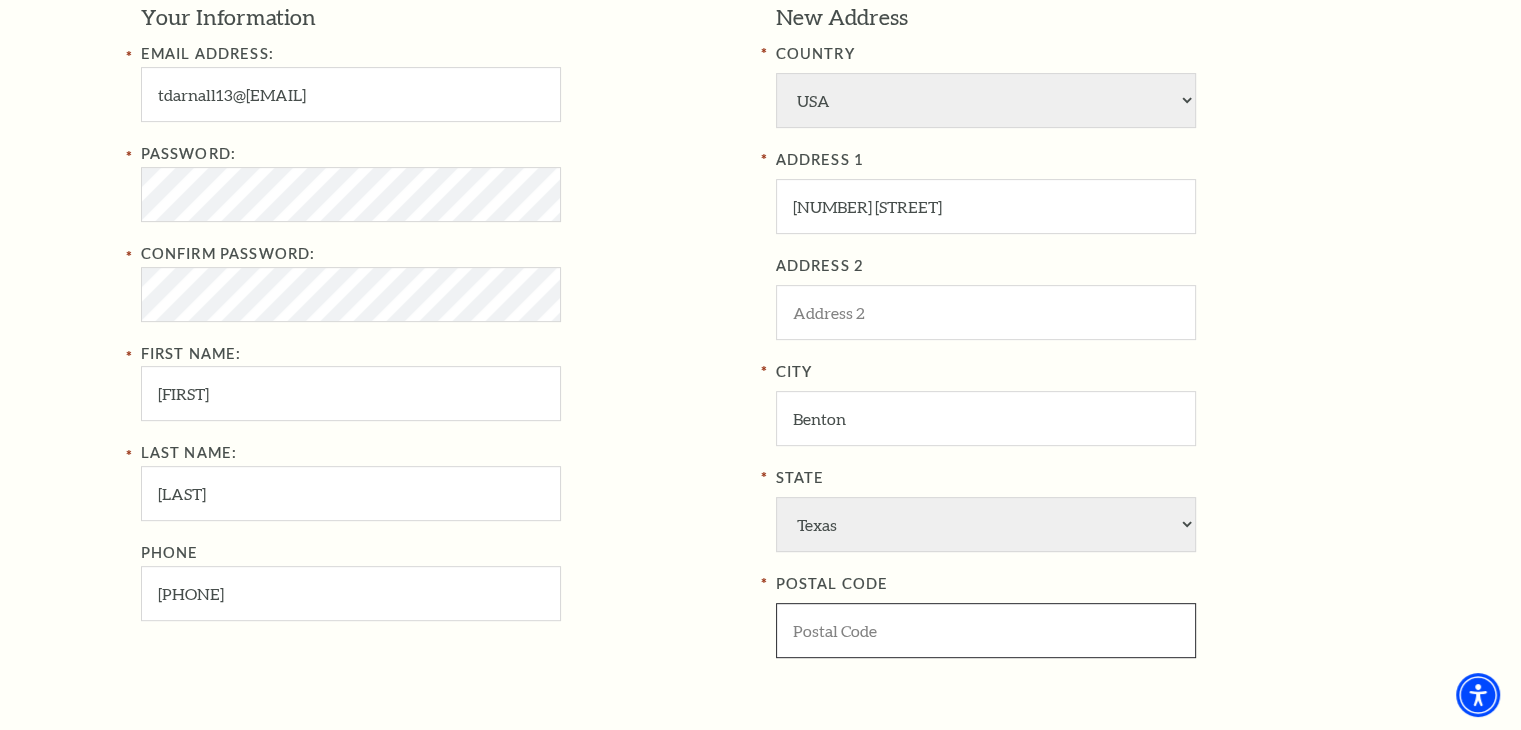 drag, startPoint x: 911, startPoint y: 632, endPoint x: 894, endPoint y: 563, distance: 71.063354 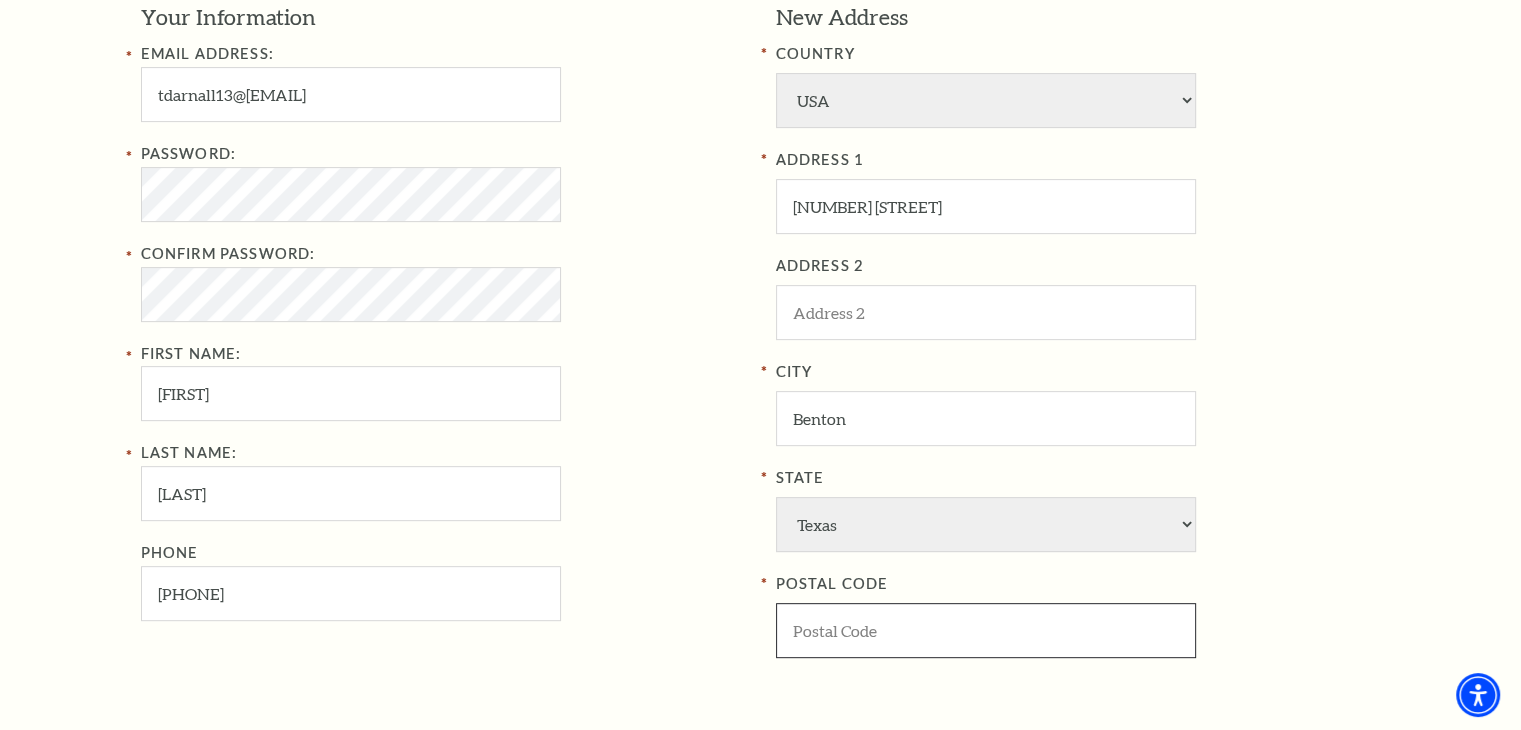 click at bounding box center (986, 630) 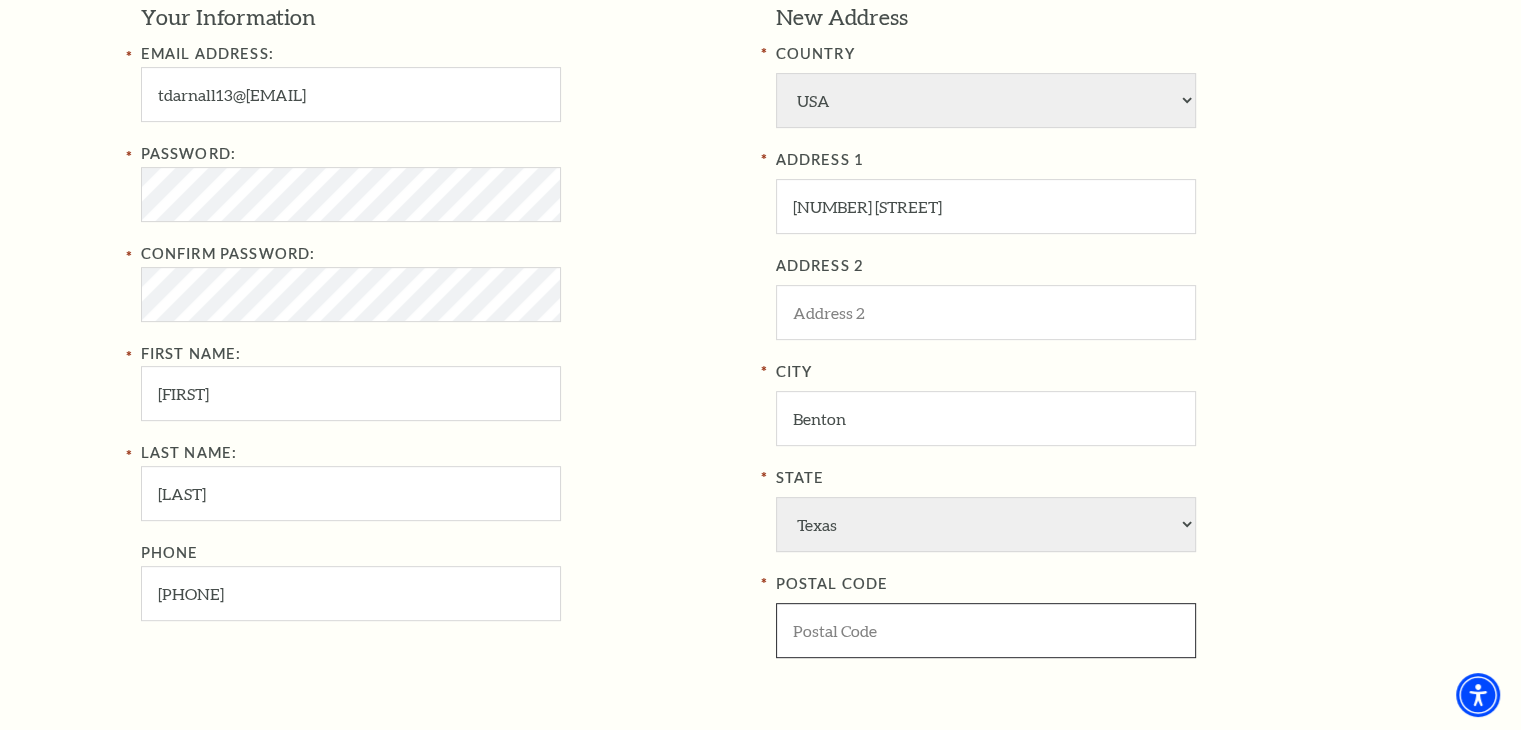 paste on "42025" 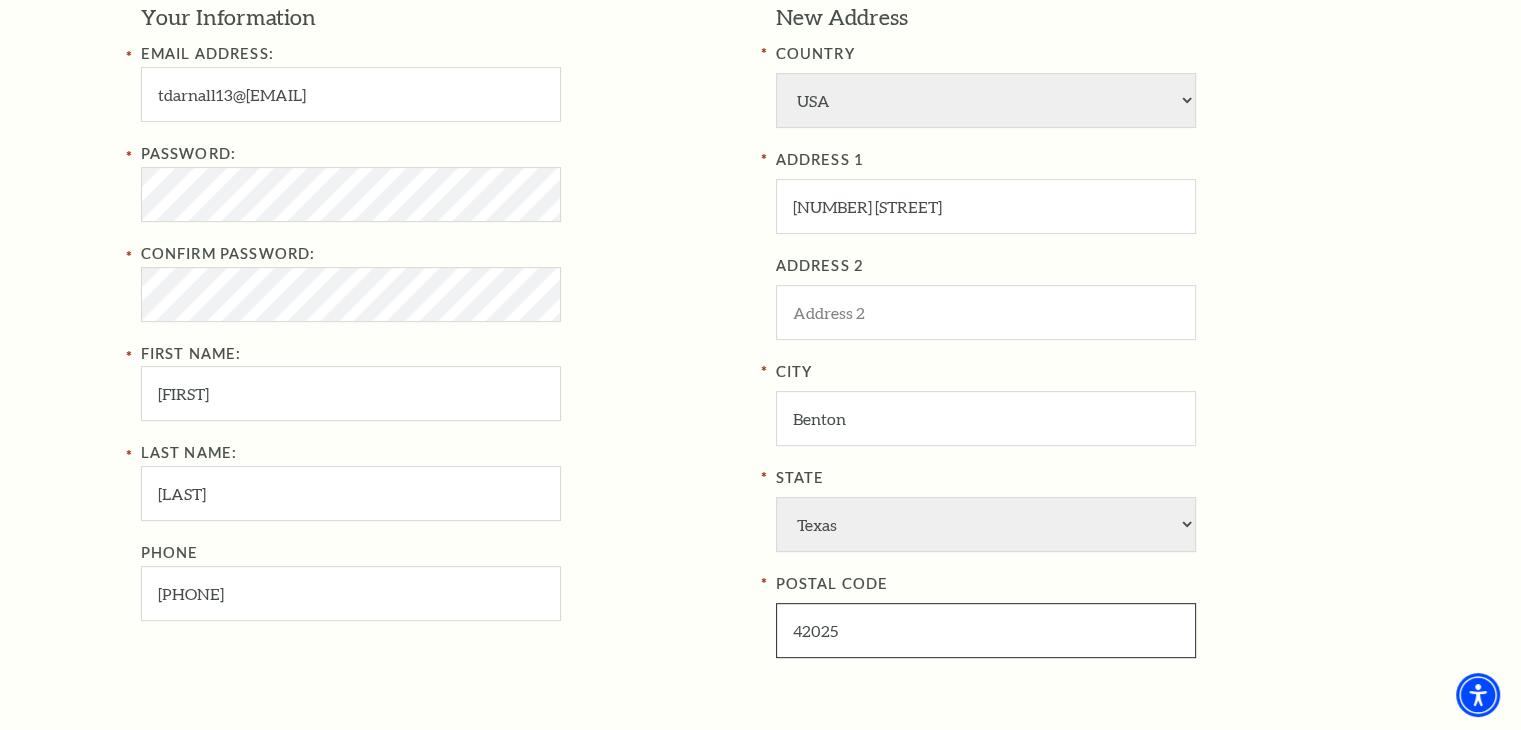 type on "42025" 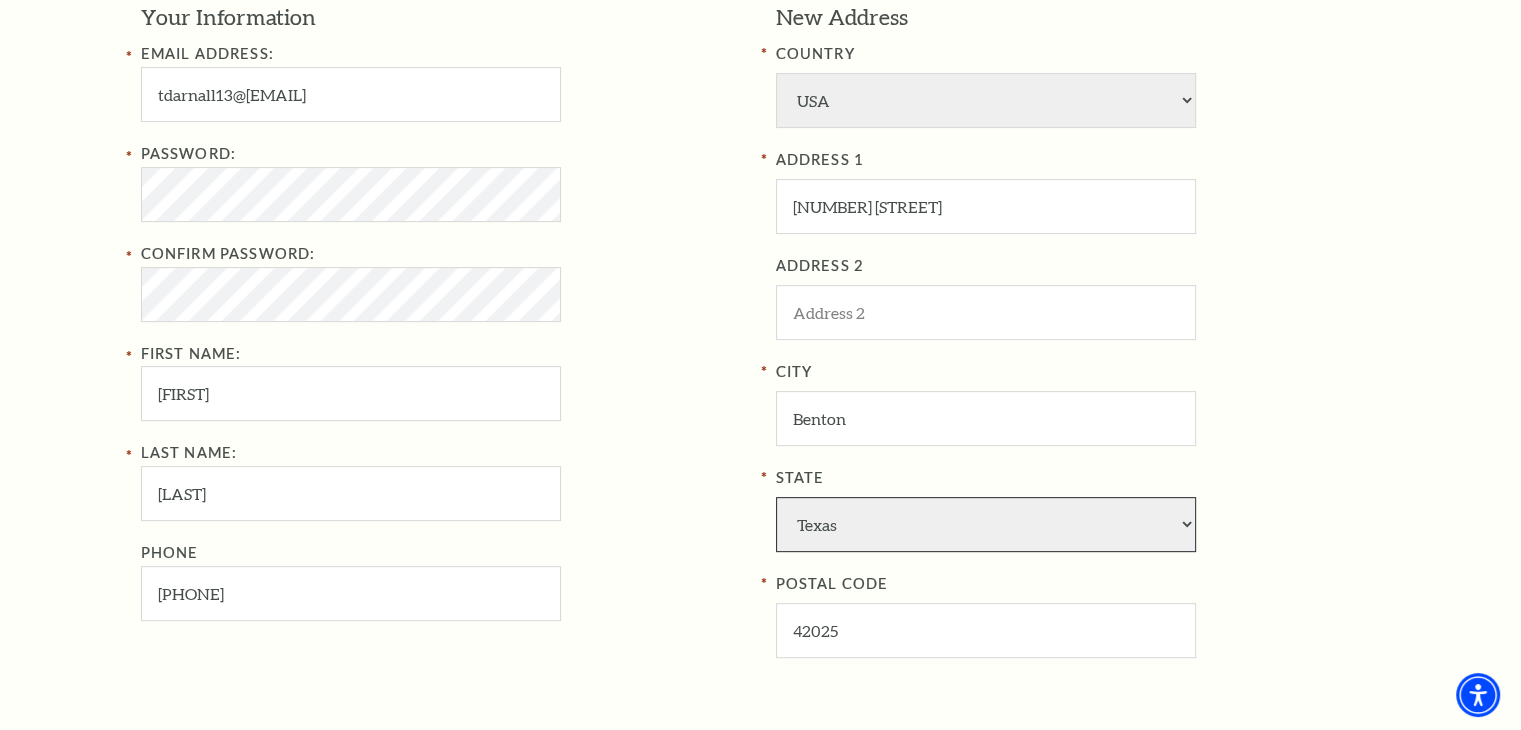 click on "Alabama Alaska American Embassy American Embassy American Samoa Arizona Arkansas Armed Forces California Colorado Connecticut D.C. Delaware Florida Georgia Guam Hawaii Idaho Illinois Indiana Iowa Kansas Kentucky Louisiana Maine Marshall Islands Maryland Massachusetts Michigan Micronesia Minnesota Mississippi Missouri Montana Nebraska Nevada New Hampshire New Jersey New Mexico New York North Carolina North Dakota Northern Mariana Is. Ohio Oklahoma Oregon Palau Pennsylvania Puerto Rico Rhode Island South Carolina South Dakota Tennessee Texas Trust Territories Utah Vermont Virgin Islands Virginia Washington West Virginia Wisconsin Wyoming" at bounding box center (986, 524) 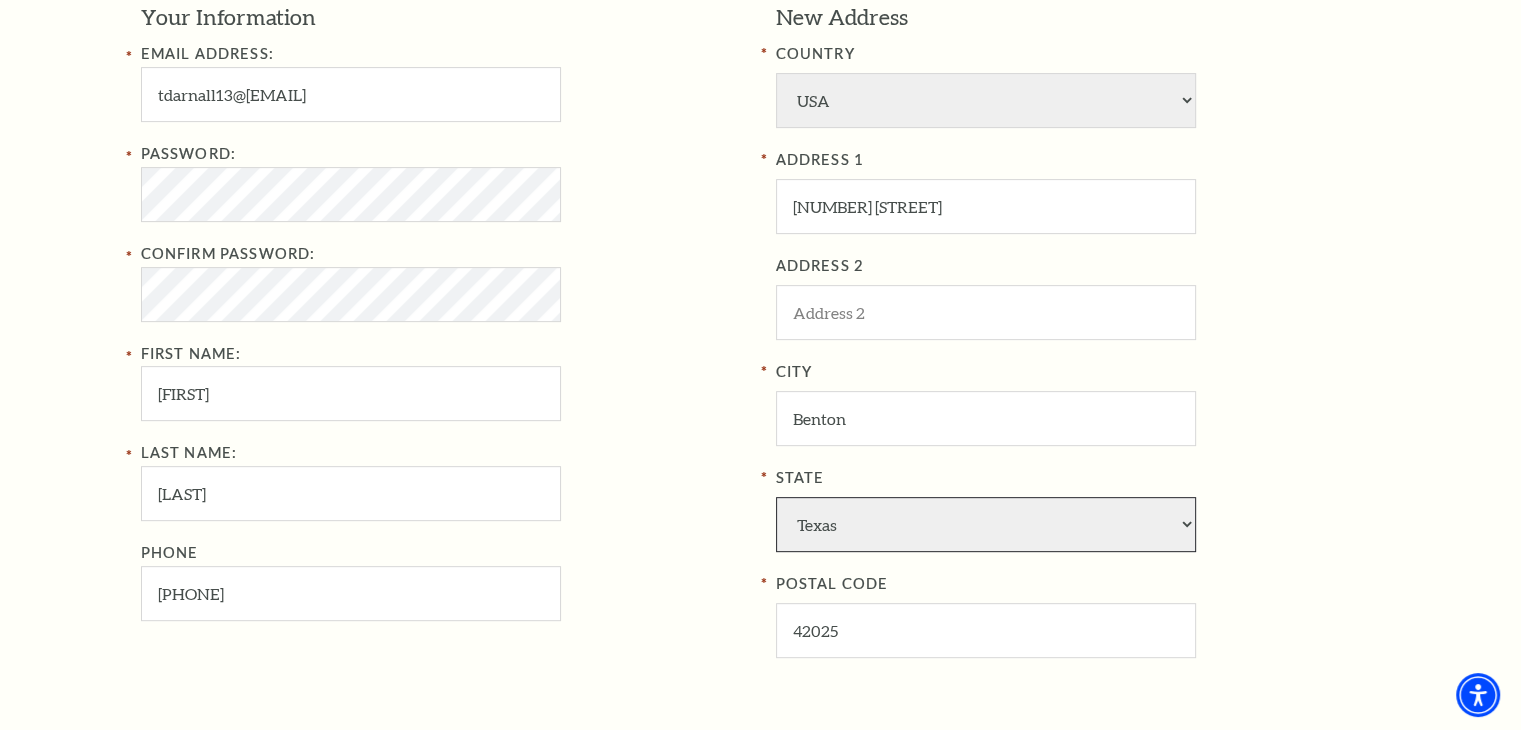select on "KY" 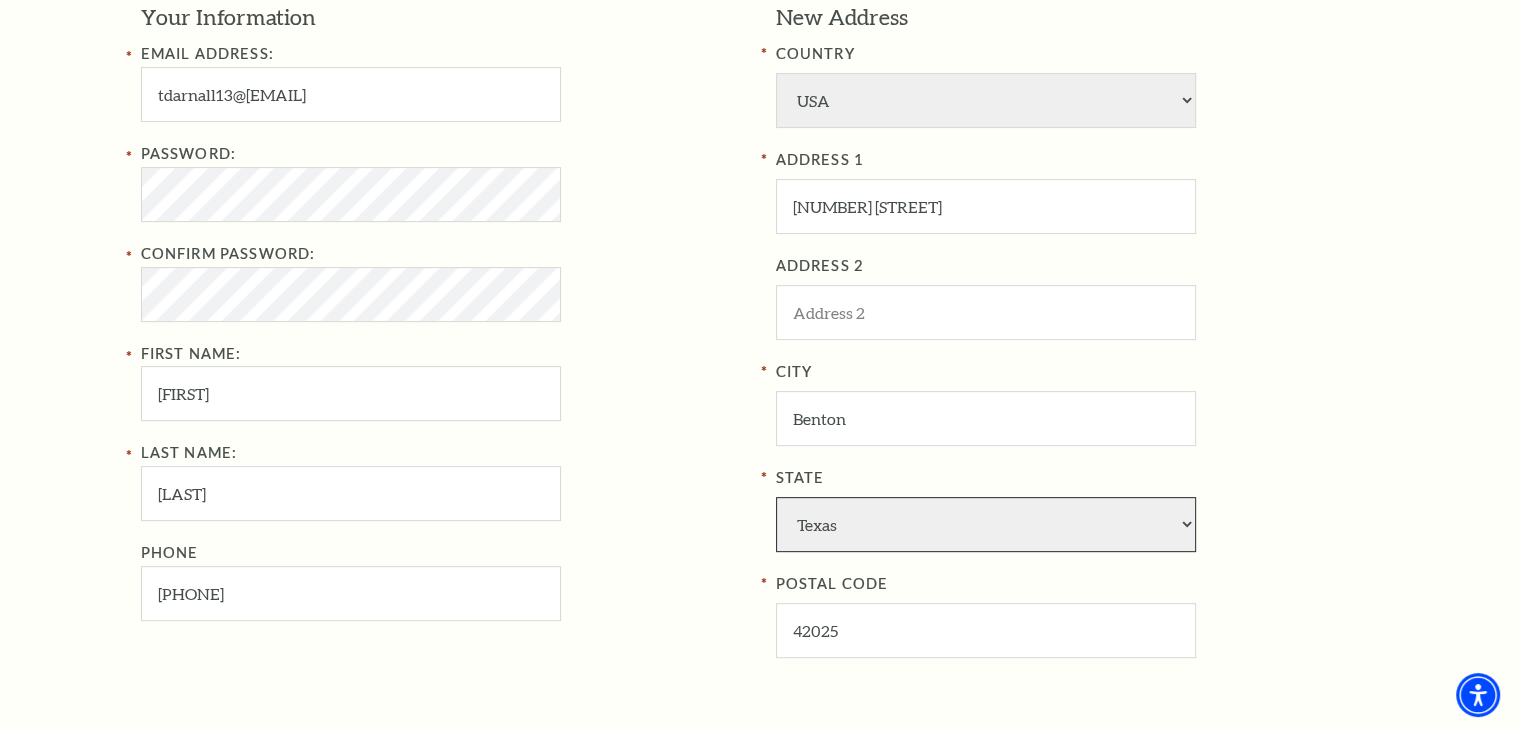 click on "Alabama Alaska American Embassy American Embassy American Samoa Arizona Arkansas Armed Forces California Colorado Connecticut D.C. Delaware Florida Georgia Guam Hawaii Idaho Illinois Indiana Iowa Kansas Kentucky Louisiana Maine Marshall Islands Maryland Massachusetts Michigan Micronesia Minnesota Mississippi Missouri Montana Nebraska Nevada New Hampshire New Jersey New Mexico New York North Carolina North Dakota Northern Mariana Is. Ohio Oklahoma Oregon Palau Pennsylvania Puerto Rico Rhode Island South Carolina South Dakota Tennessee Texas Trust Territories Utah Vermont Virgin Islands Virginia Washington West Virginia Wisconsin Wyoming" at bounding box center [986, 524] 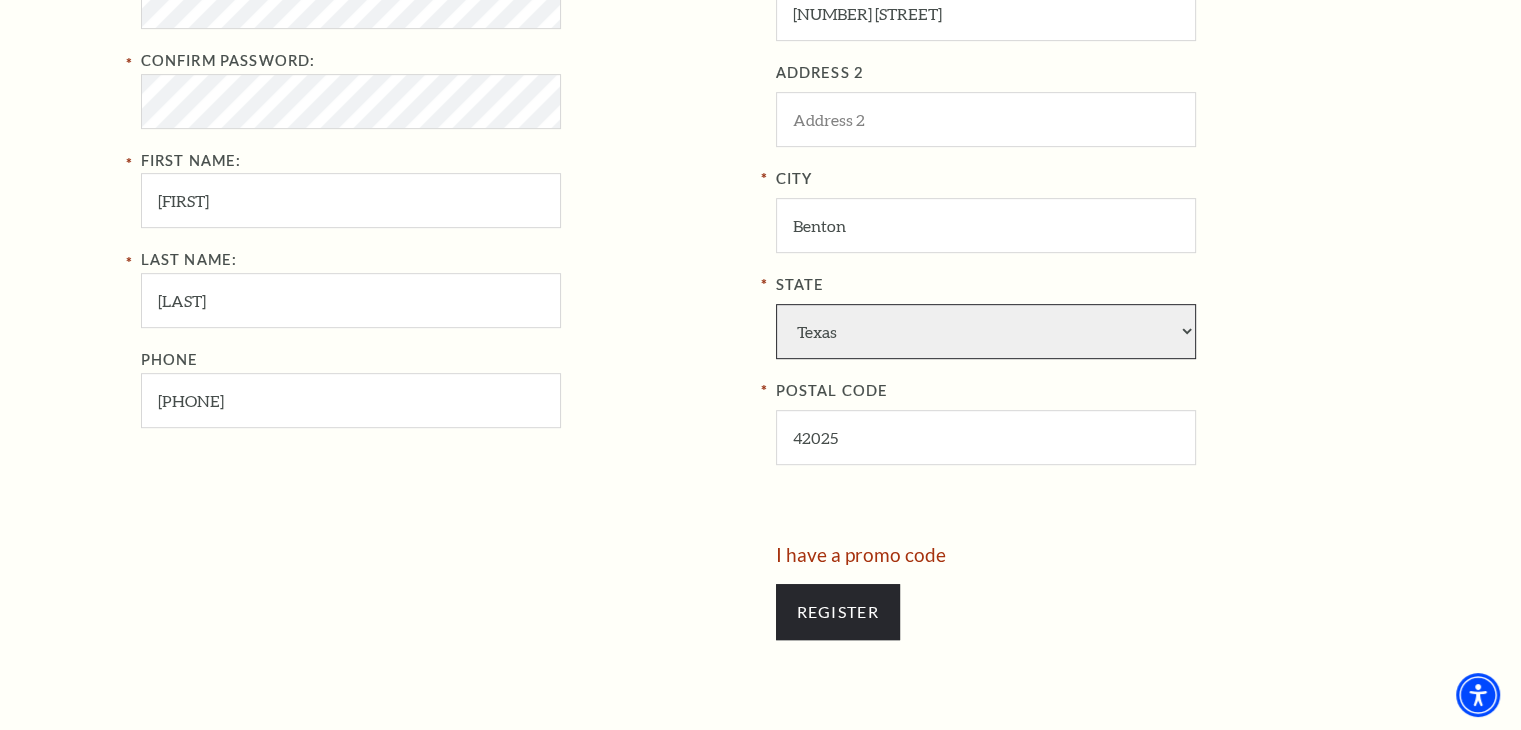 scroll, scrollTop: 1000, scrollLeft: 0, axis: vertical 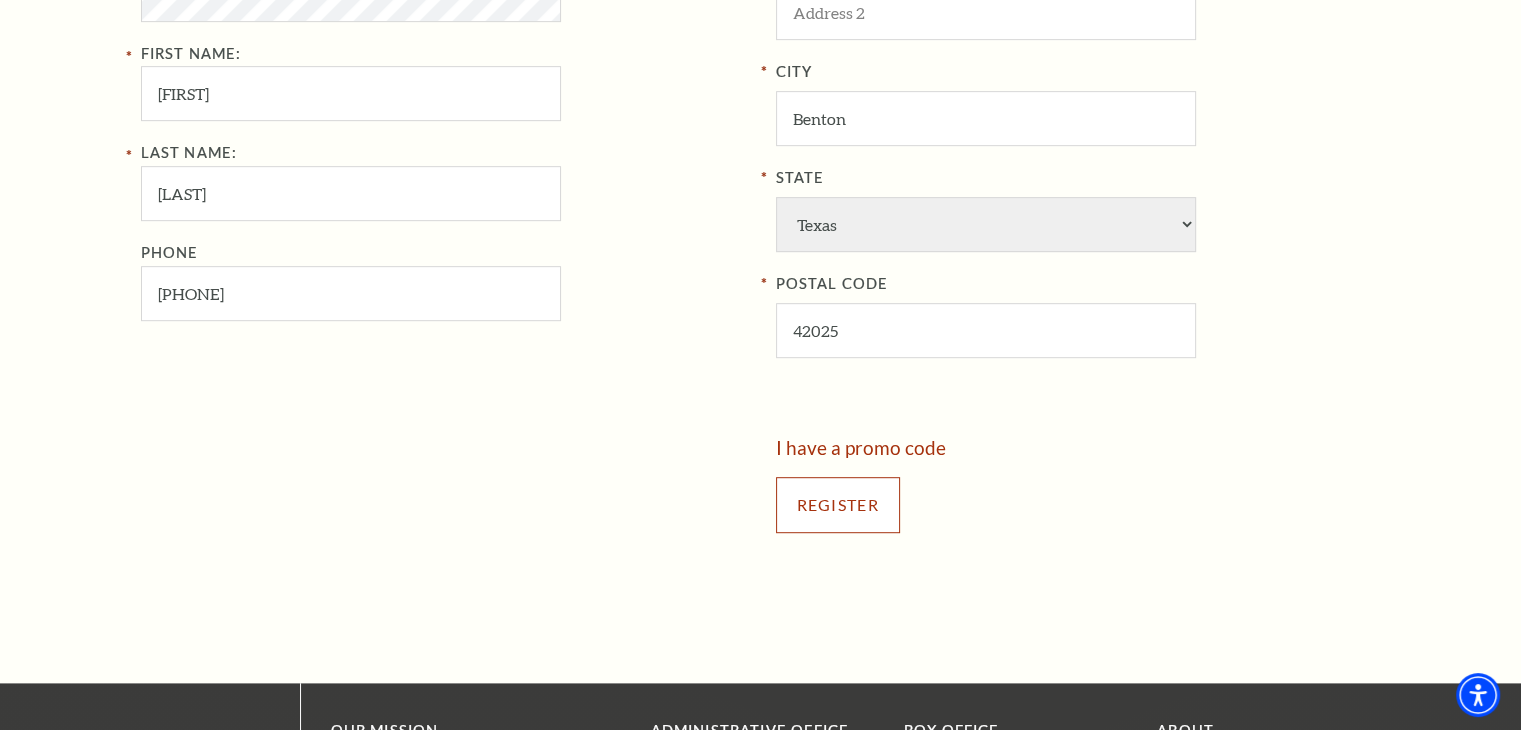 drag, startPoint x: 840, startPoint y: 497, endPoint x: 991, endPoint y: 728, distance: 275.97464 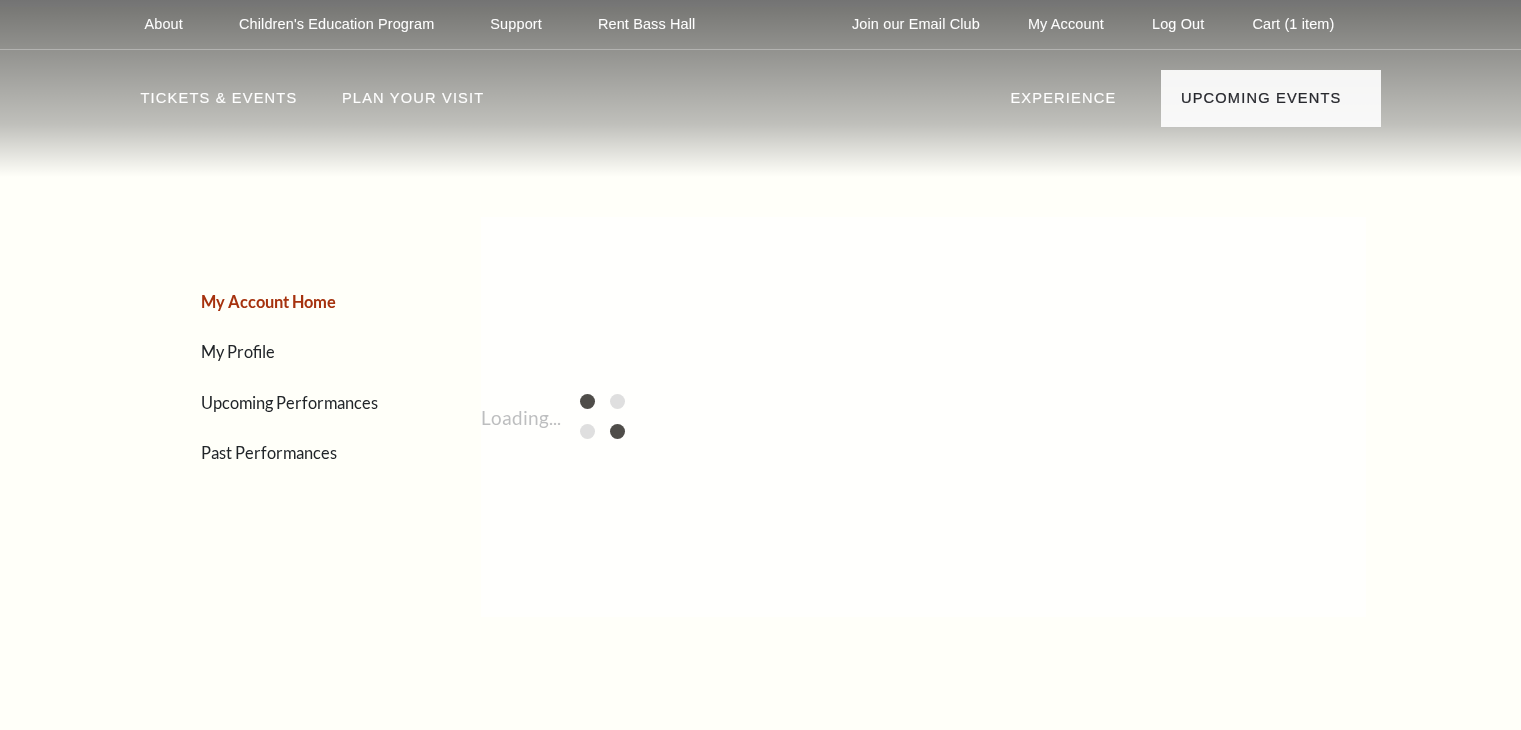 scroll, scrollTop: 0, scrollLeft: 0, axis: both 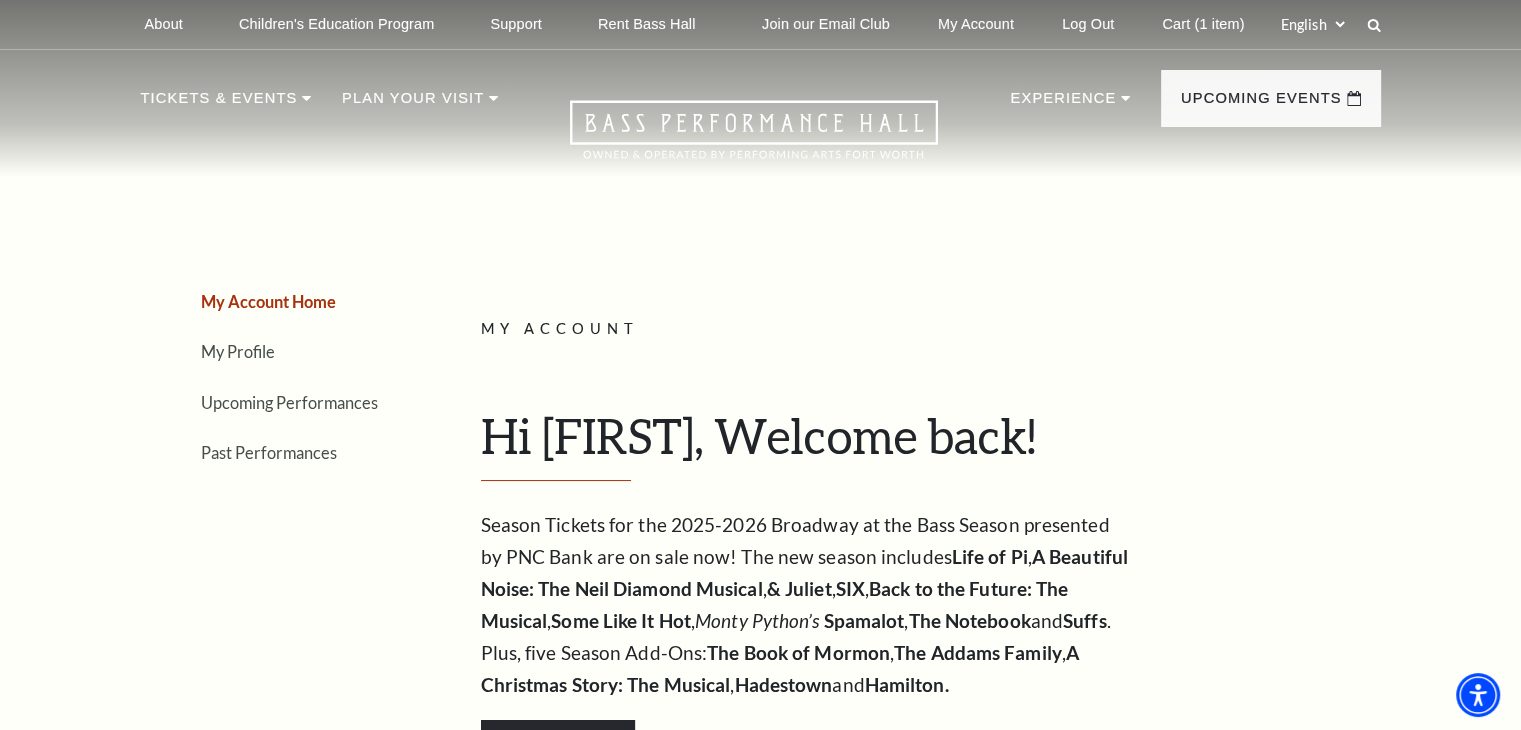 drag, startPoint x: 48, startPoint y: 246, endPoint x: 486, endPoint y: 272, distance: 438.771 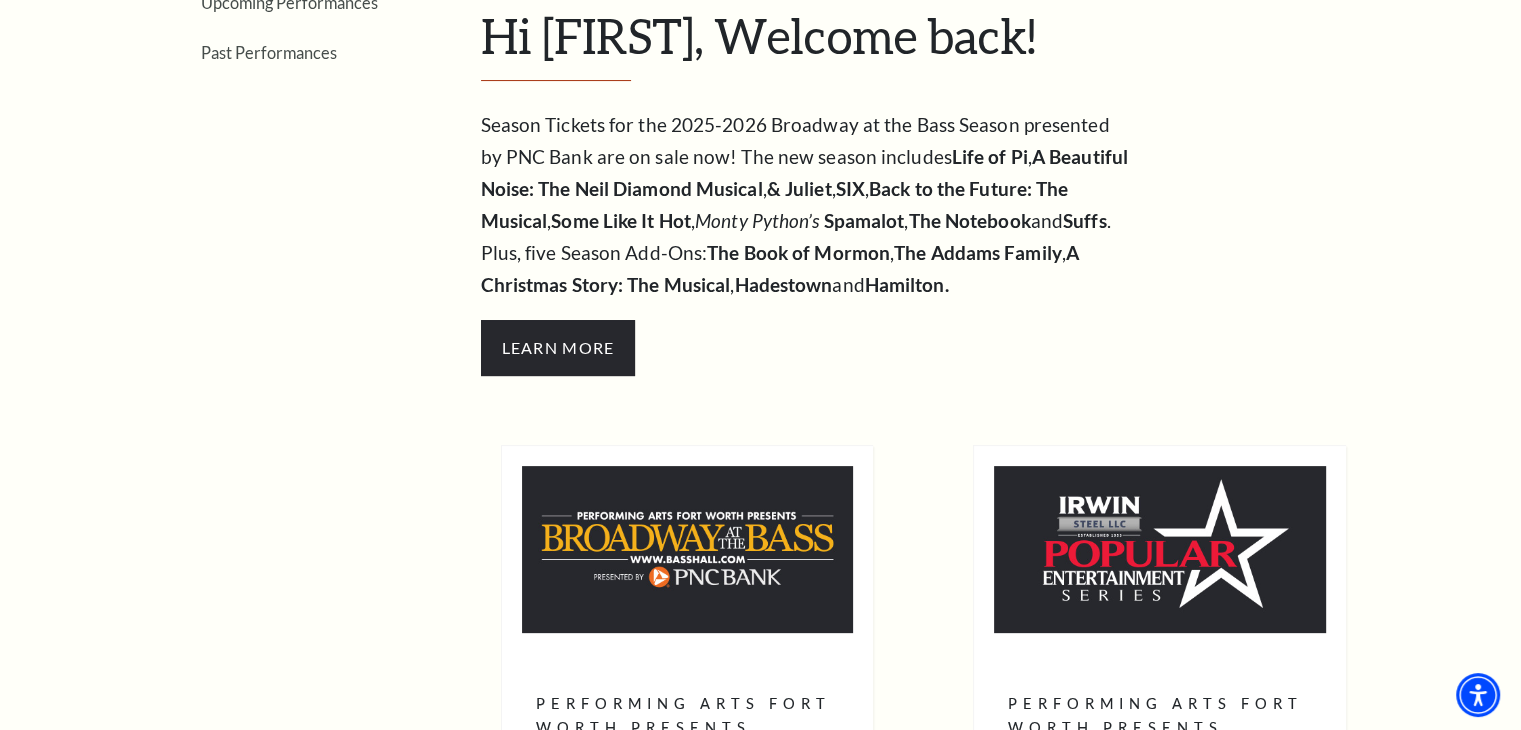scroll, scrollTop: 0, scrollLeft: 0, axis: both 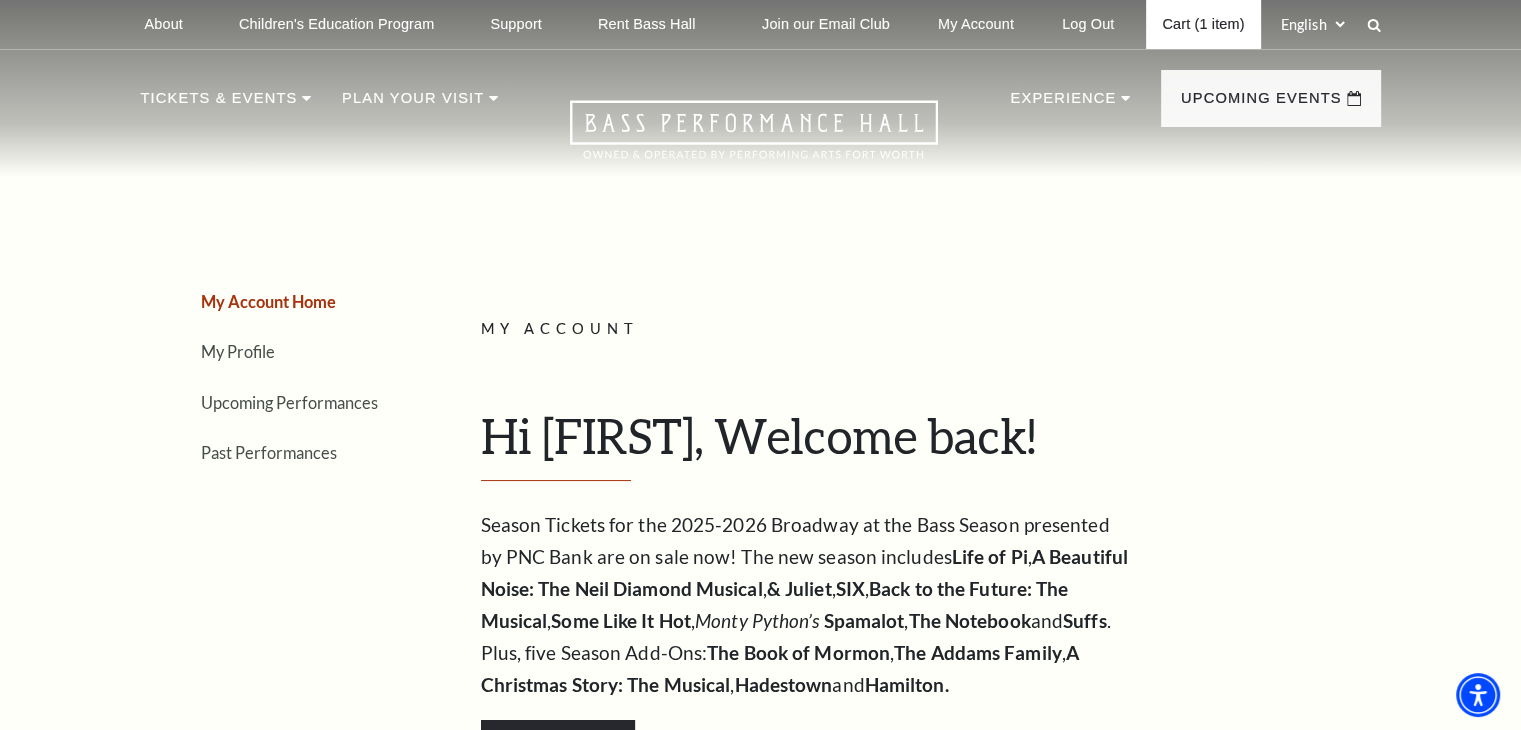 click on "Cart (1 item)" at bounding box center (1203, 24) 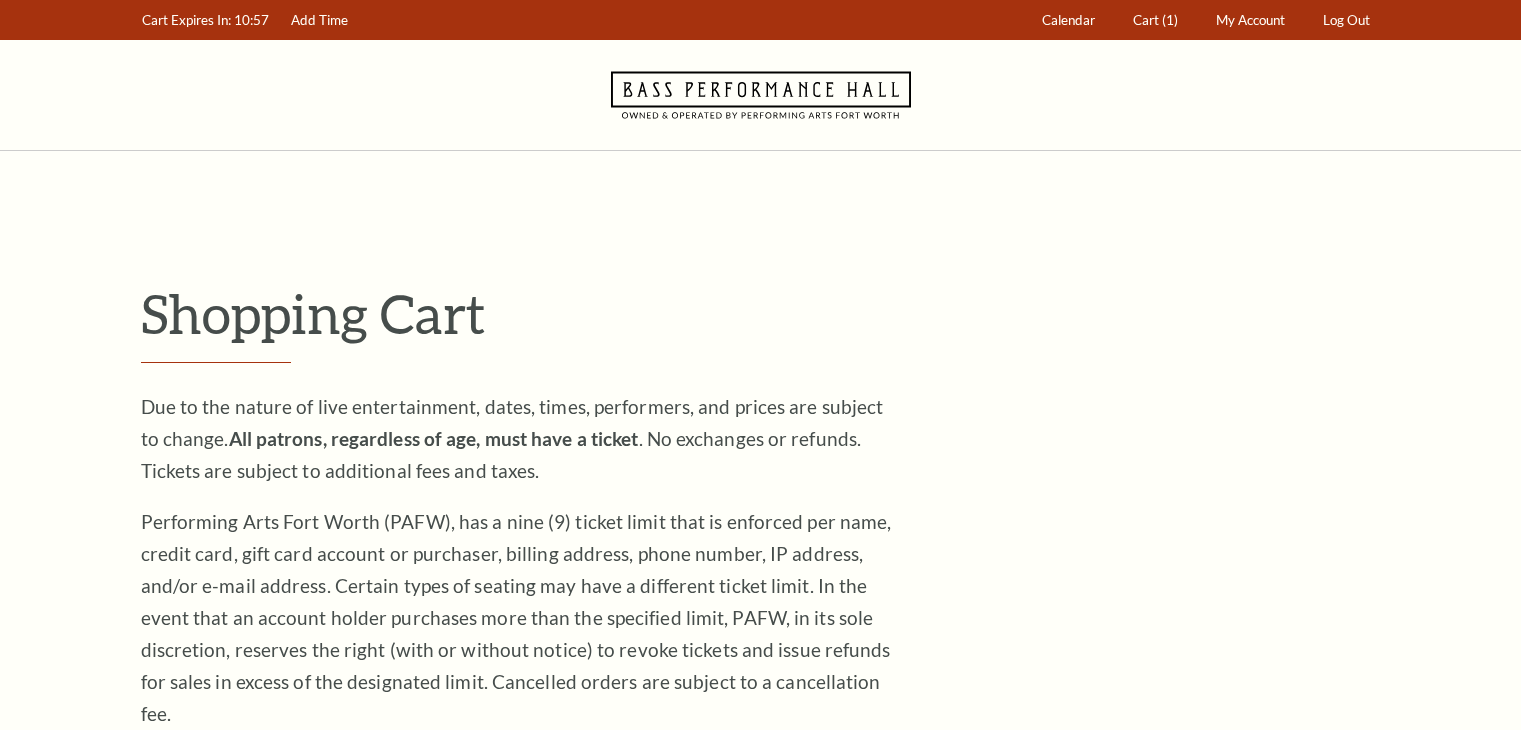 scroll, scrollTop: 0, scrollLeft: 0, axis: both 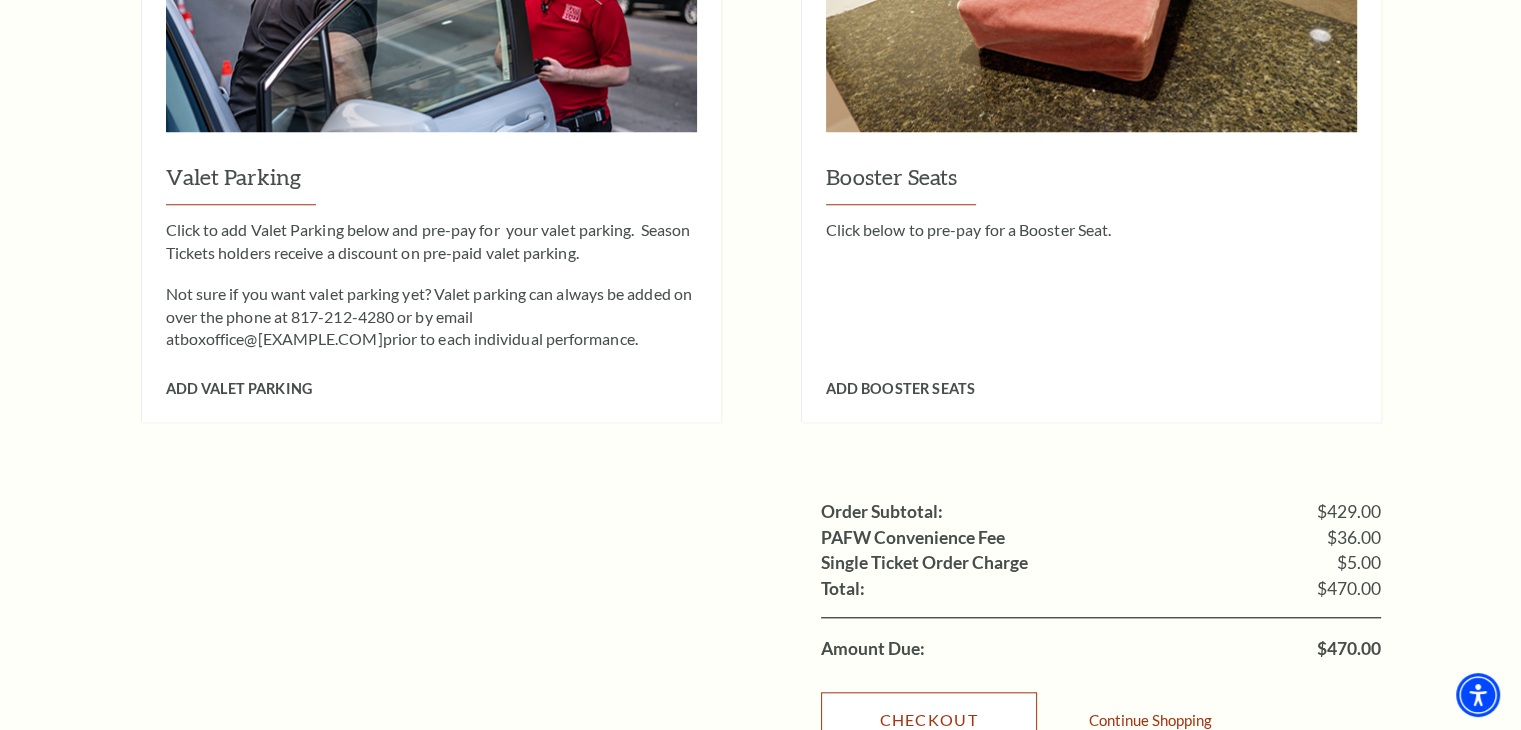 click on "Checkout" at bounding box center [929, 720] 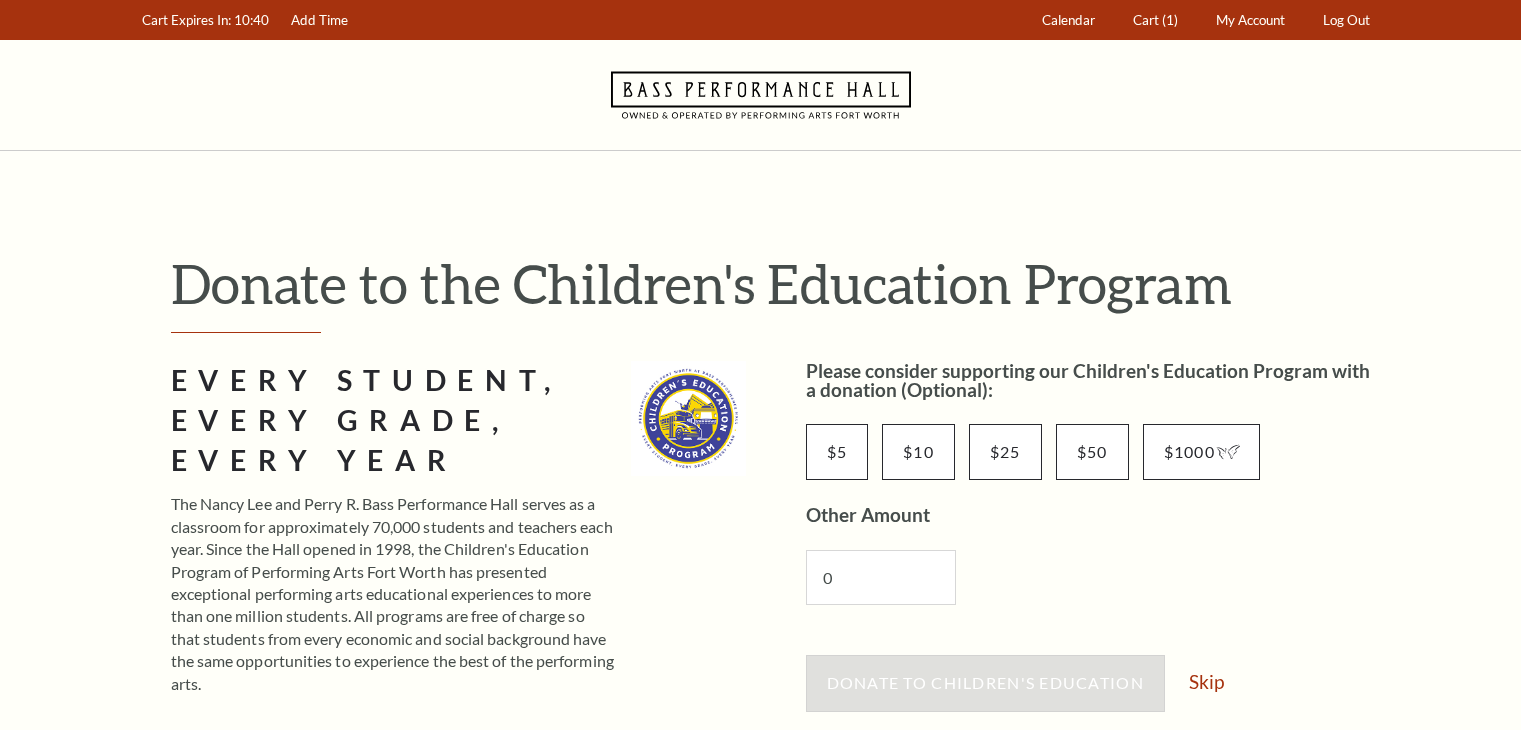 click on "Cart Expires In:
641
10:40
Add Time
Calendar
Cart
(1)
My Account" at bounding box center (760, 940) 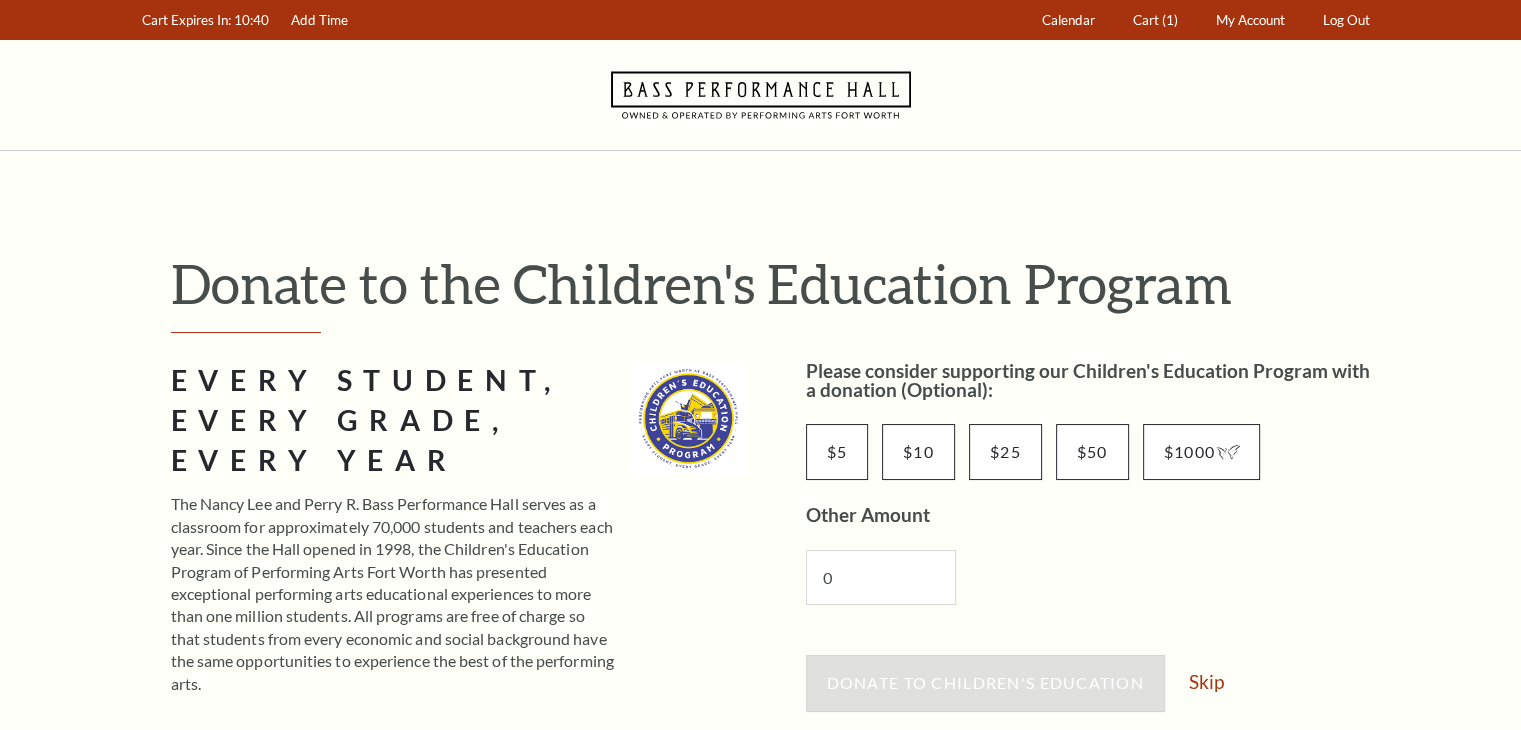 scroll, scrollTop: 0, scrollLeft: 0, axis: both 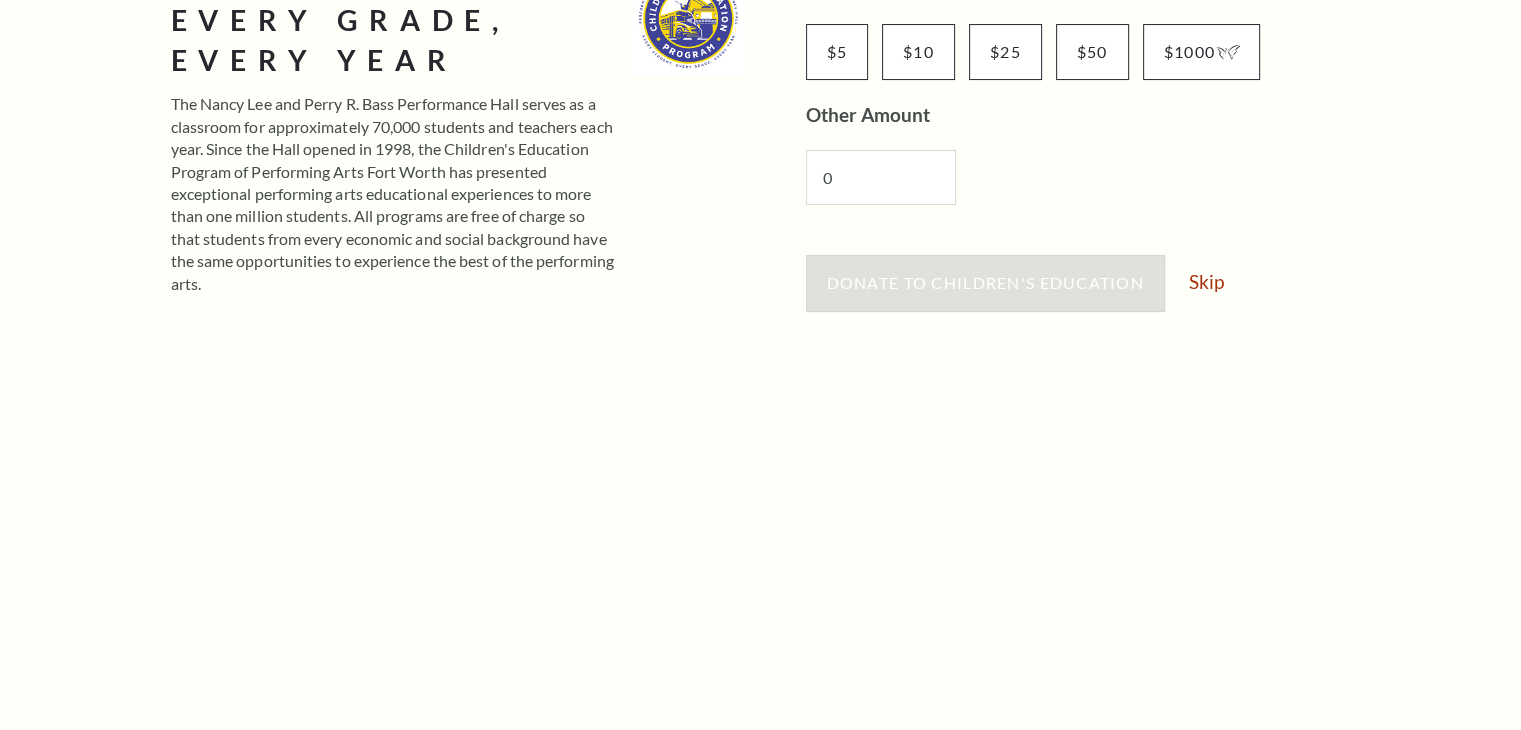 click on "Donate to Children's Education   Skip" at bounding box center (1093, 293) 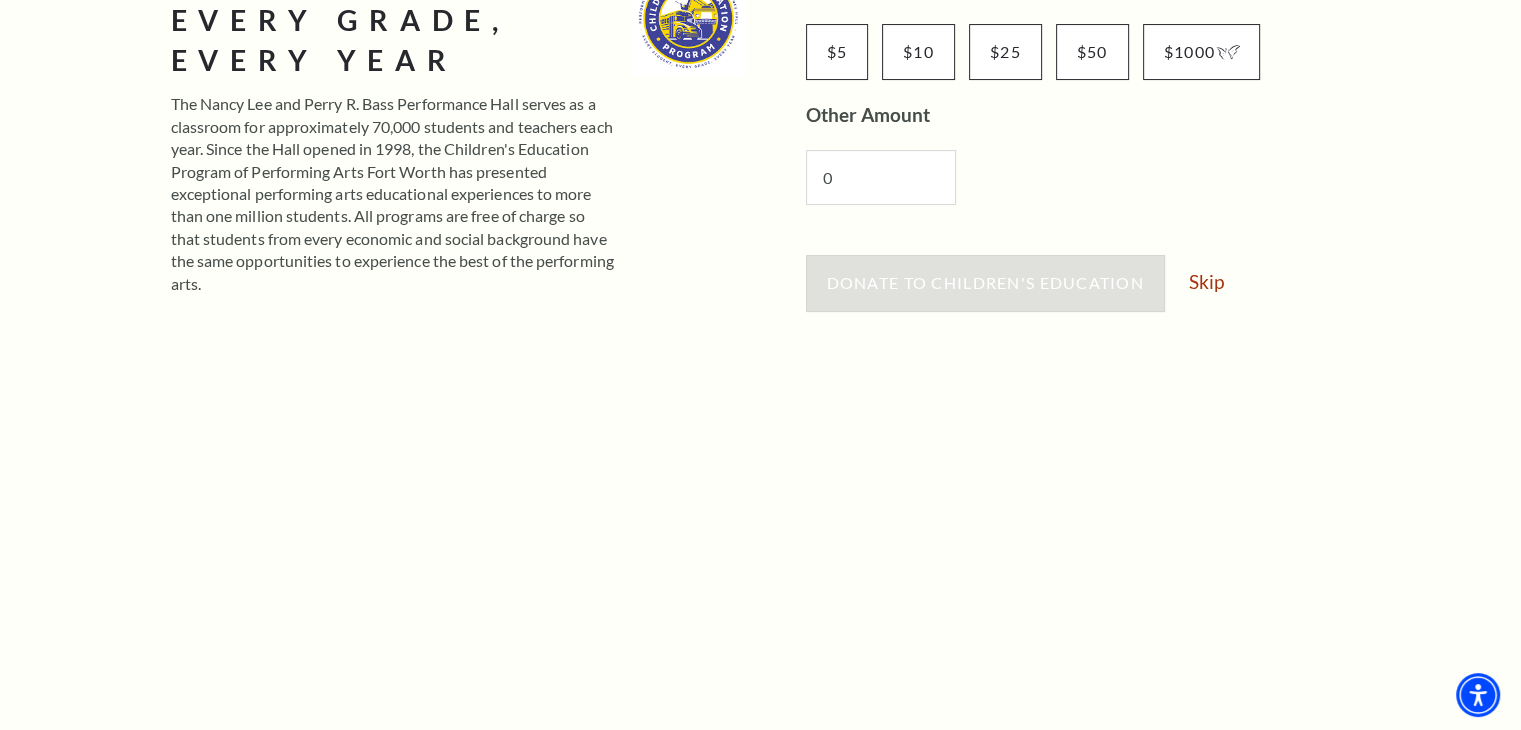 click on "Donate to Children's Education   Skip" at bounding box center [1093, 293] 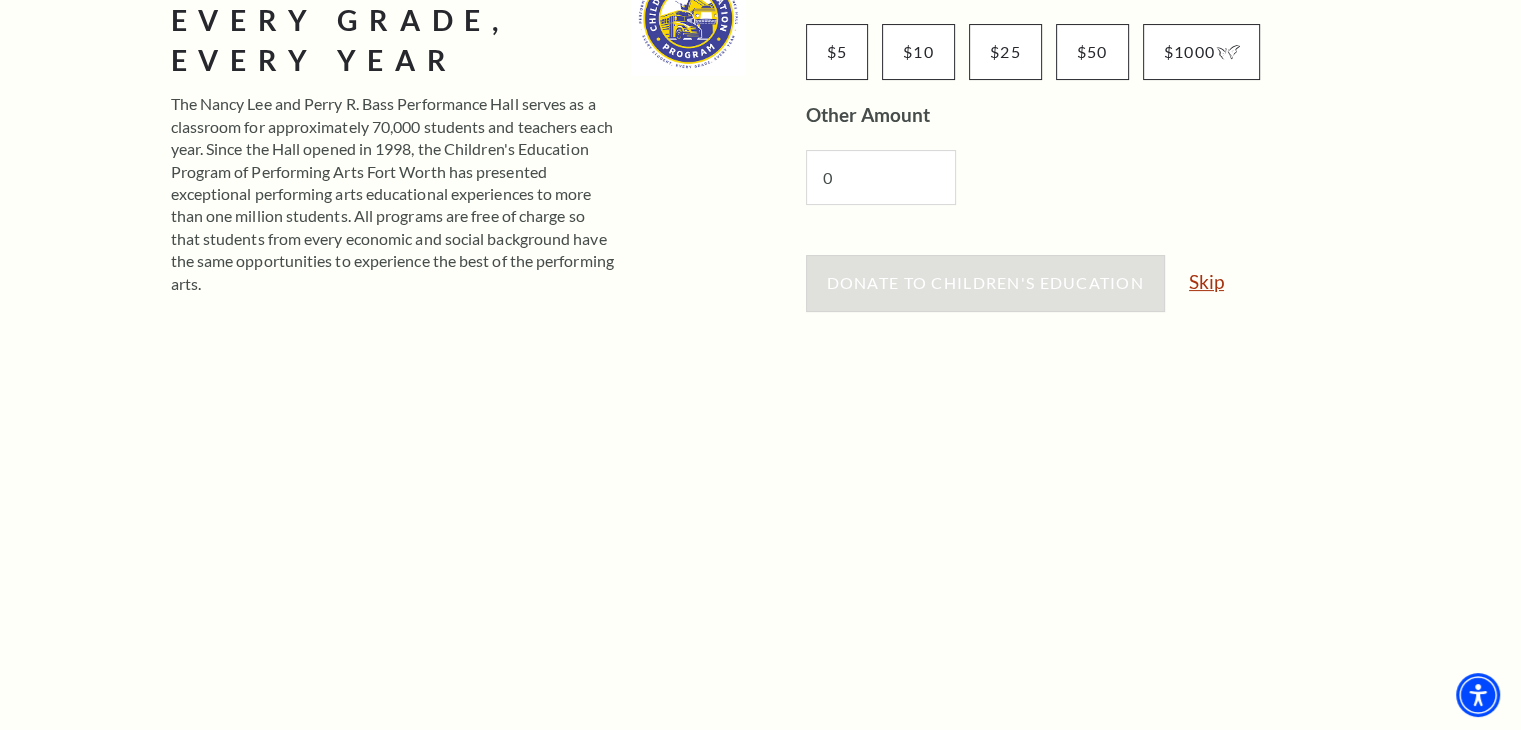 click on "Skip" at bounding box center (1206, 281) 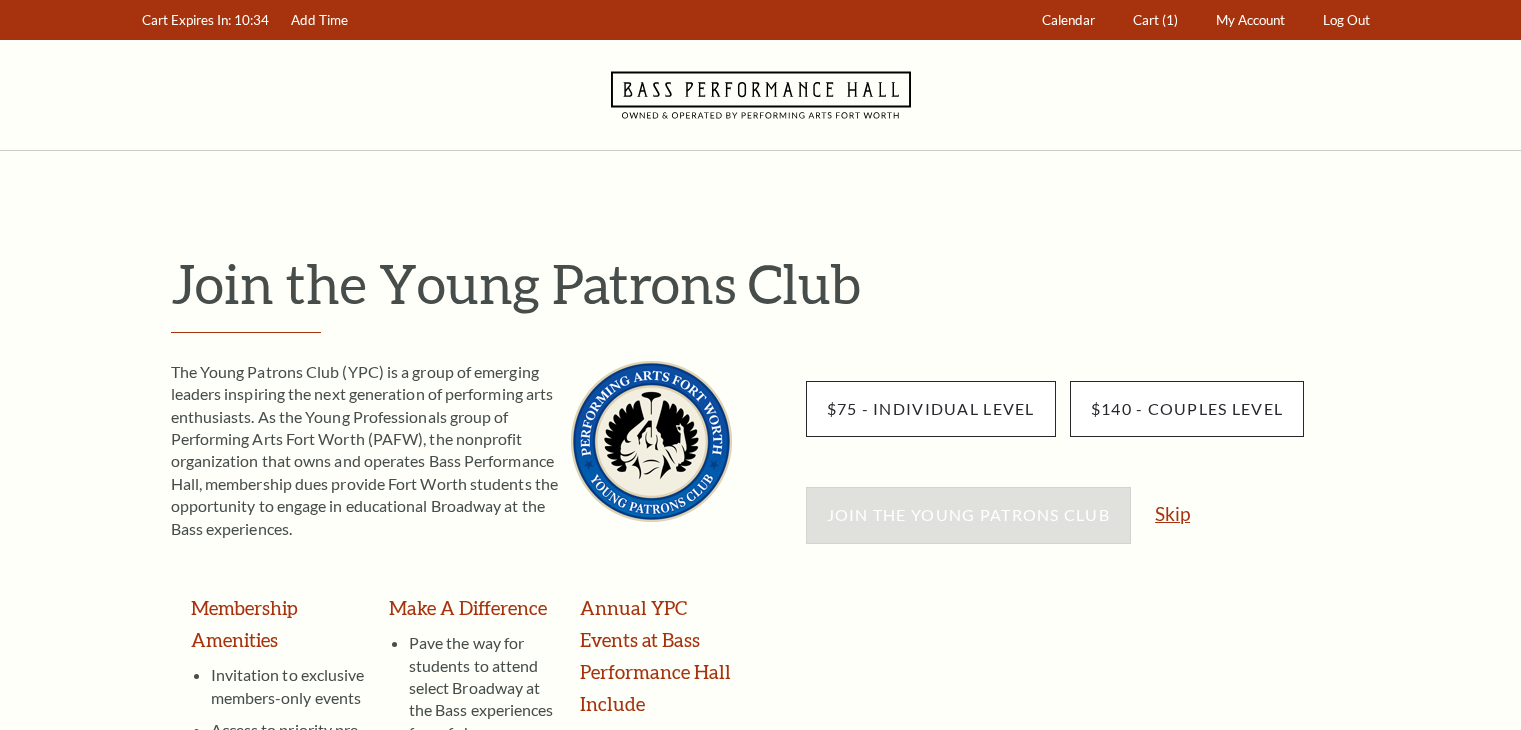 scroll, scrollTop: 400, scrollLeft: 0, axis: vertical 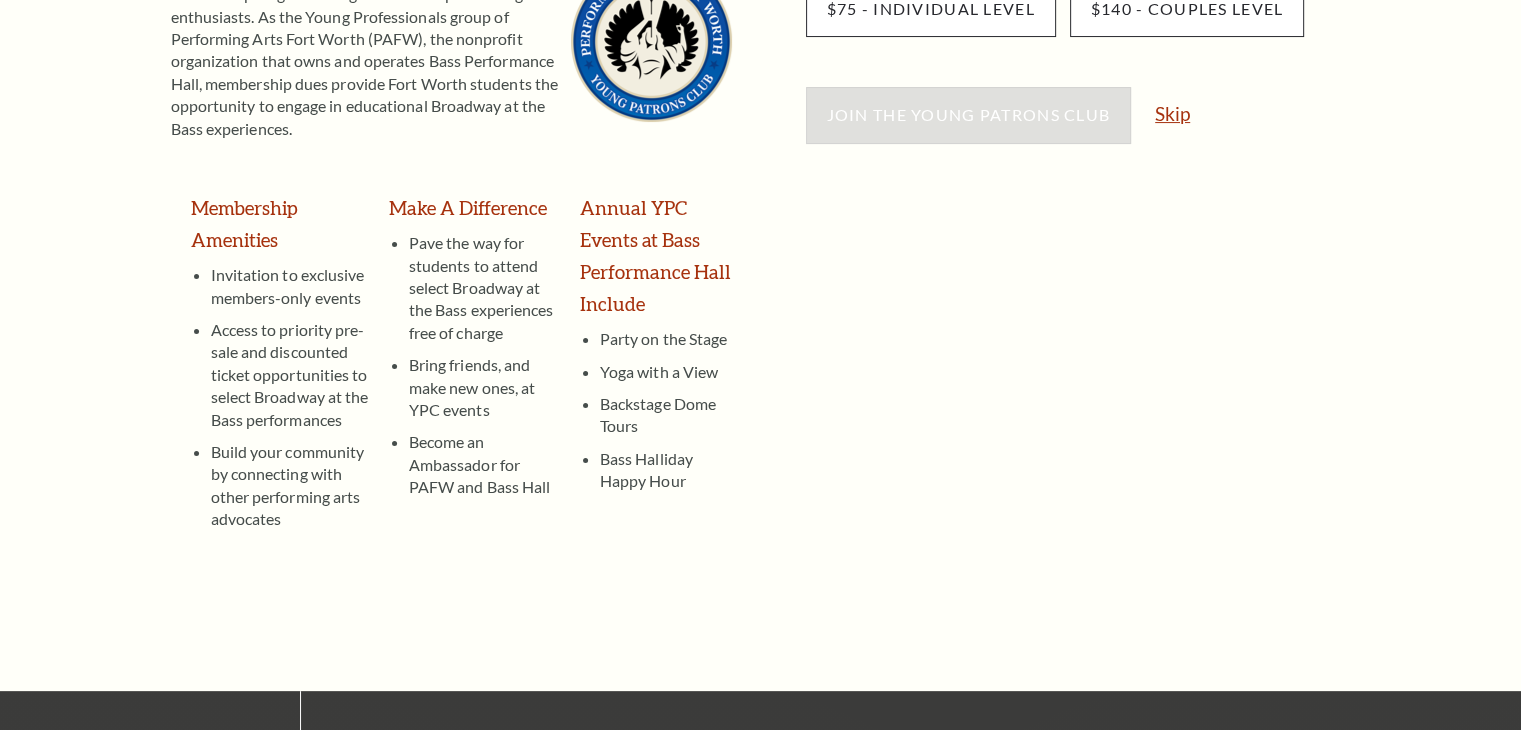 click on "Skip" at bounding box center [1172, 113] 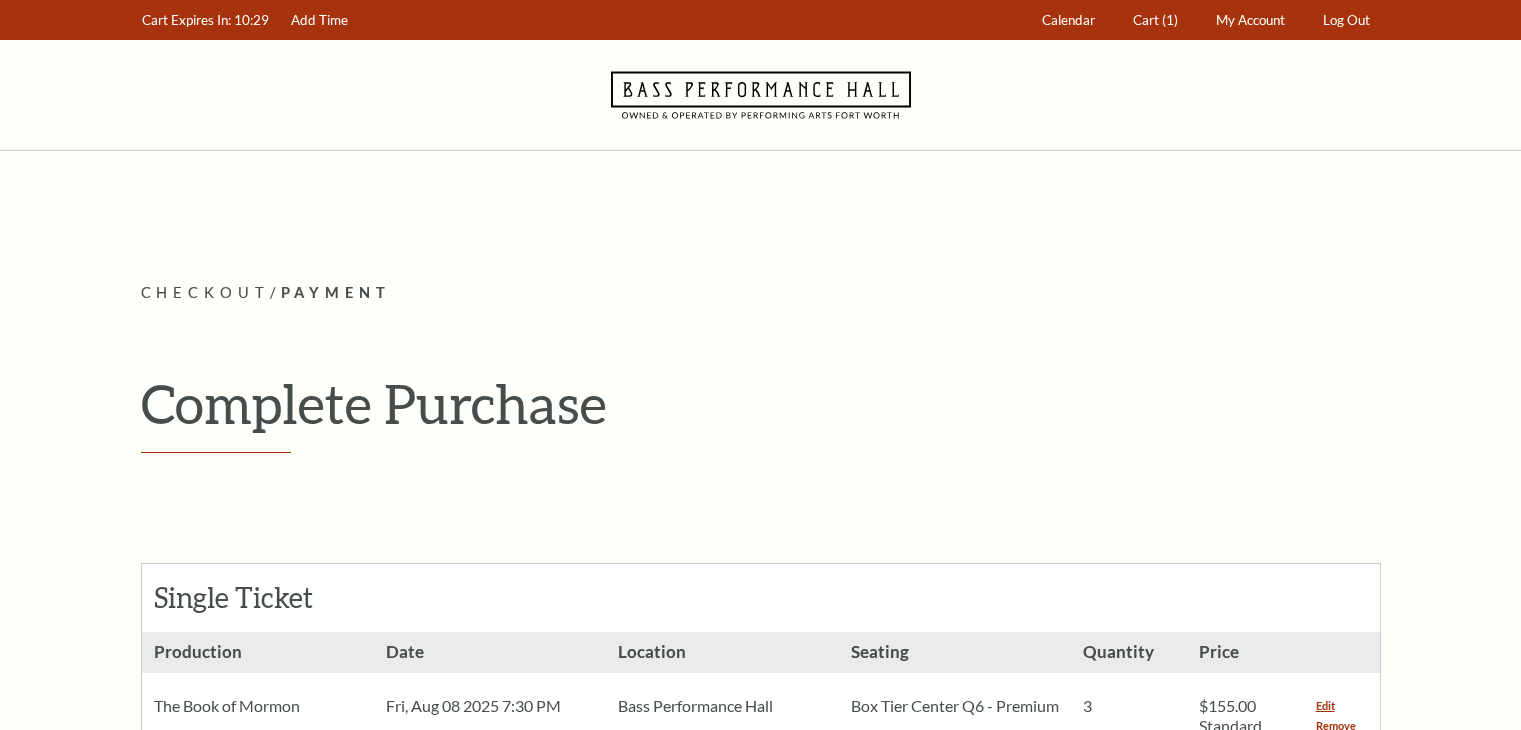 scroll, scrollTop: 1100, scrollLeft: 0, axis: vertical 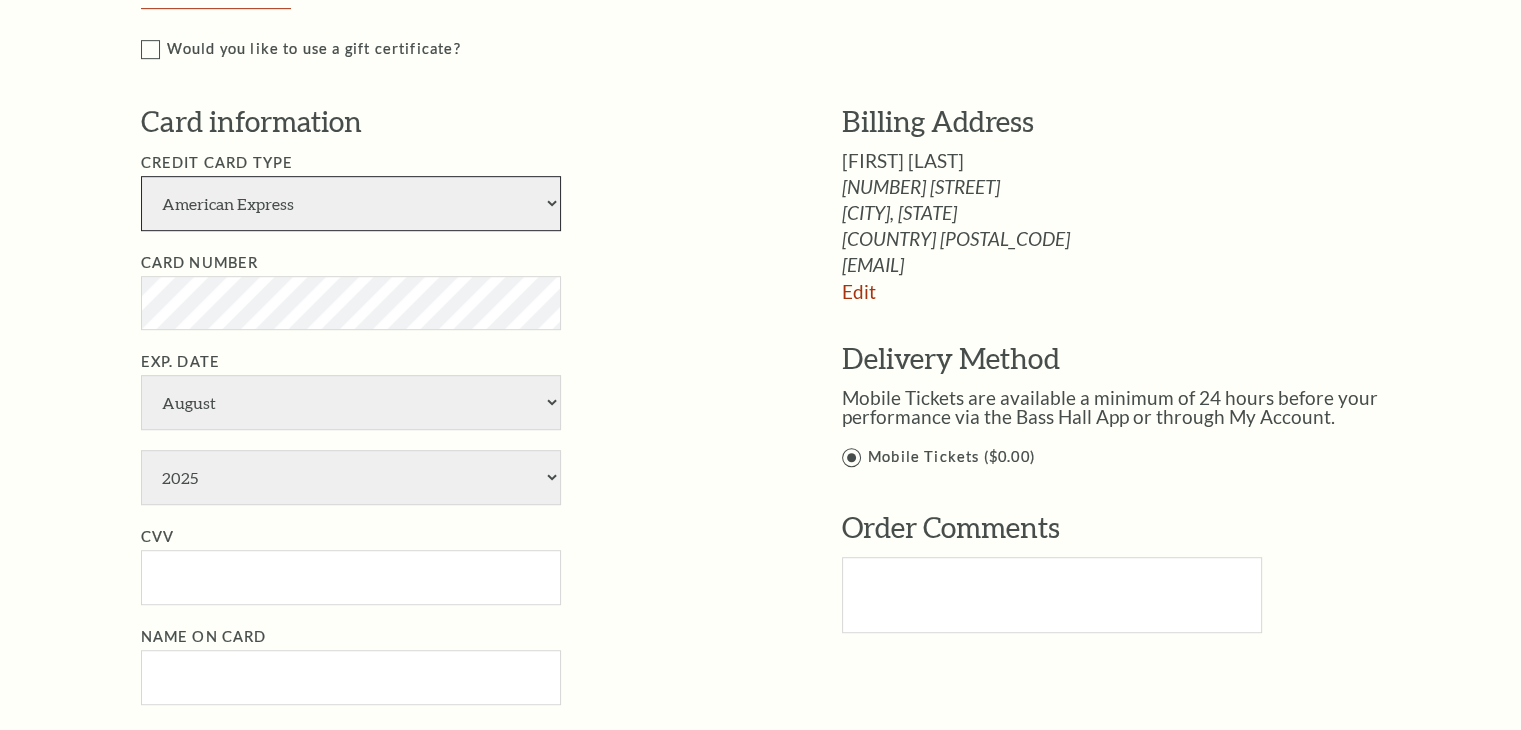 drag, startPoint x: 412, startPoint y: 203, endPoint x: 400, endPoint y: 205, distance: 12.165525 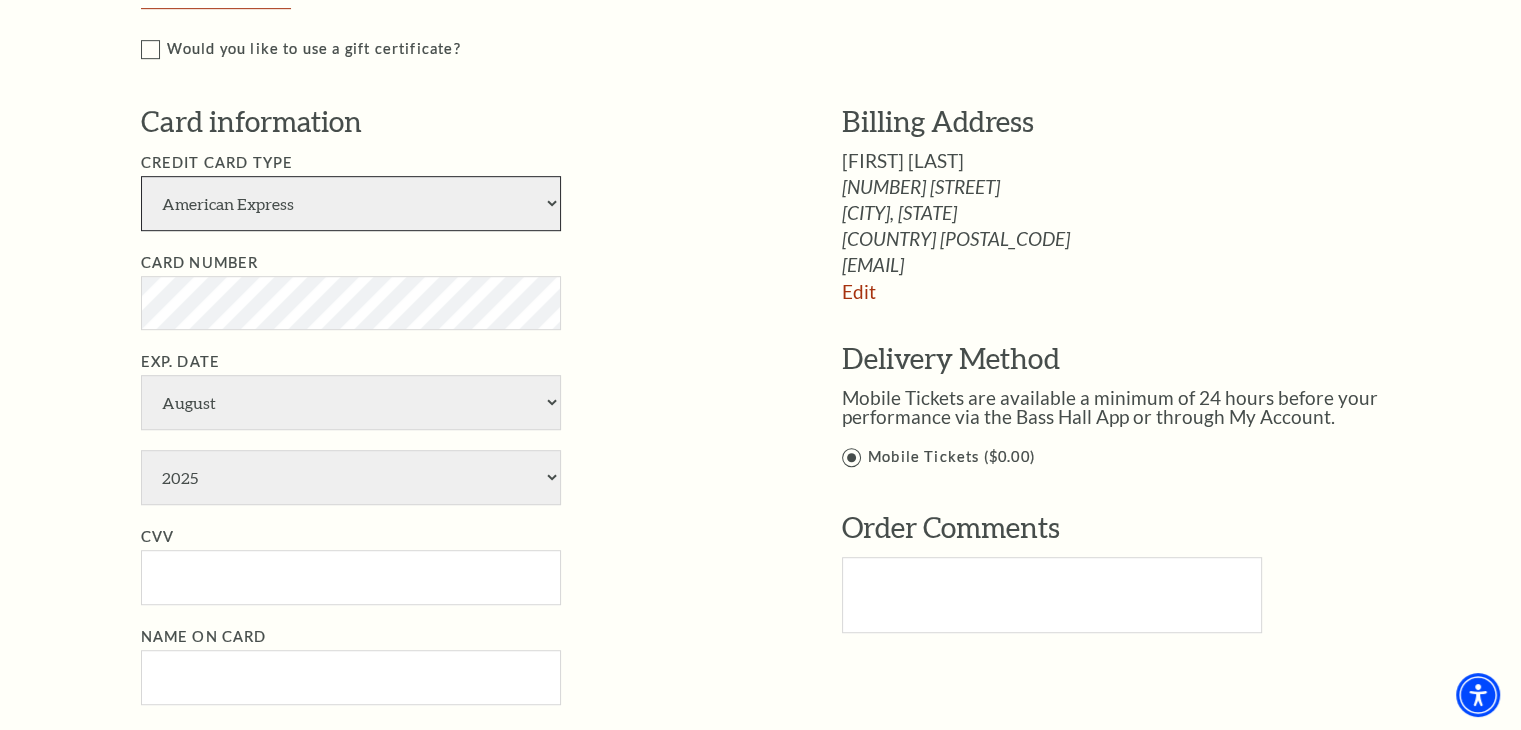 select on "28" 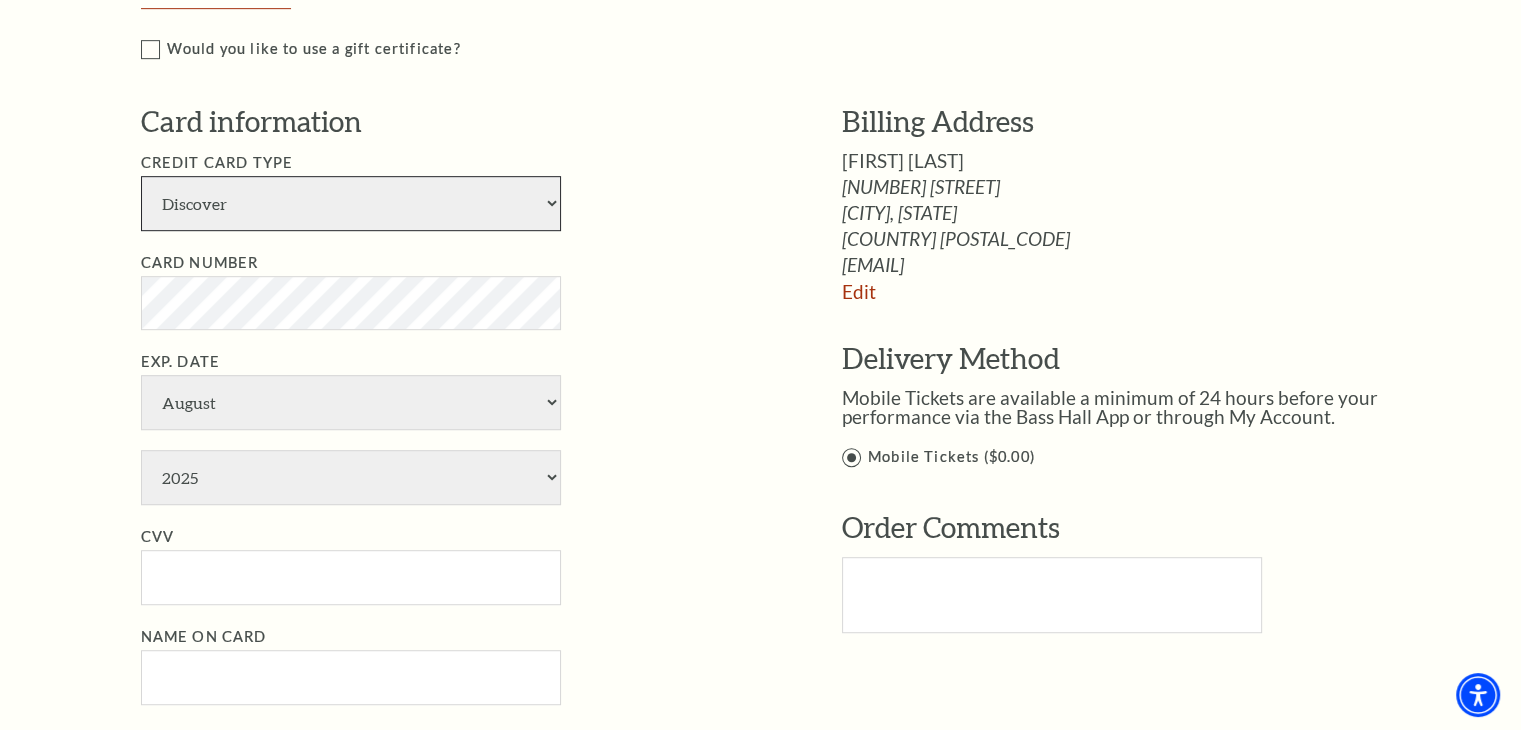 click on "American Express
Visa
Master Card
Discover" at bounding box center [351, 203] 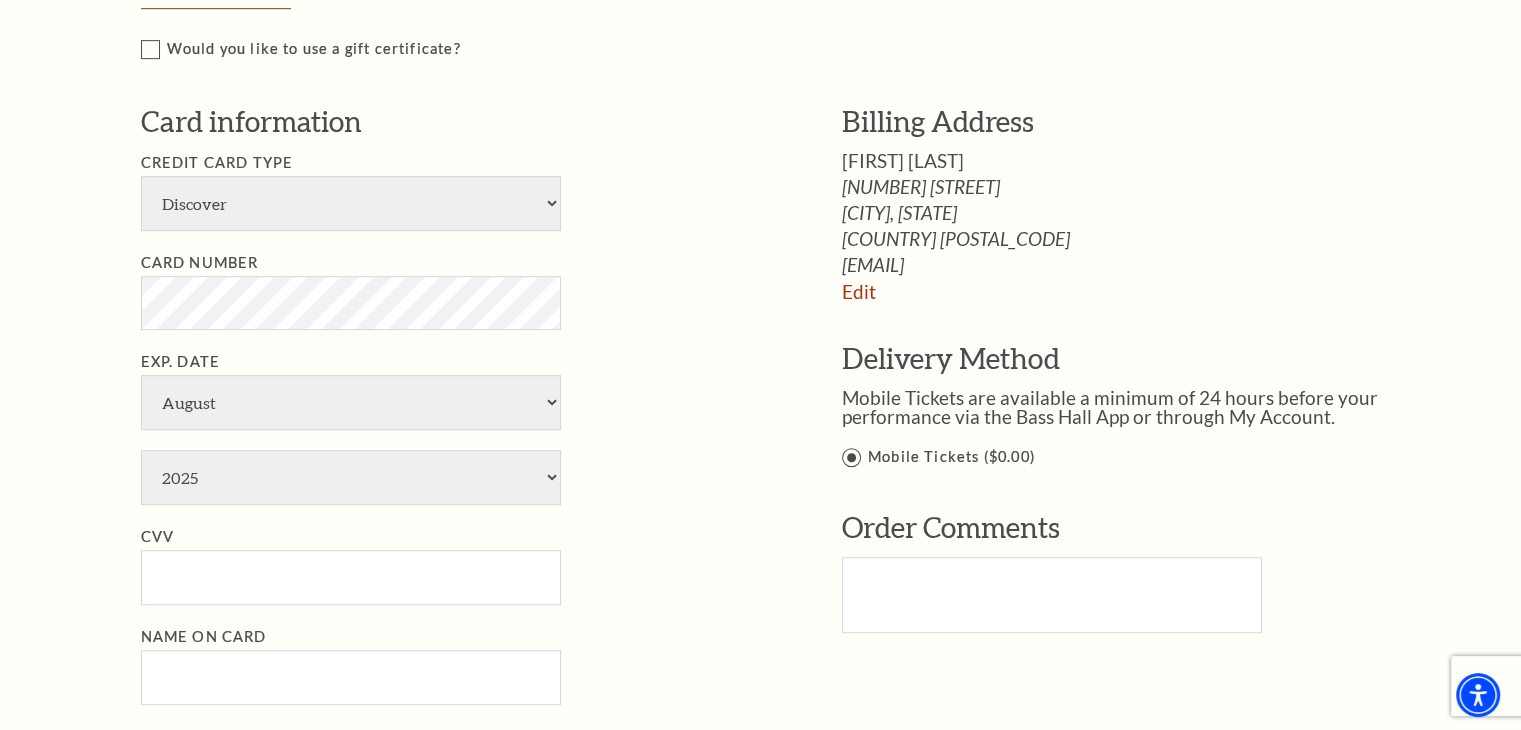 drag, startPoint x: 14, startPoint y: 351, endPoint x: 64, endPoint y: 335, distance: 52.49762 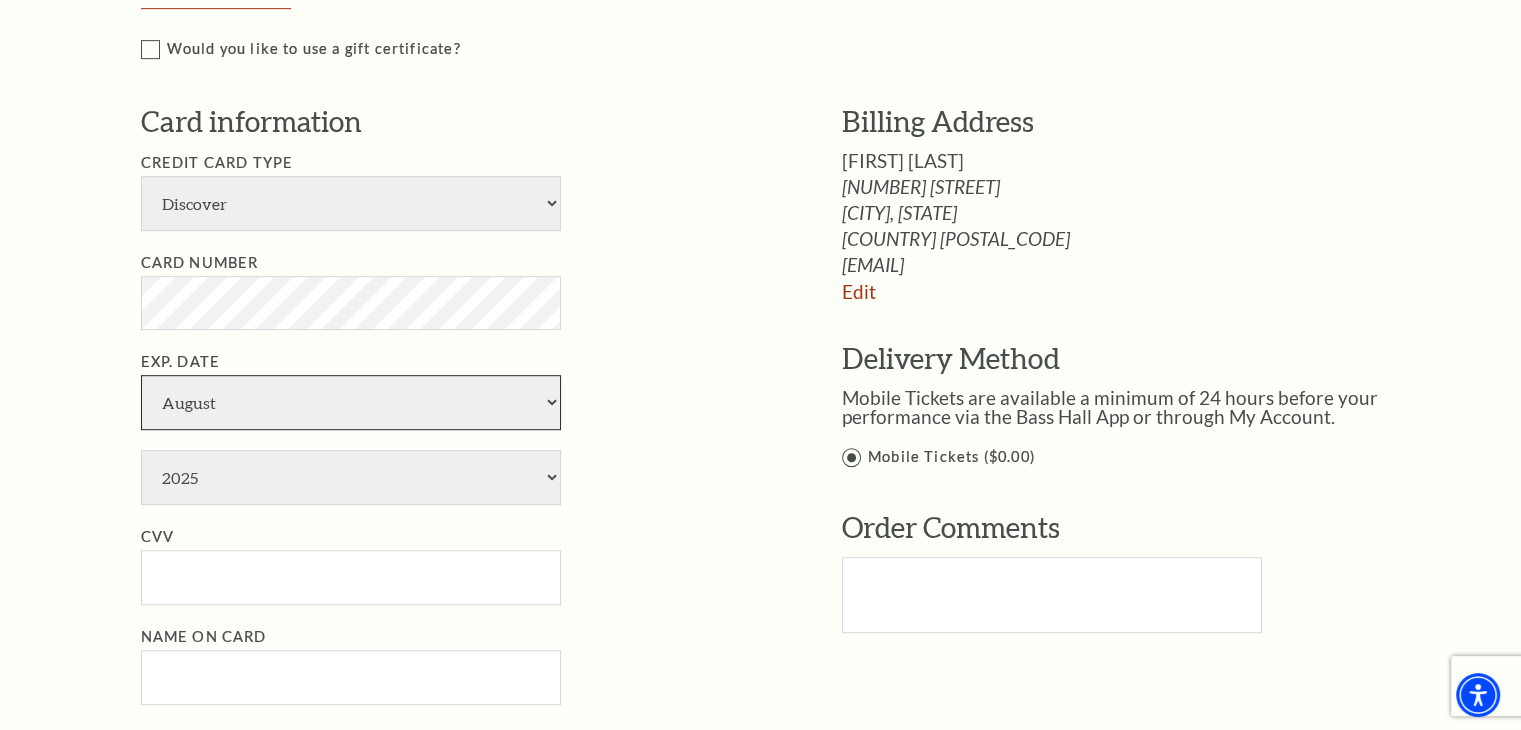 click on "January
February
March
April
May
June
July
August
September
October
November
December" at bounding box center (351, 402) 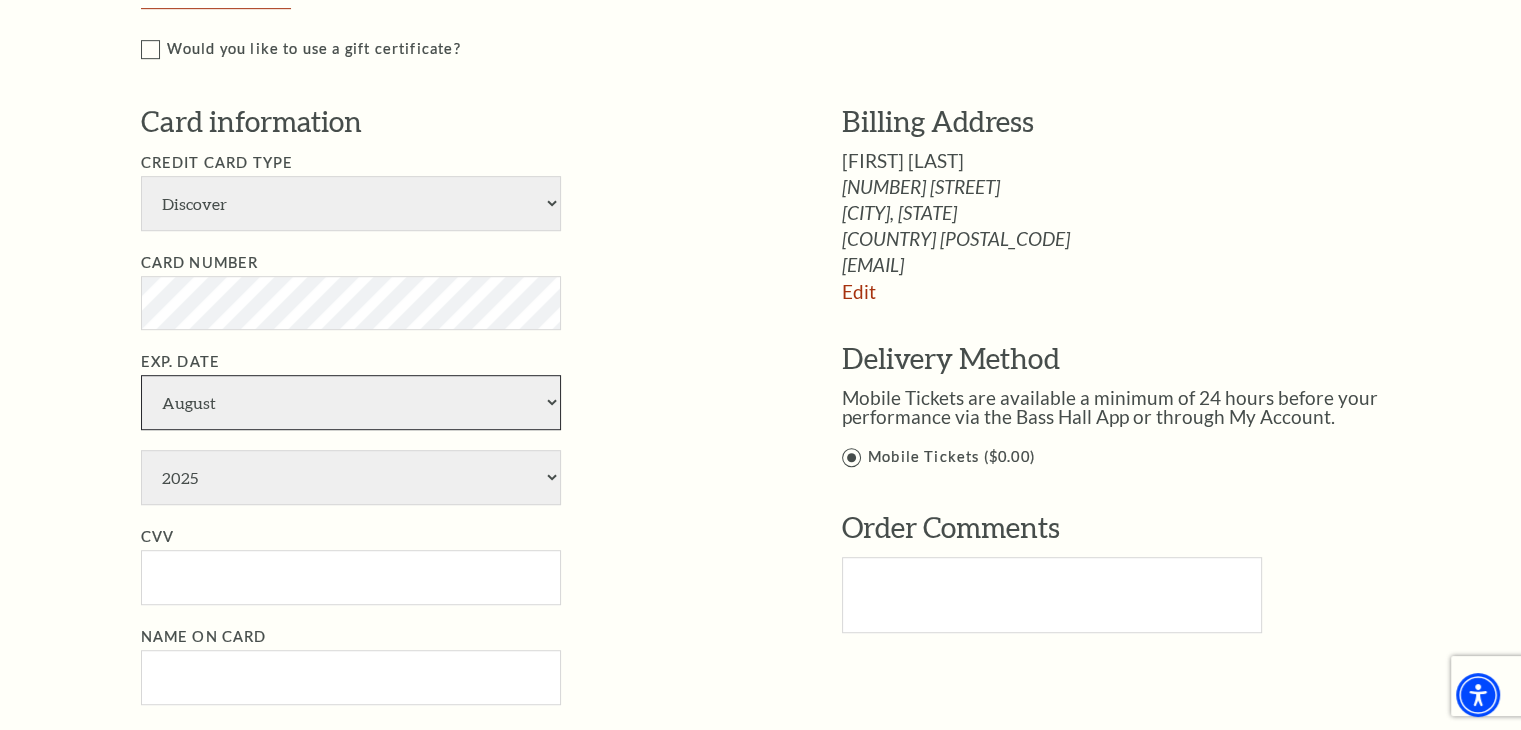 select on "5" 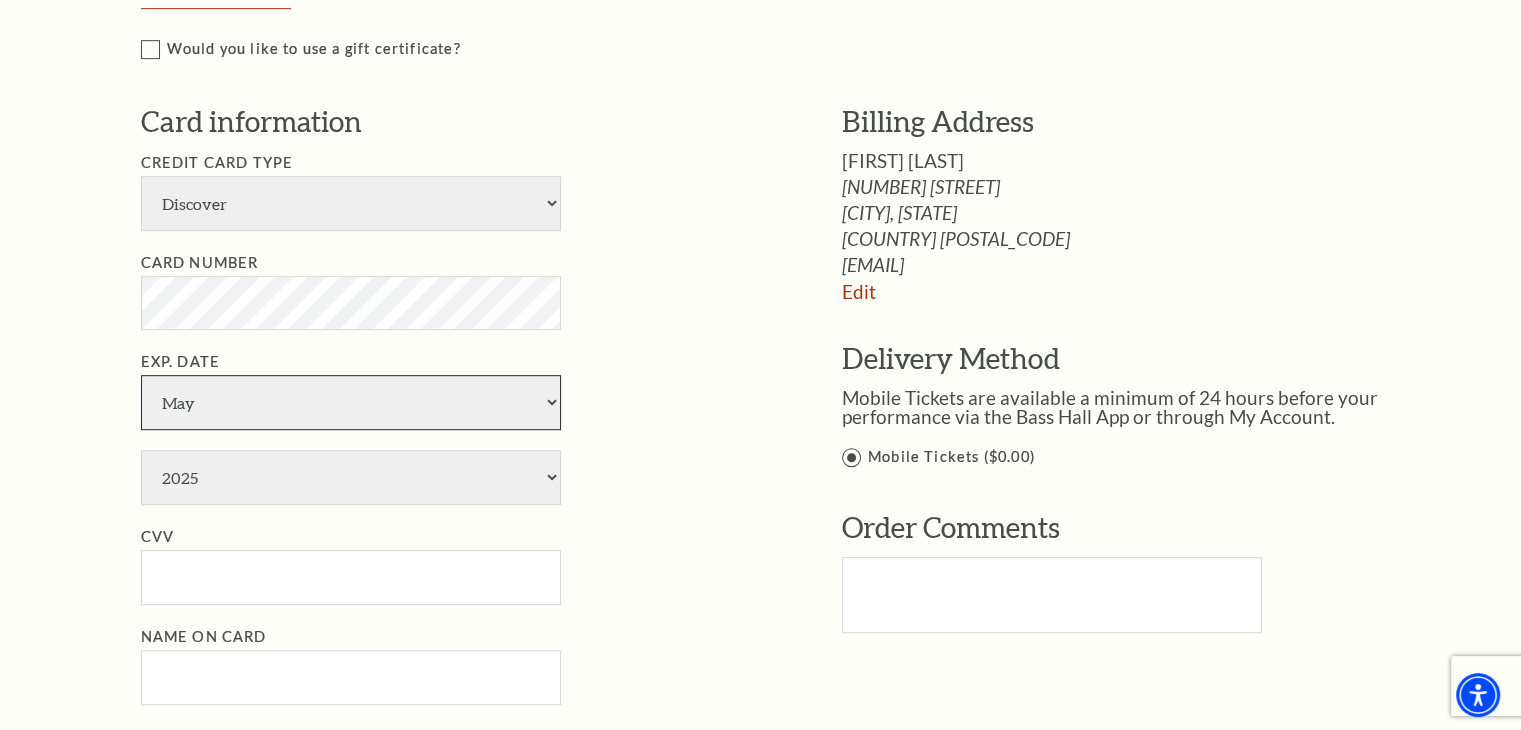 click on "January
February
March
April
May
June
July
August
September
October
November
December" at bounding box center [351, 402] 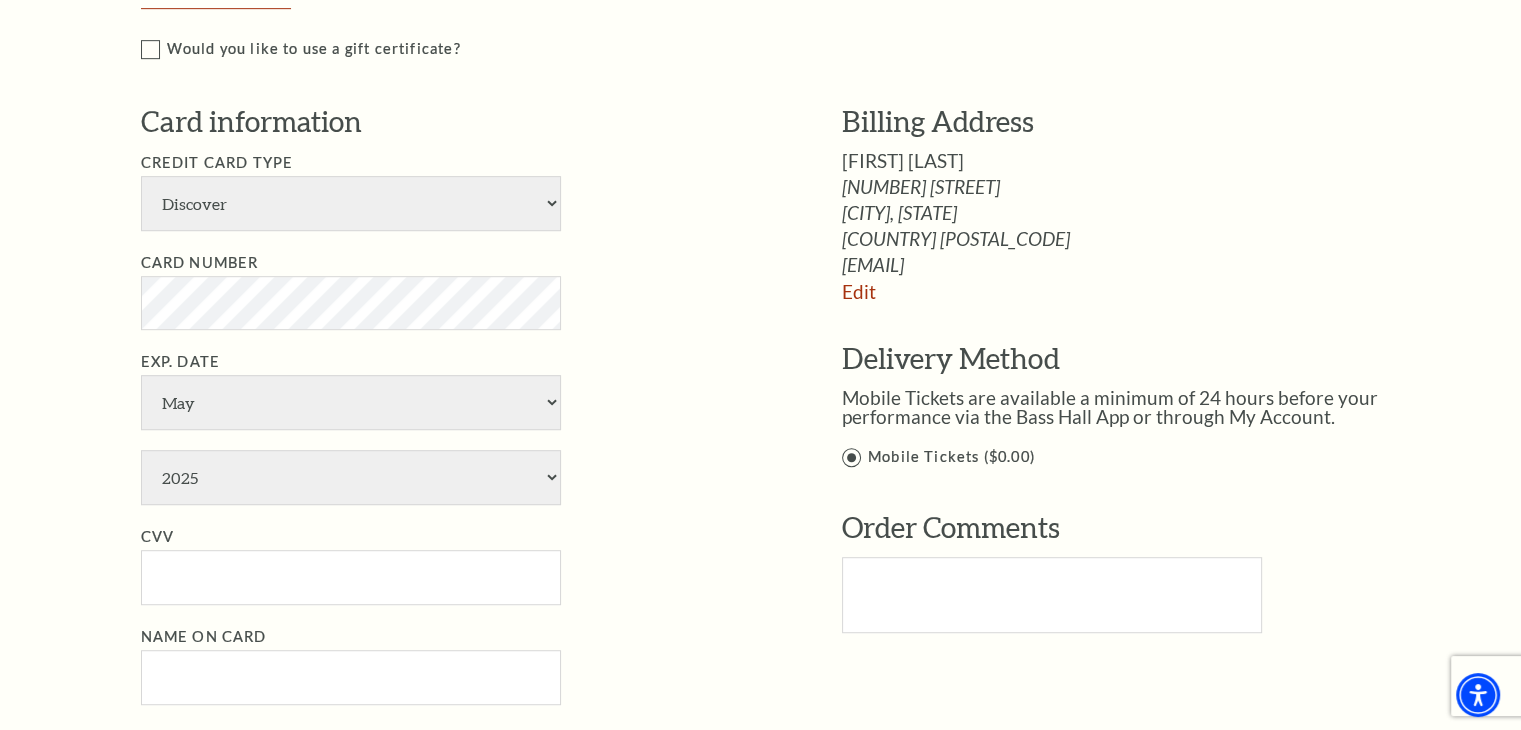 drag, startPoint x: 68, startPoint y: 421, endPoint x: 204, endPoint y: 360, distance: 149.05368 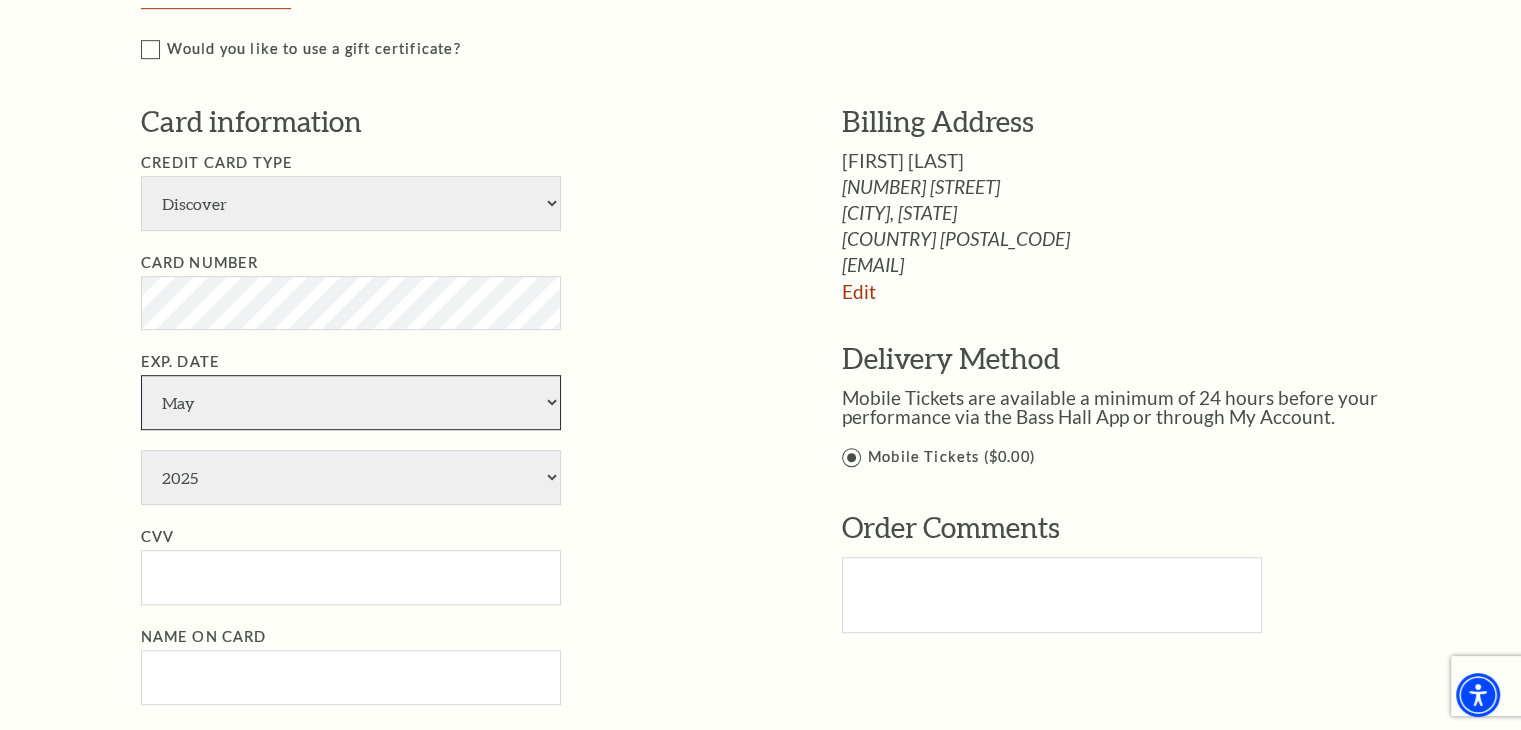 drag, startPoint x: 226, startPoint y: 399, endPoint x: 315, endPoint y: 431, distance: 94.57801 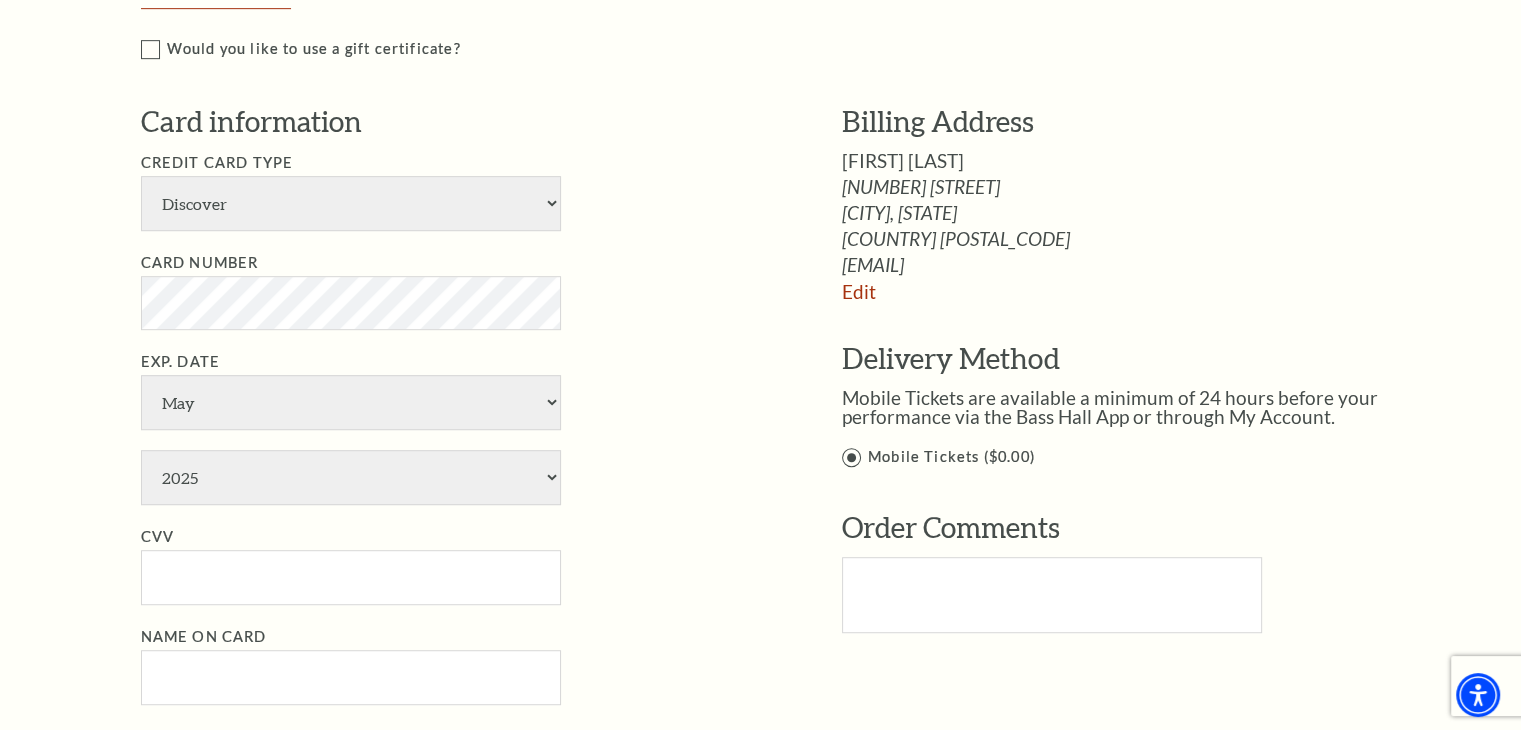 drag, startPoint x: 3, startPoint y: 331, endPoint x: 18, endPoint y: 333, distance: 15.132746 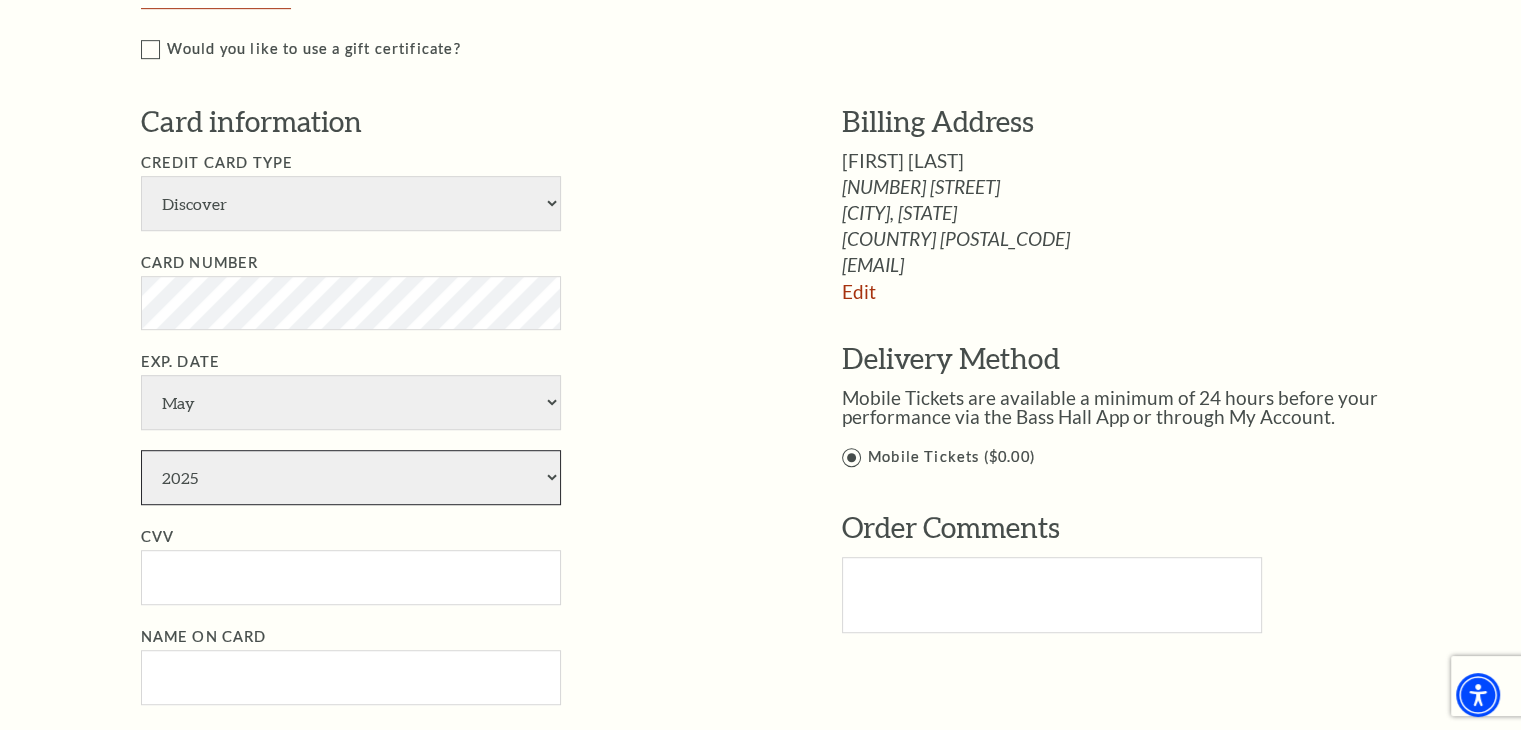 click on "2025
2026
2027
2028
2029
2030
2031
2032
2033
2034" at bounding box center [351, 477] 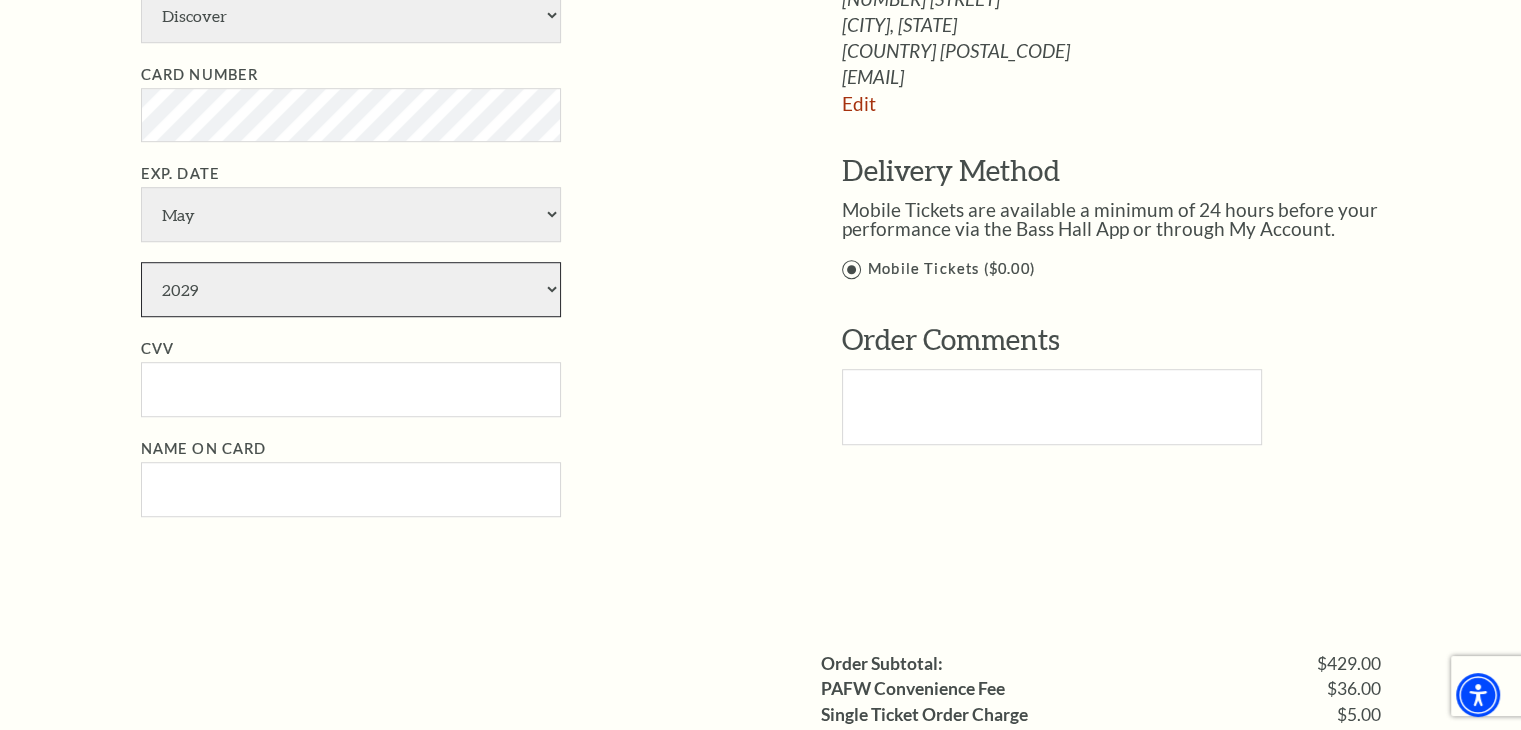 scroll, scrollTop: 1300, scrollLeft: 0, axis: vertical 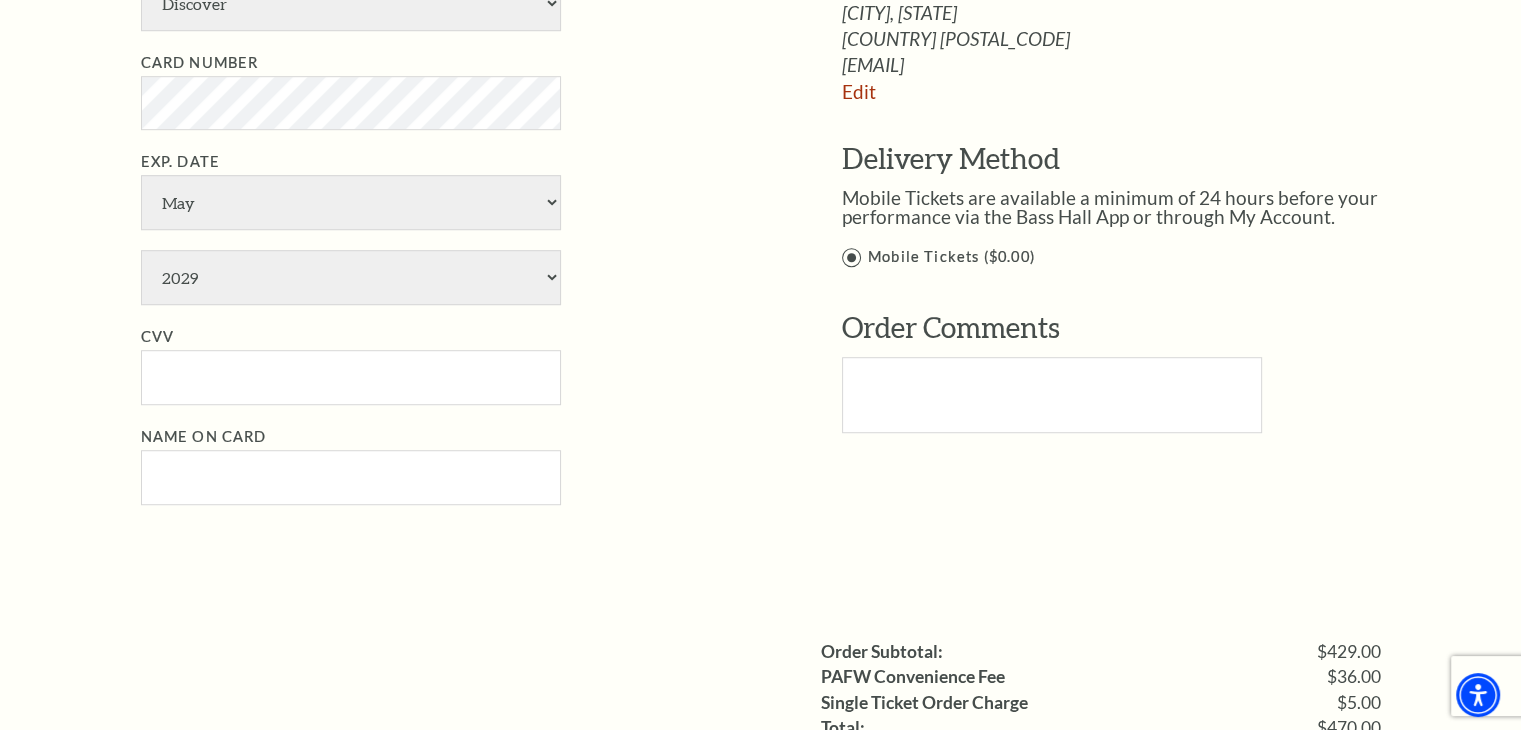 drag, startPoint x: 53, startPoint y: 398, endPoint x: 66, endPoint y: 393, distance: 13.928389 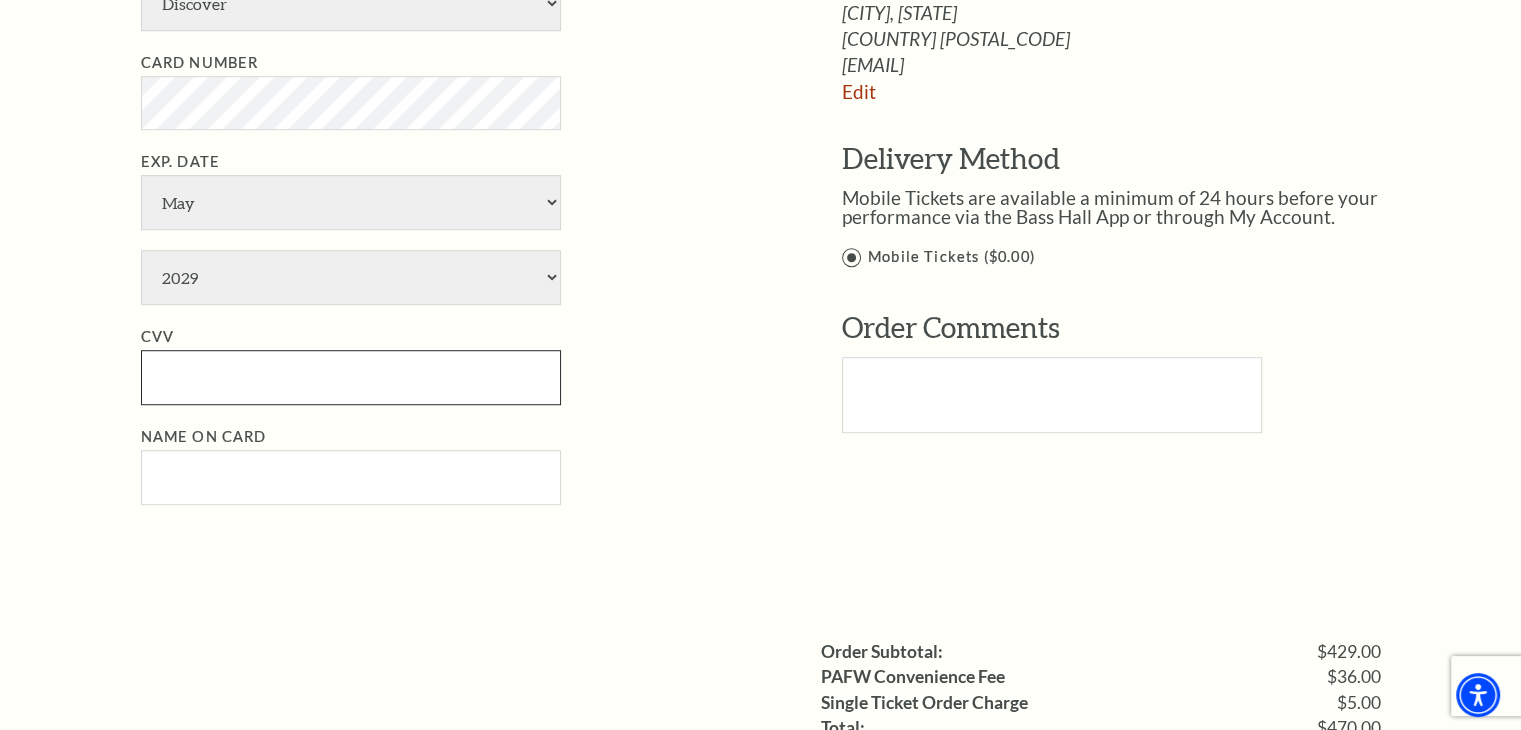 click on "CVV" at bounding box center [351, 377] 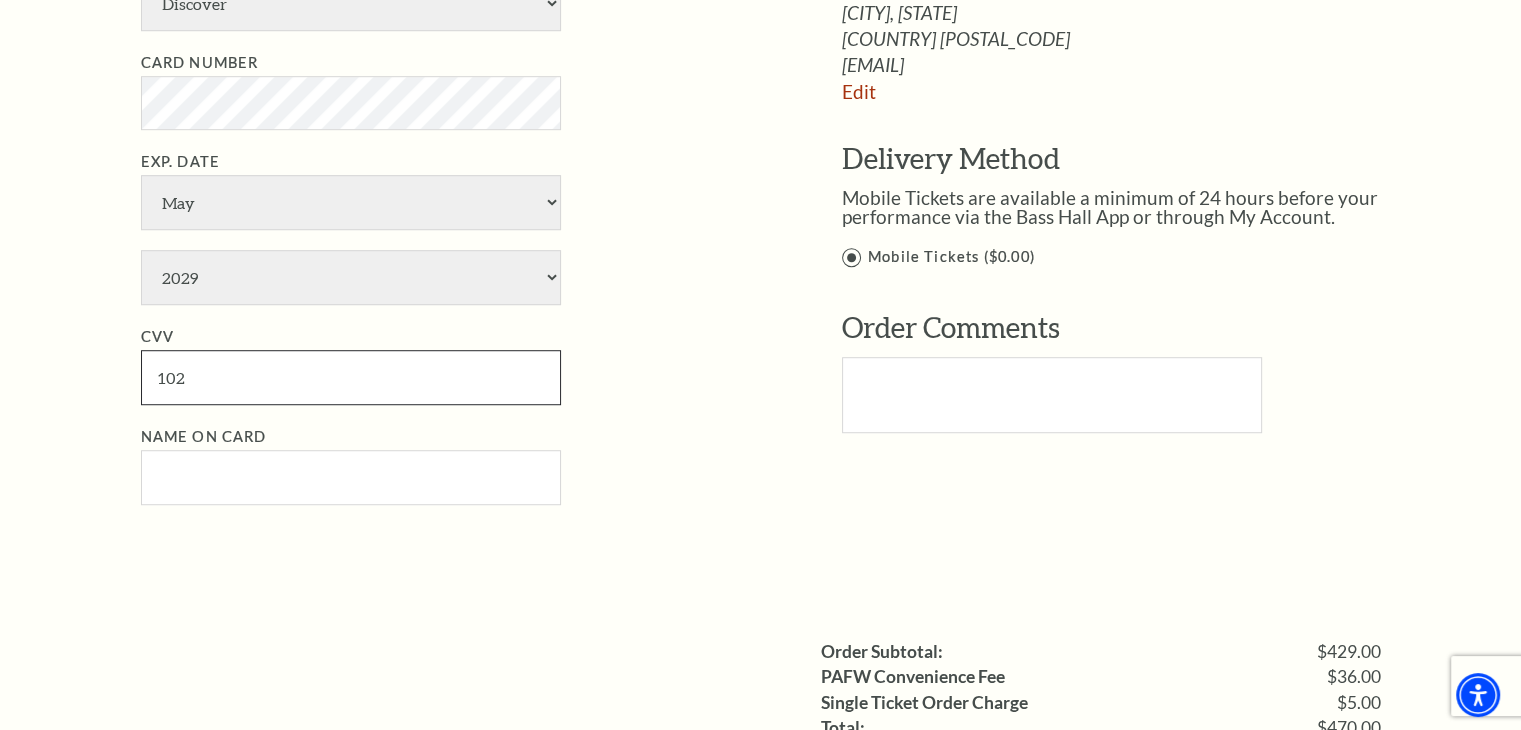 type on "102" 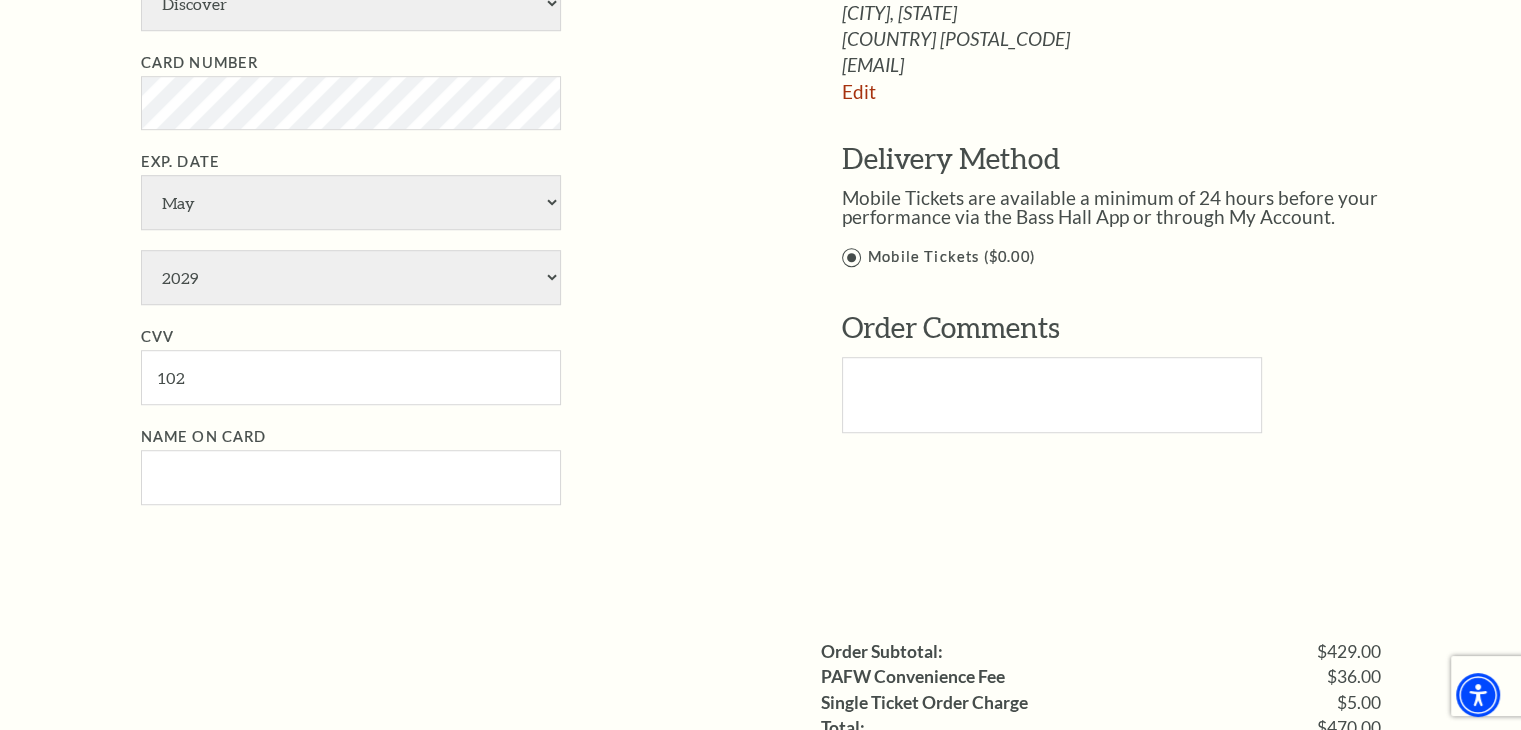 drag, startPoint x: 5, startPoint y: 406, endPoint x: 200, endPoint y: 445, distance: 198.86176 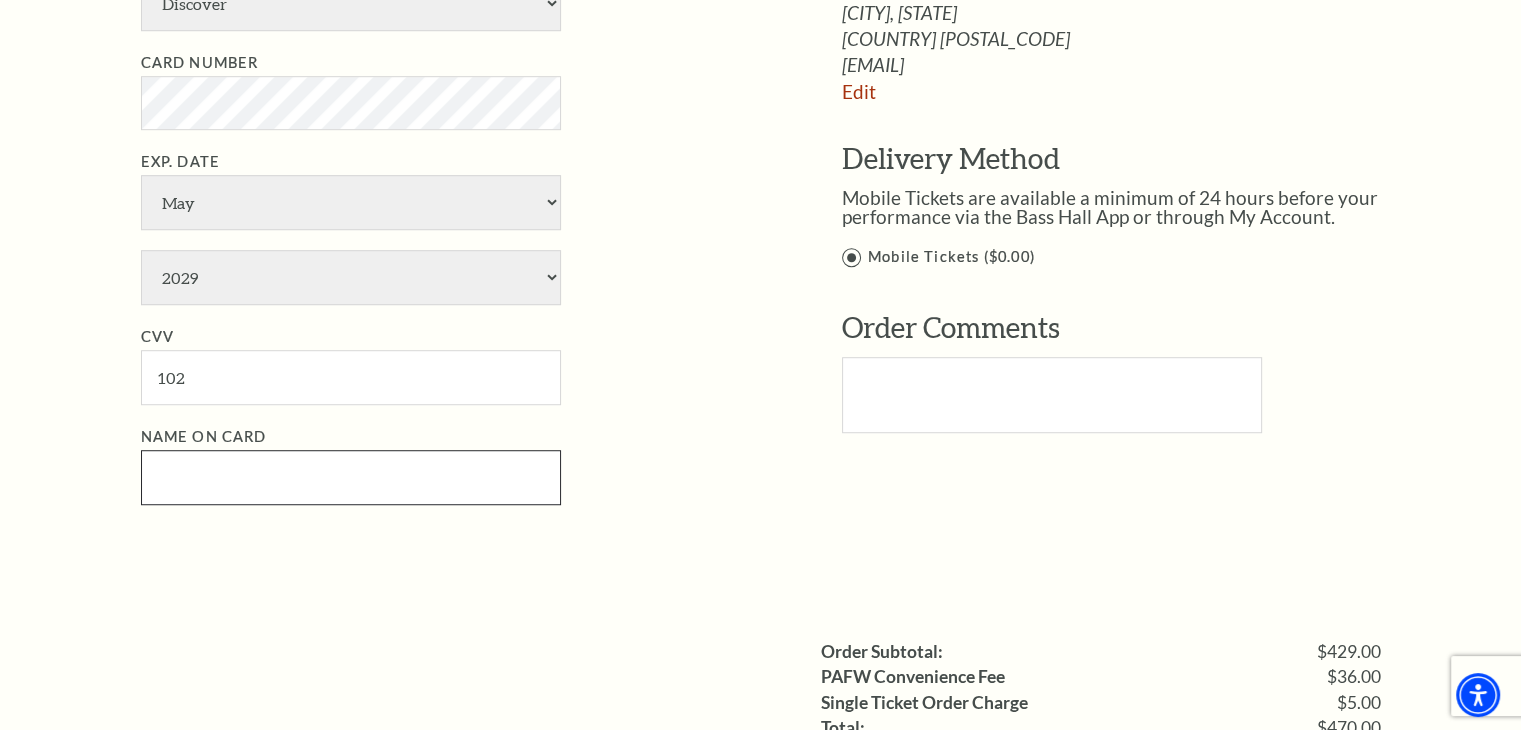 click on "Name on Card" at bounding box center [351, 477] 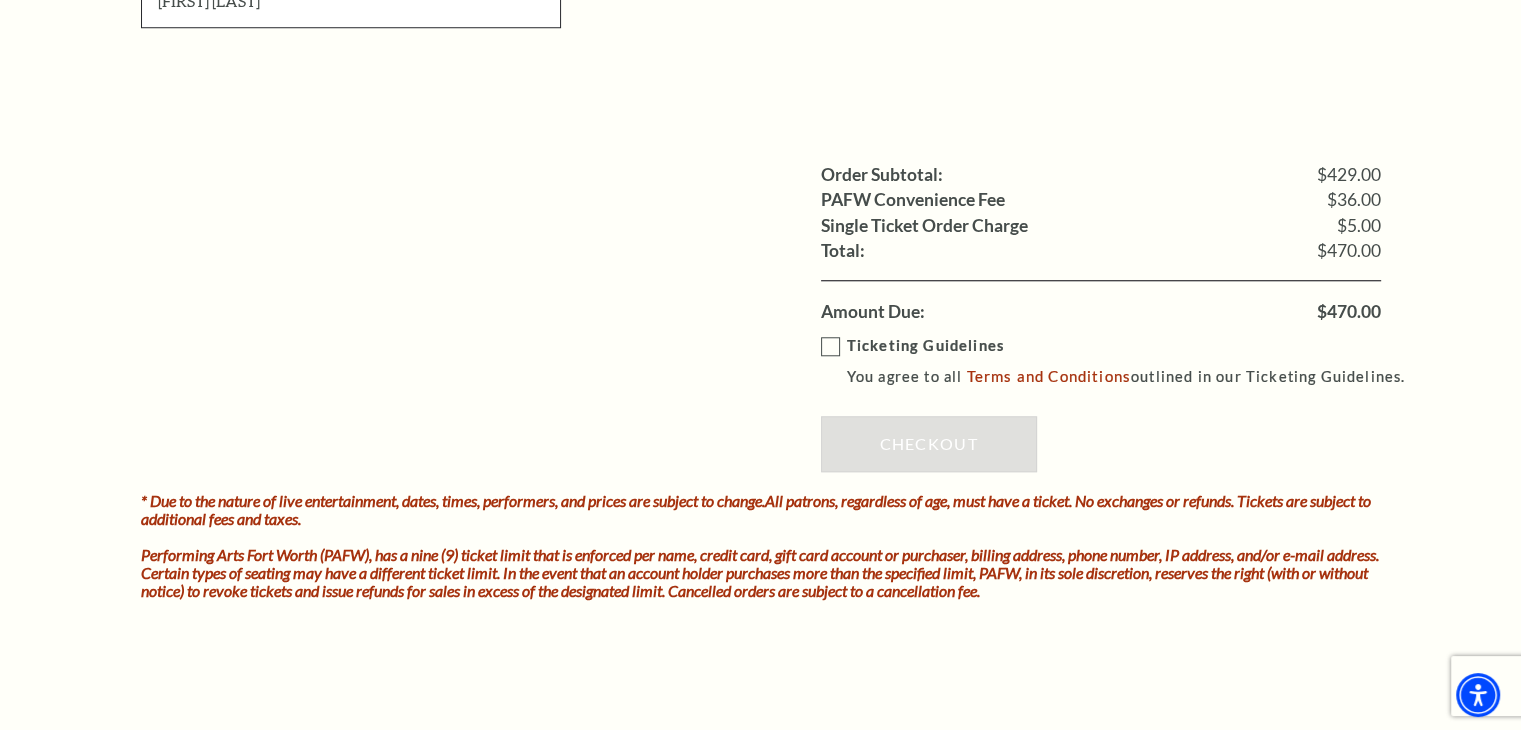 scroll, scrollTop: 1800, scrollLeft: 0, axis: vertical 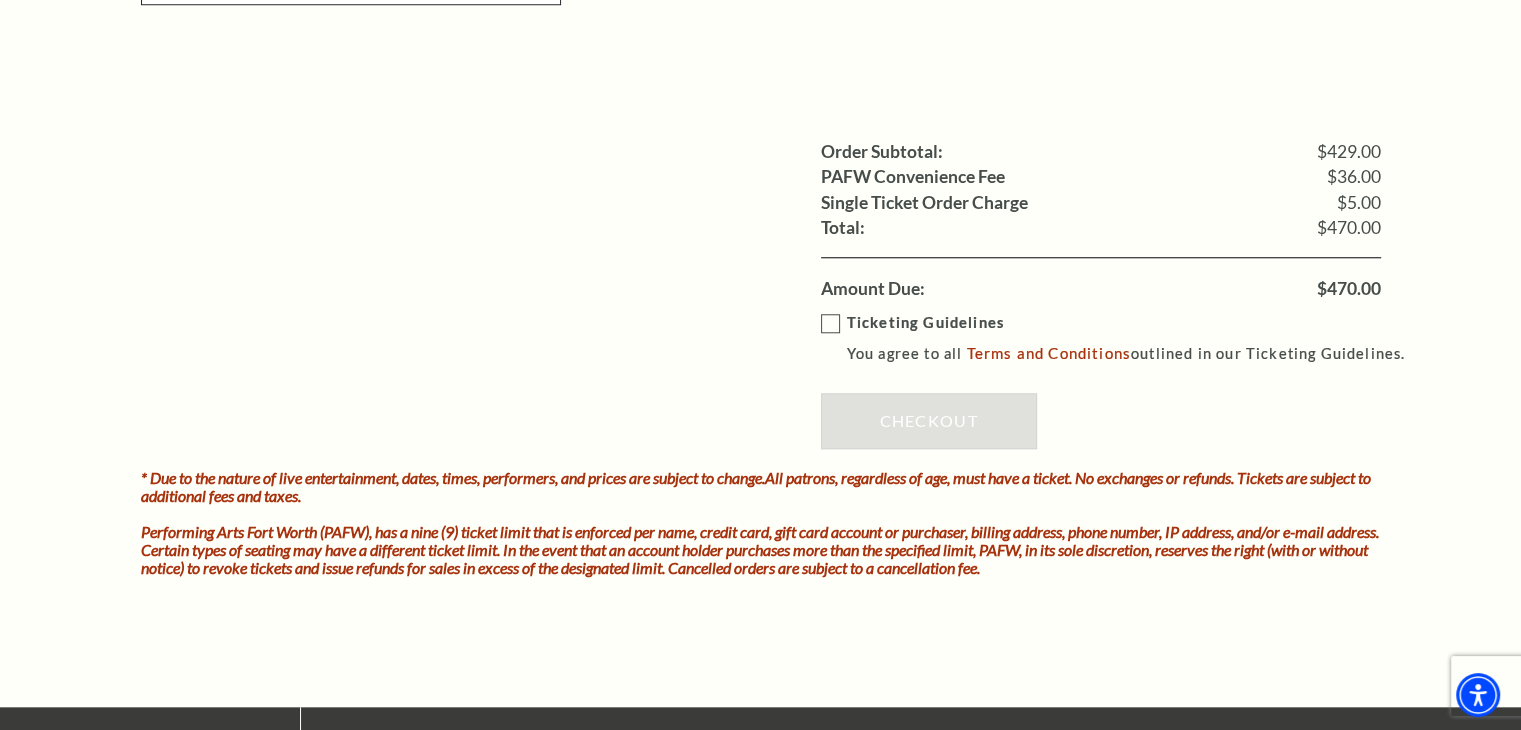 type on "Tonya Hardin" 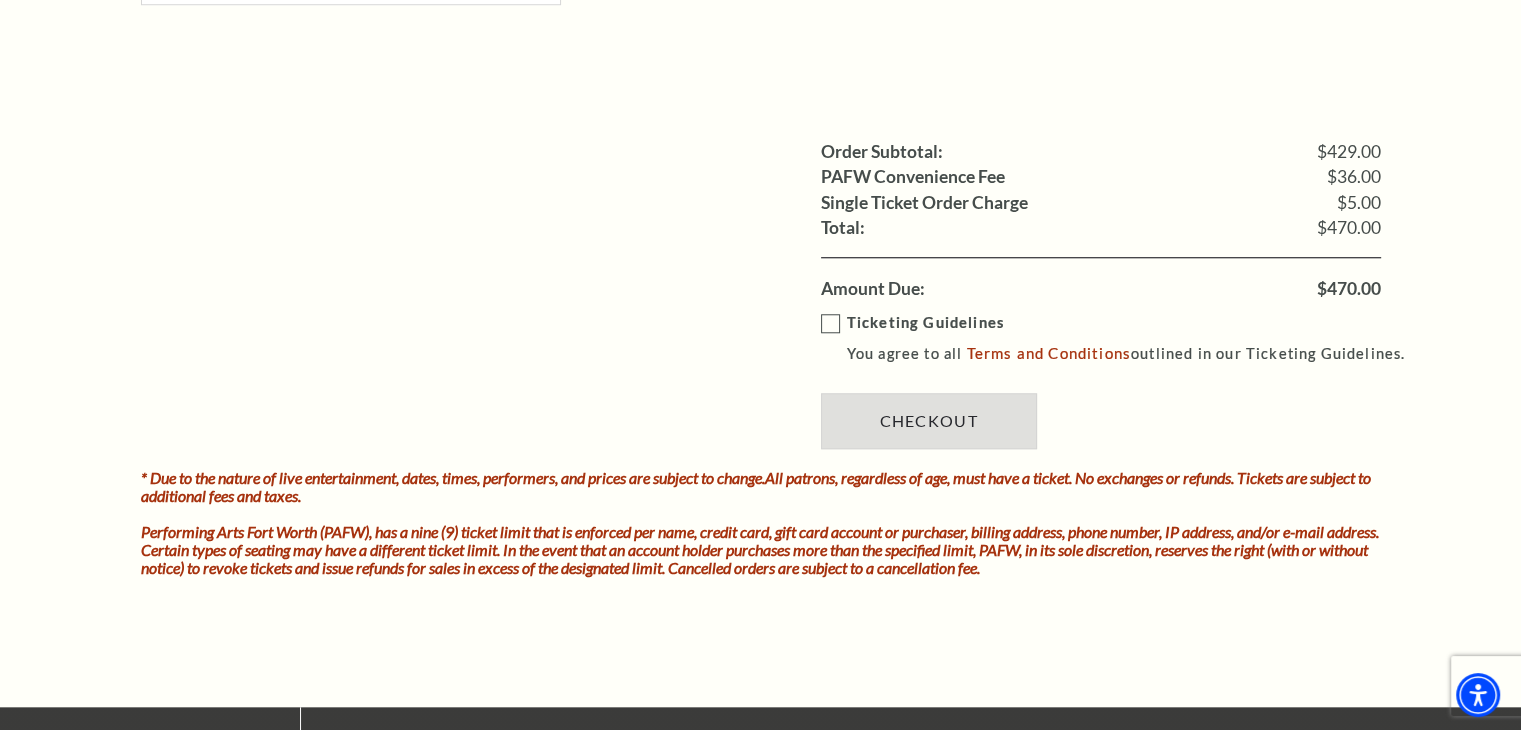 drag, startPoint x: 828, startPoint y: 311, endPoint x: 905, endPoint y: 410, distance: 125.4193 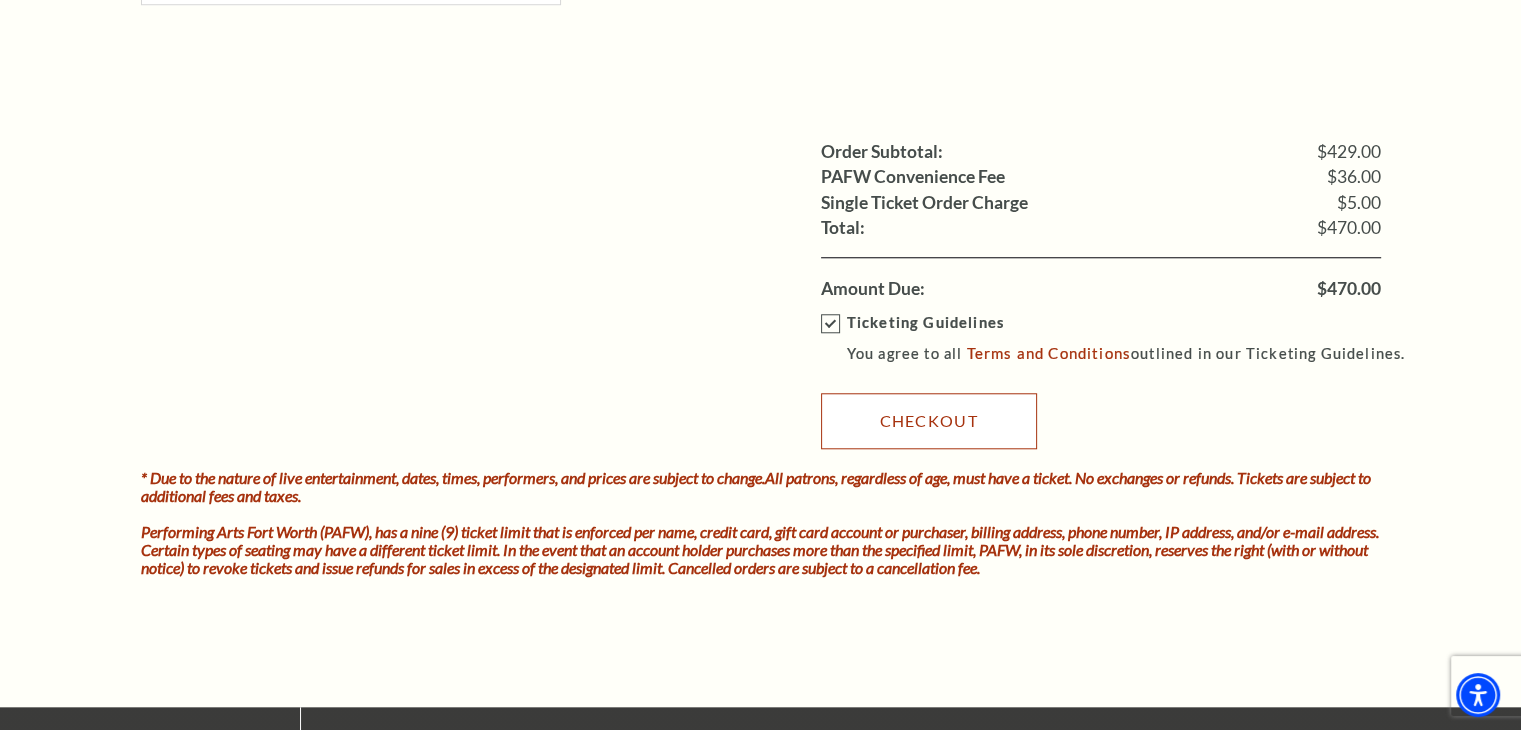click on "Checkout" at bounding box center (929, 421) 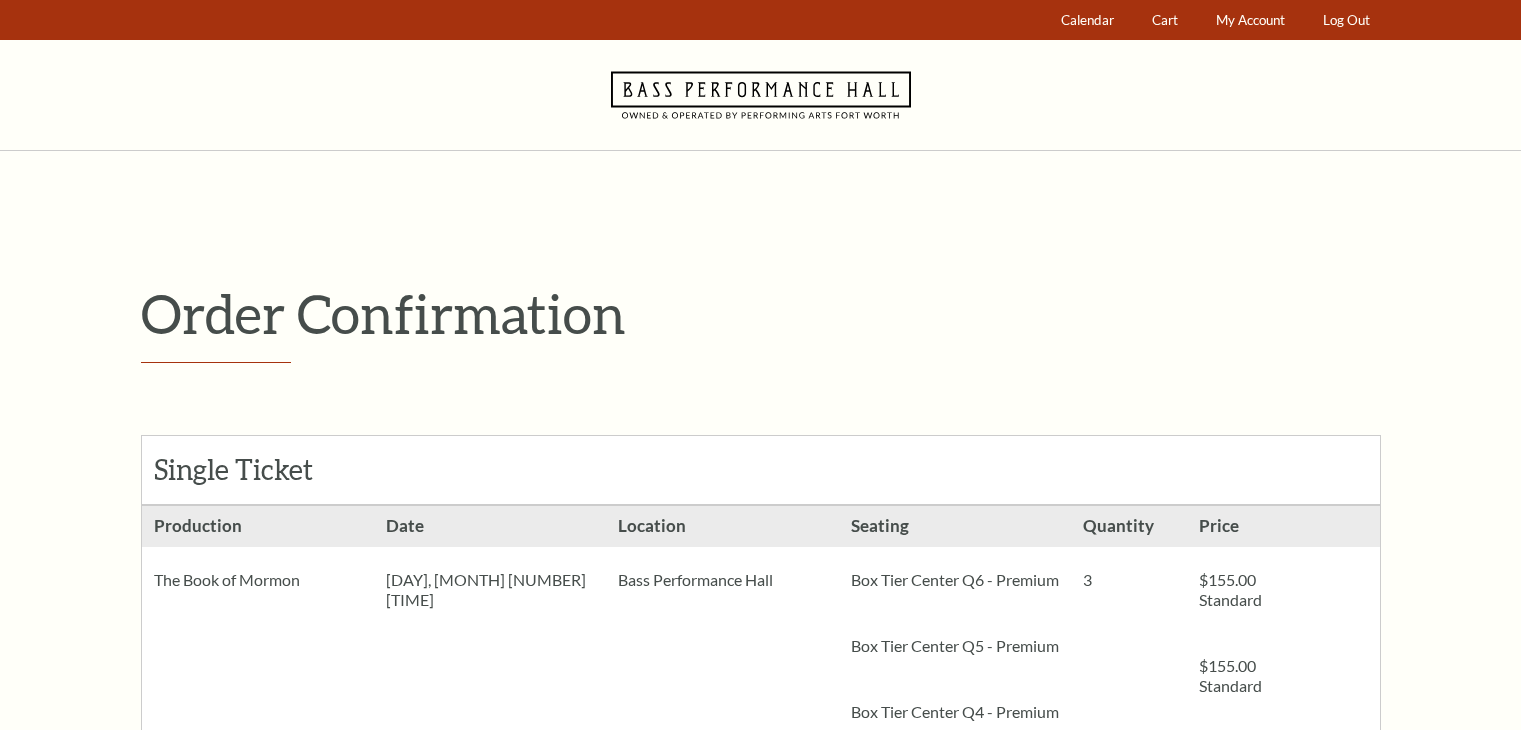 scroll, scrollTop: 0, scrollLeft: 0, axis: both 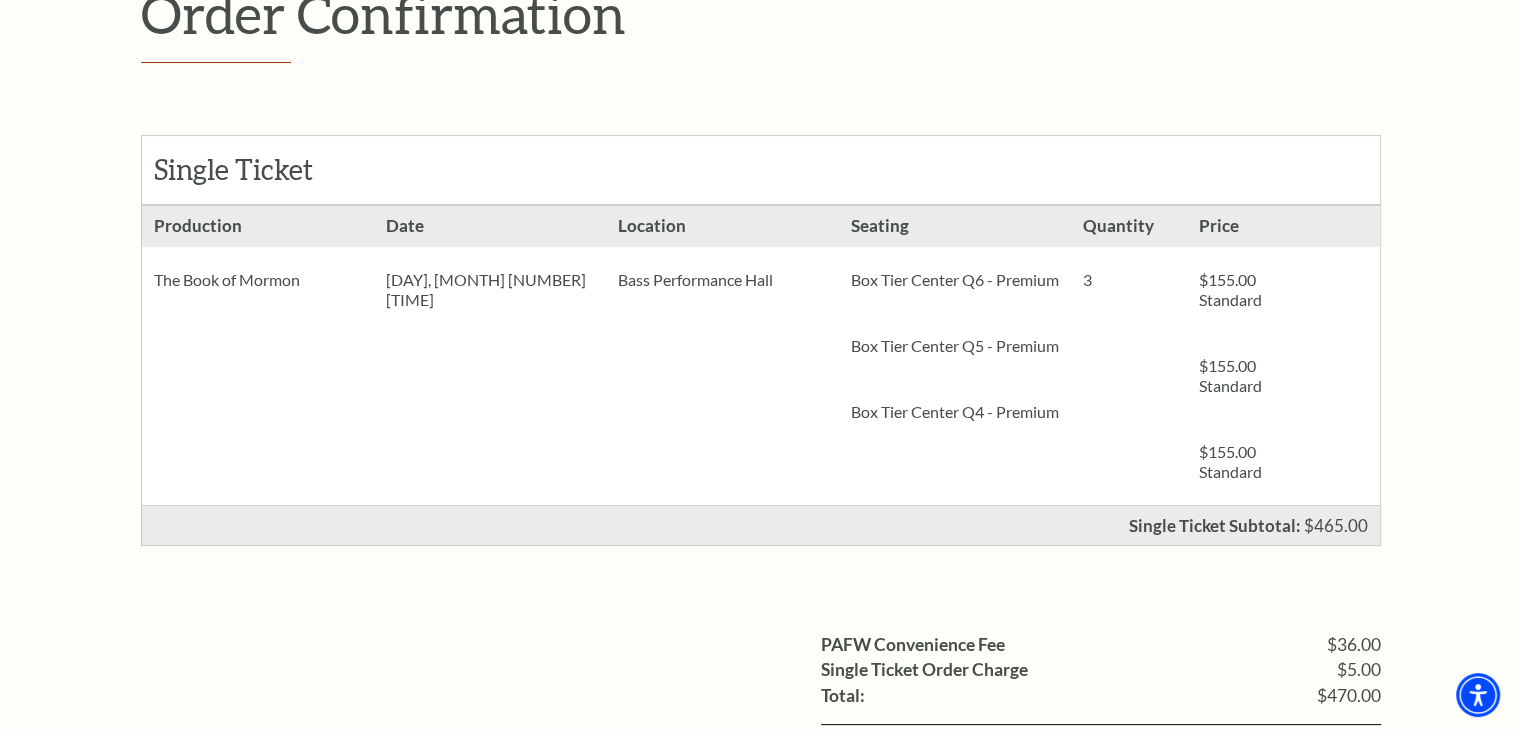 drag, startPoint x: 158, startPoint y: 278, endPoint x: 929, endPoint y: 300, distance: 771.31384 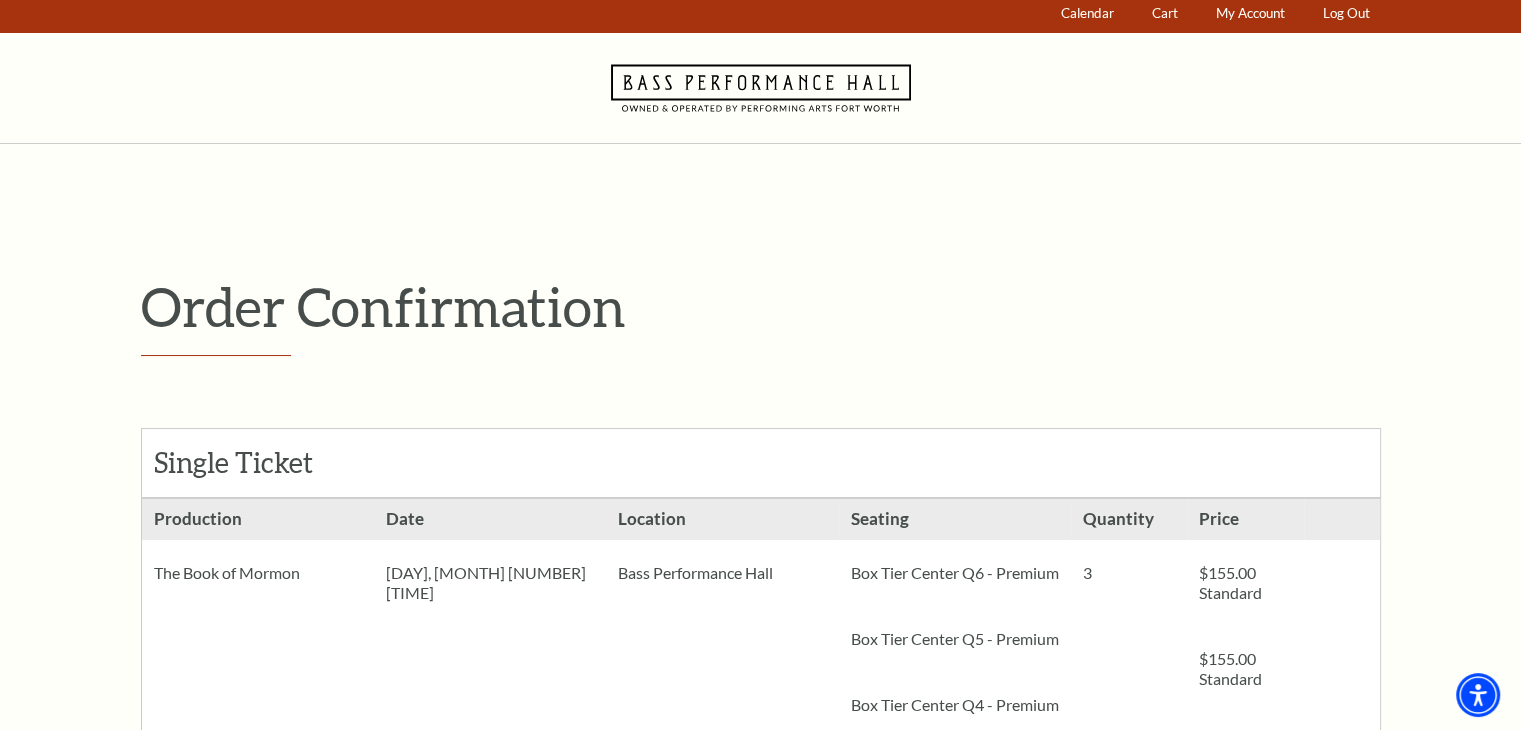 scroll, scrollTop: 0, scrollLeft: 0, axis: both 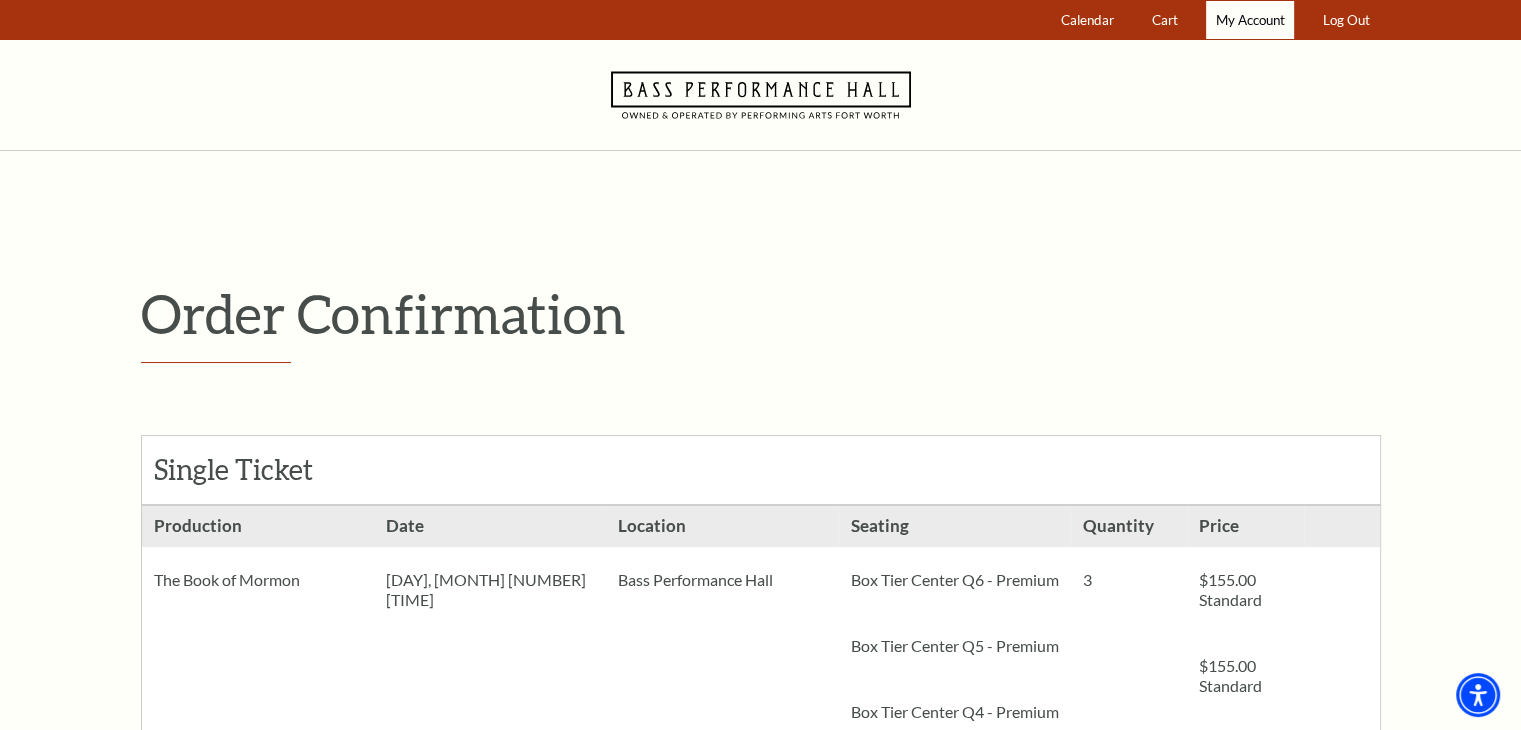 click on "My Account" at bounding box center [1250, 20] 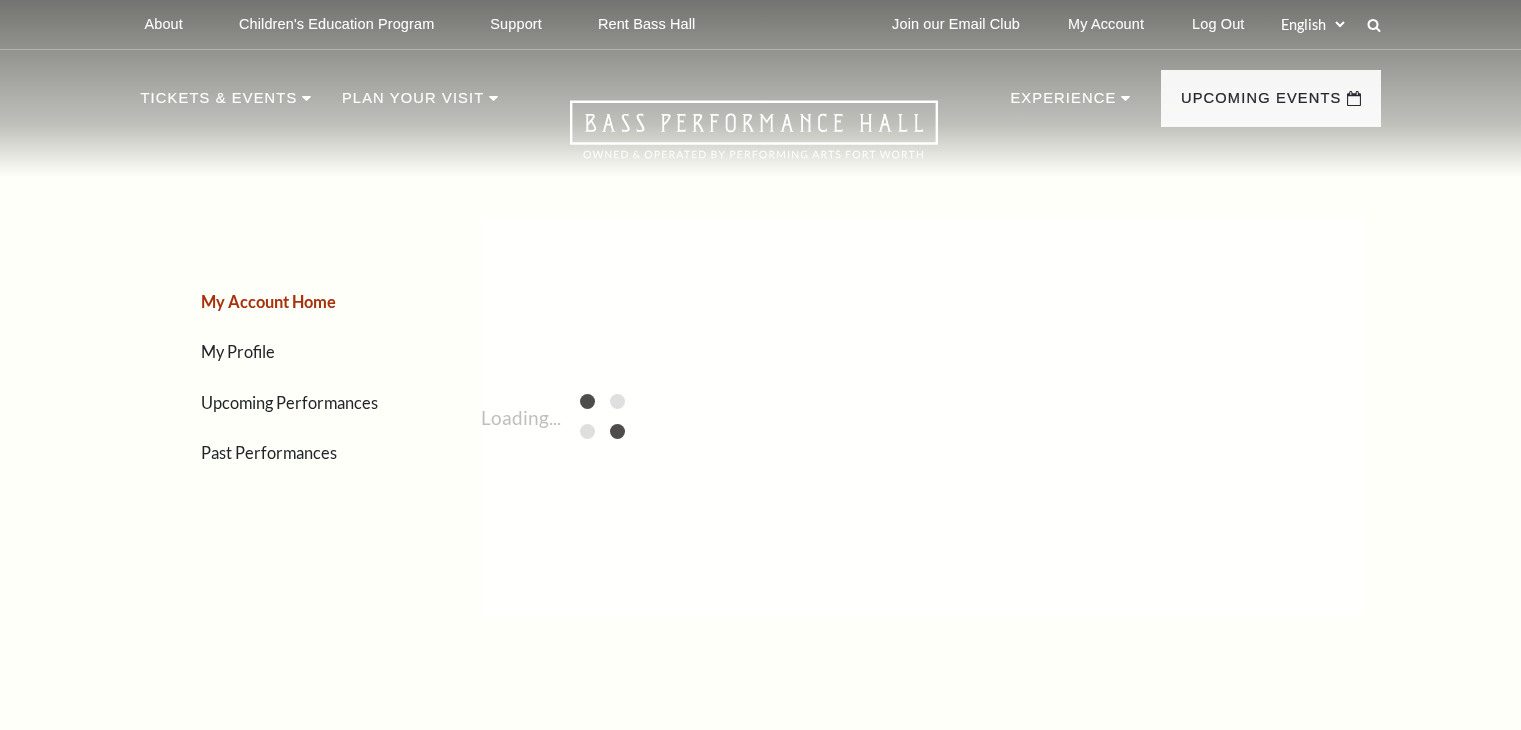 scroll, scrollTop: 0, scrollLeft: 0, axis: both 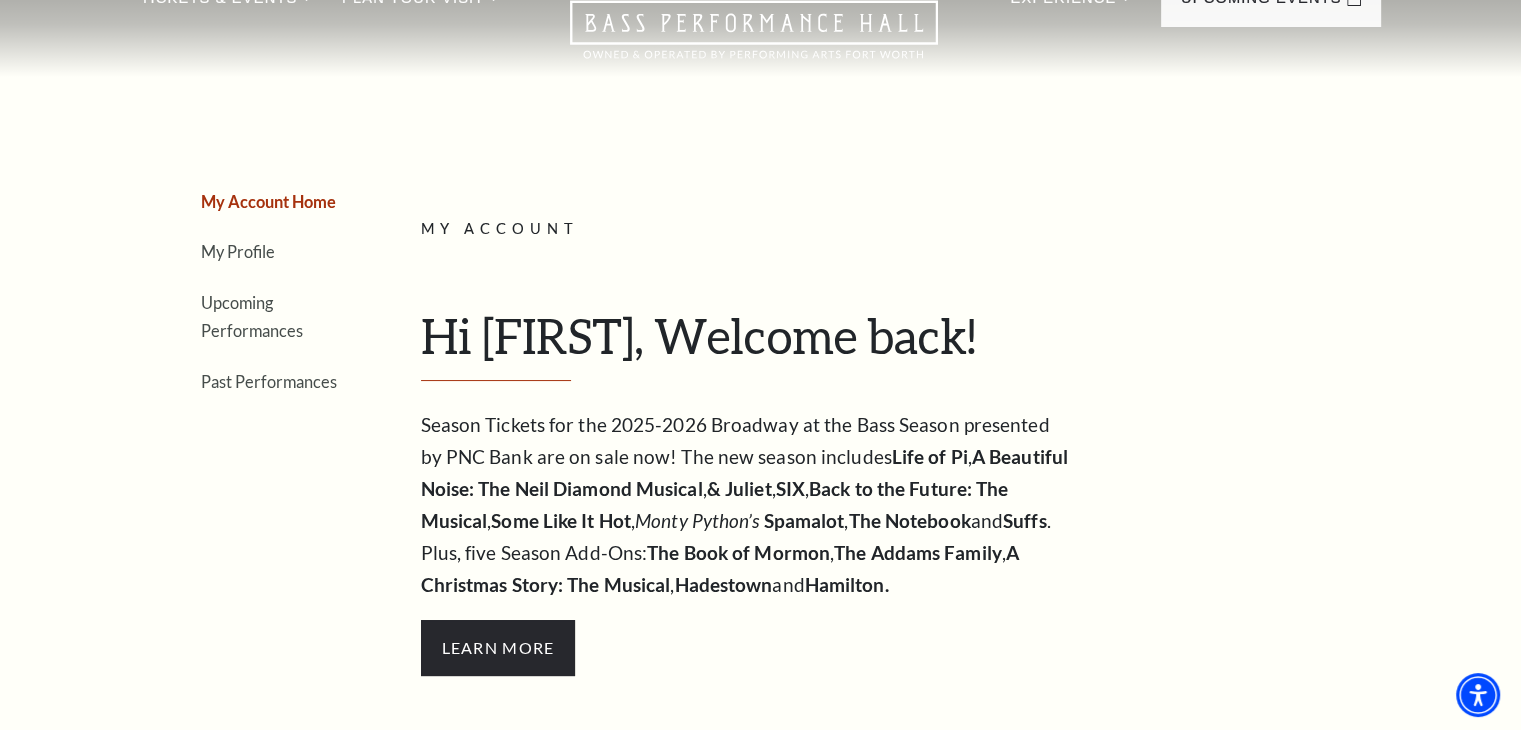 click on "My Account Home
My Profile
Upcoming Performances
Past Performances
Loading...
My Account
Hi [NAME], Welcome back!
My Account Home My Profile" at bounding box center (760, 1343) 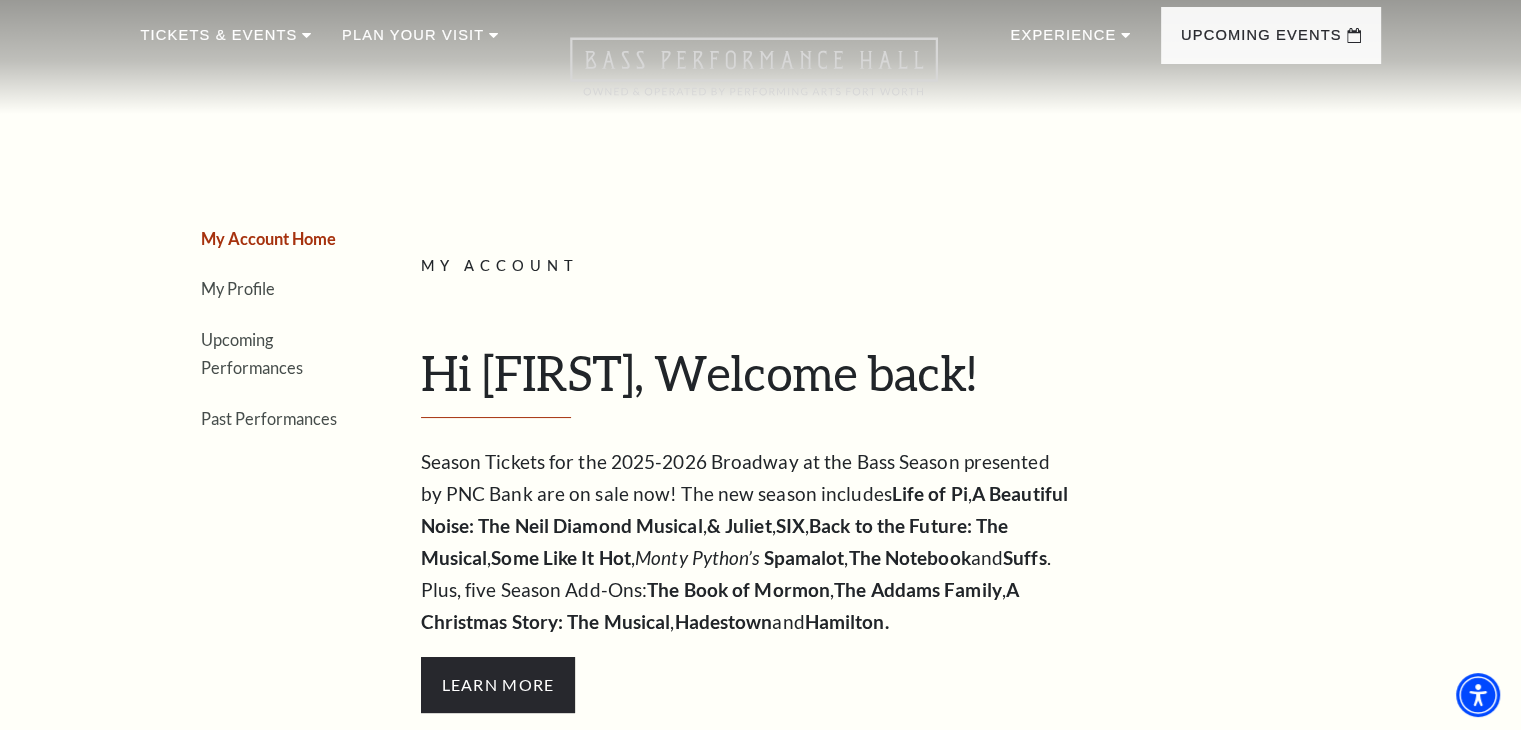 scroll, scrollTop: 0, scrollLeft: 0, axis: both 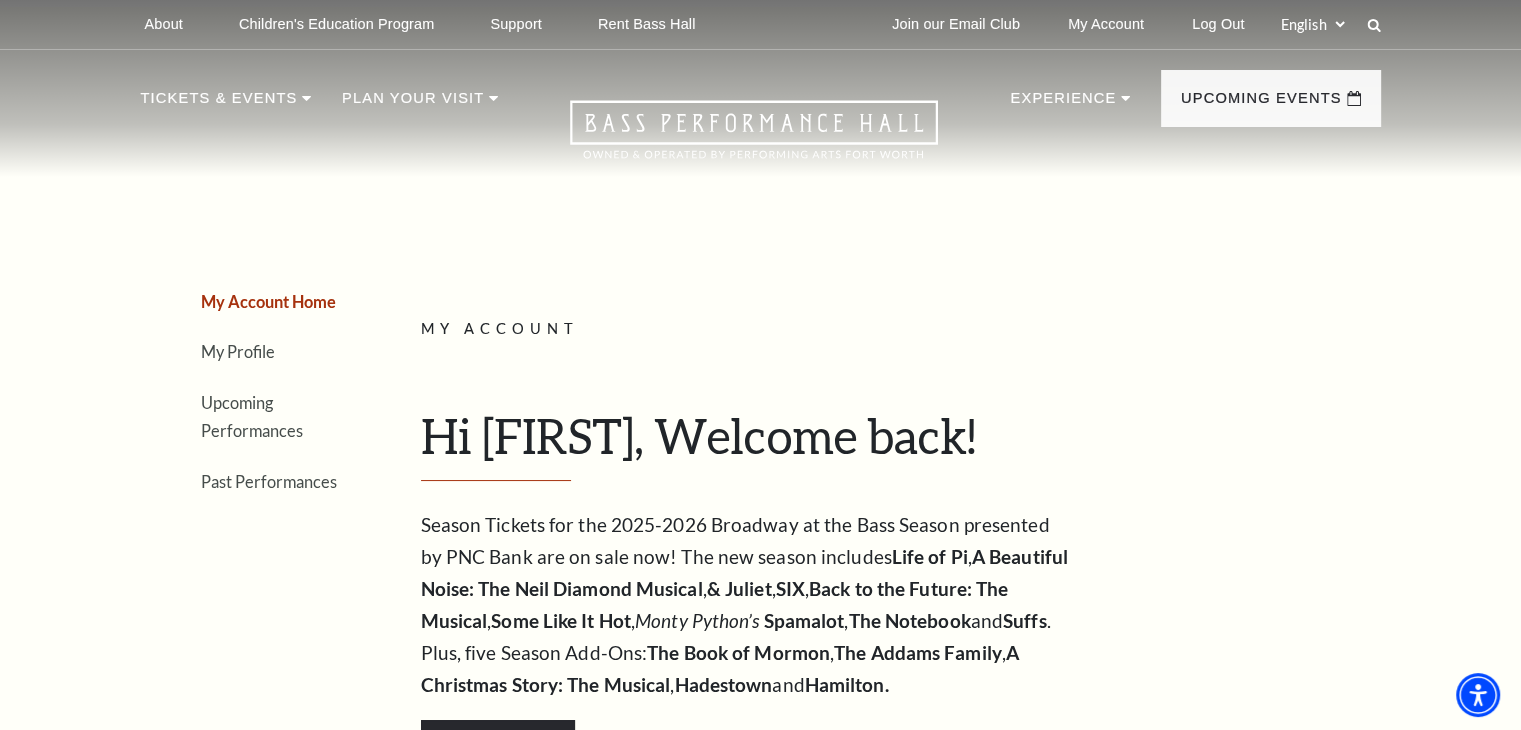 click on "Tickets & Events
Now On Sale
Broadway At The Bass presented by PNC Bank
Irwin Steel Popular Entertainment
The Cliburn
Calendar
Season Tickets
Group Tickets
Mobile Ticketing
Ticket Exchanges
Ticket Guidelines
Lottery Tickets
Gift Certificates
Broadway At The Bass
Experience the best of touring Broadway in a world-class venue.
View Events
Season Ticket Benefits" at bounding box center [761, 113] 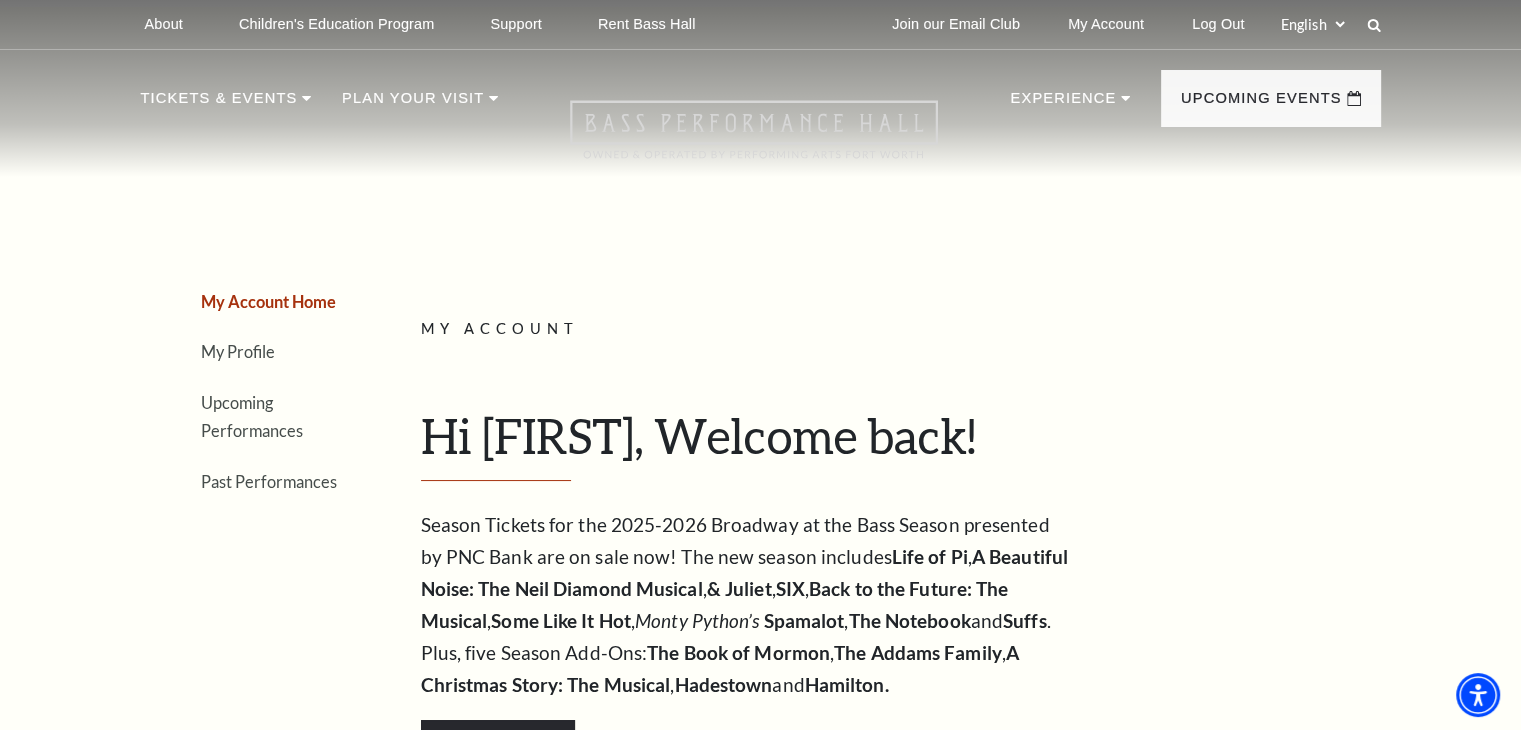 click 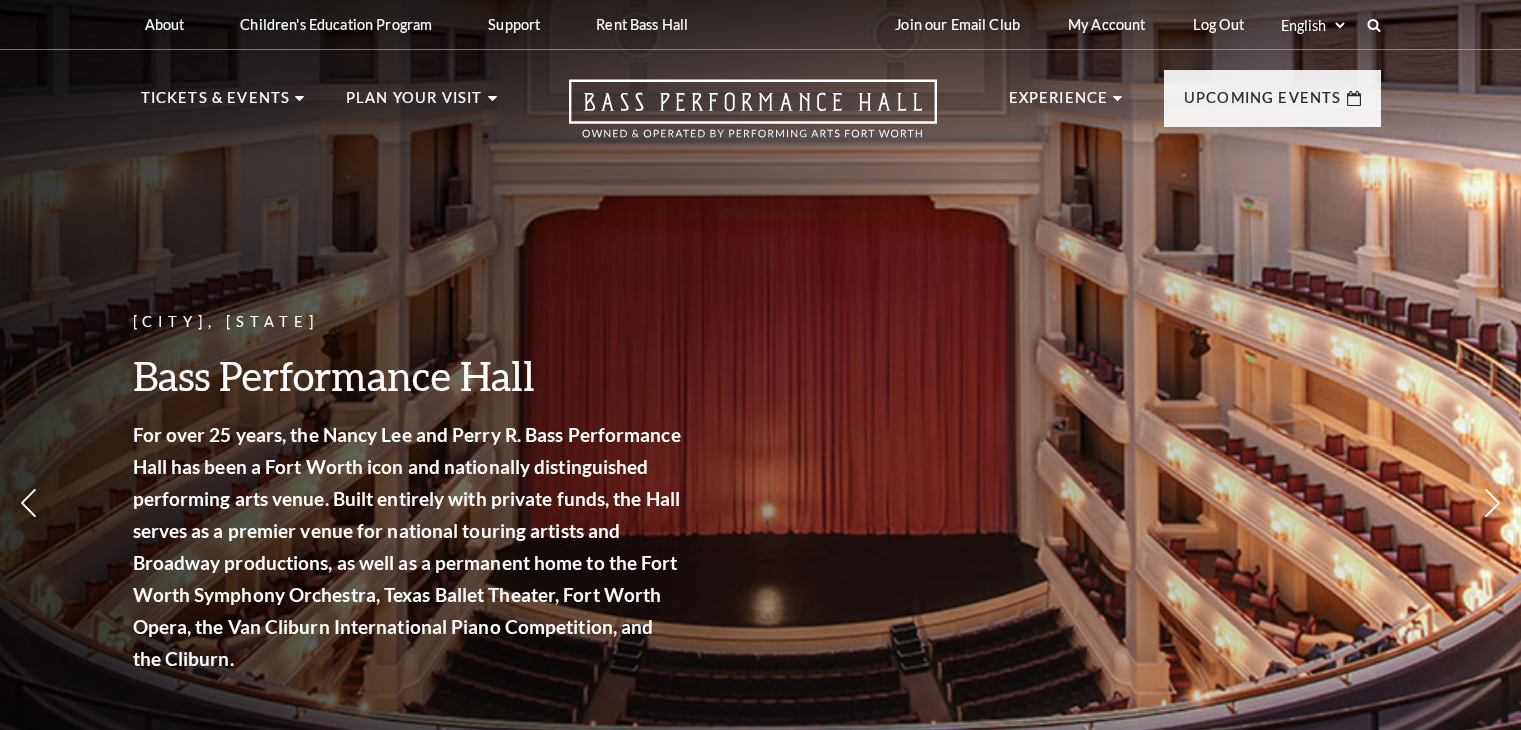 scroll, scrollTop: 500, scrollLeft: 0, axis: vertical 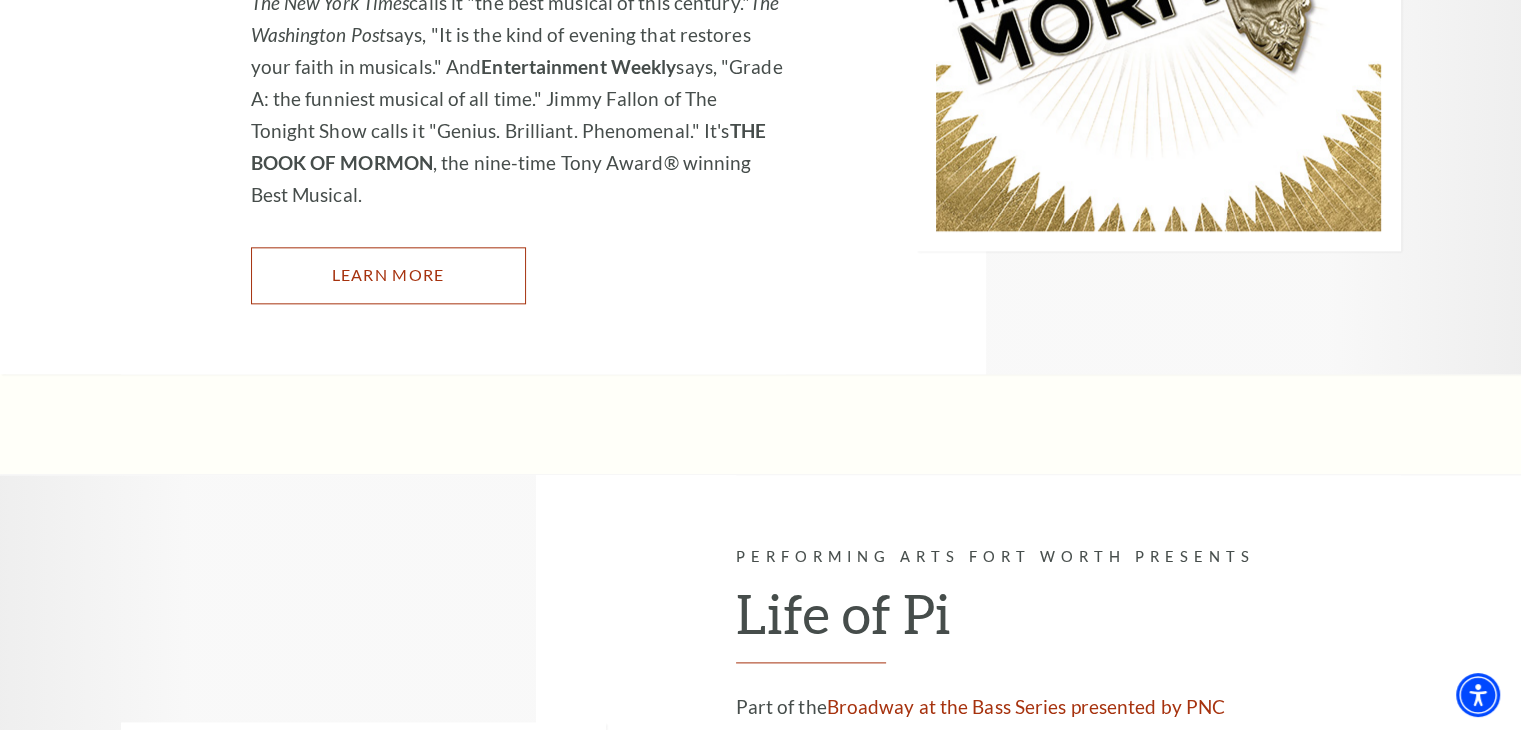click on "Learn More" at bounding box center [388, 275] 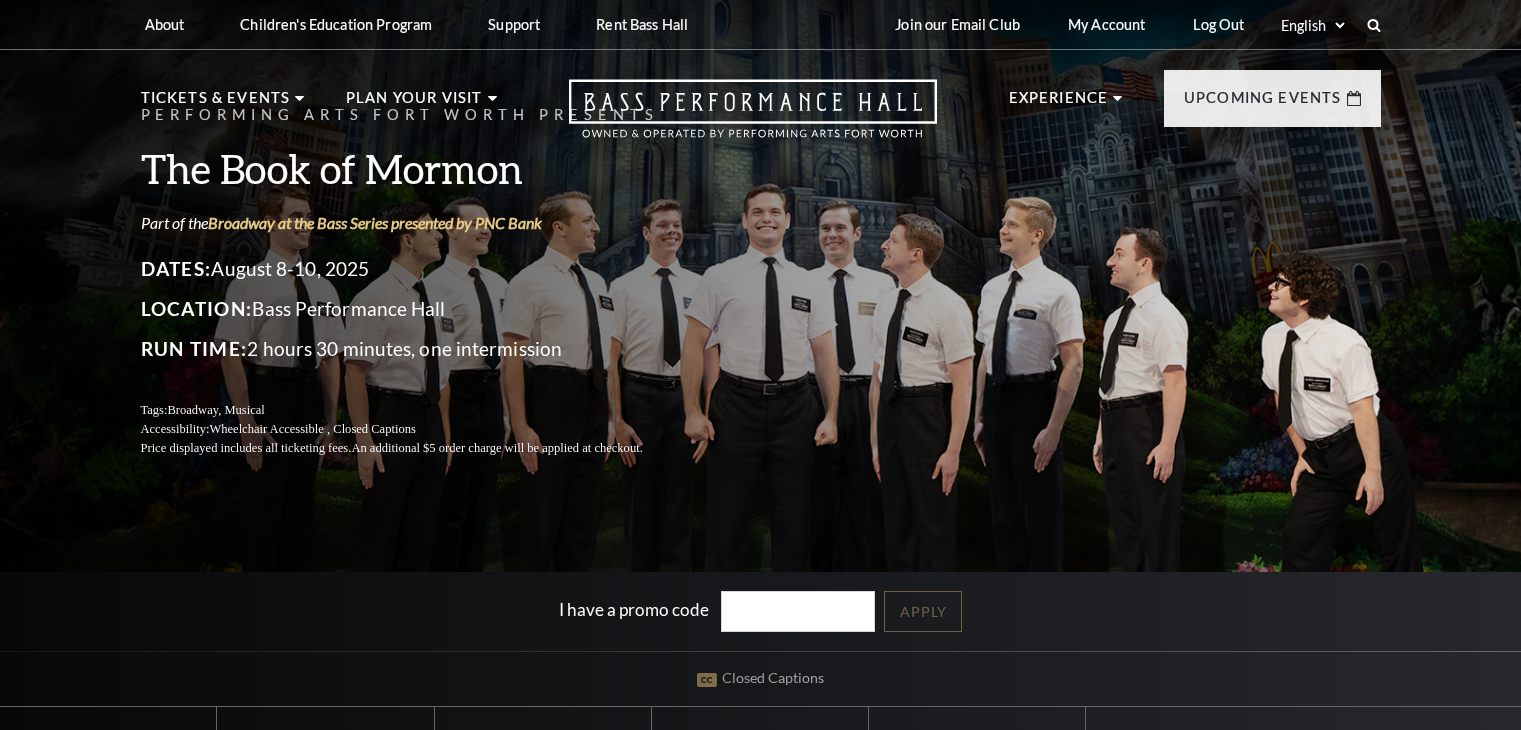 scroll, scrollTop: 500, scrollLeft: 0, axis: vertical 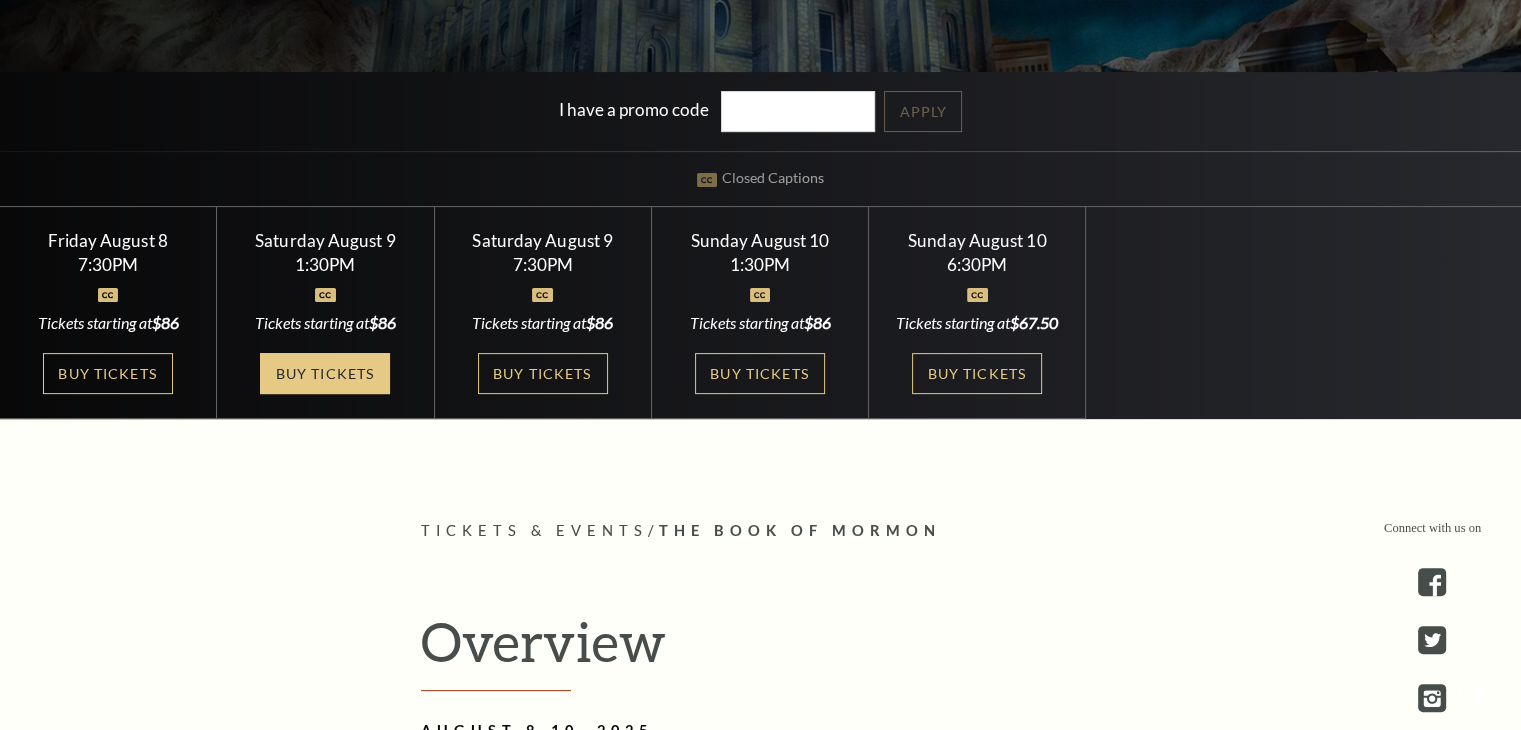 click on "Buy Tickets" at bounding box center (325, 373) 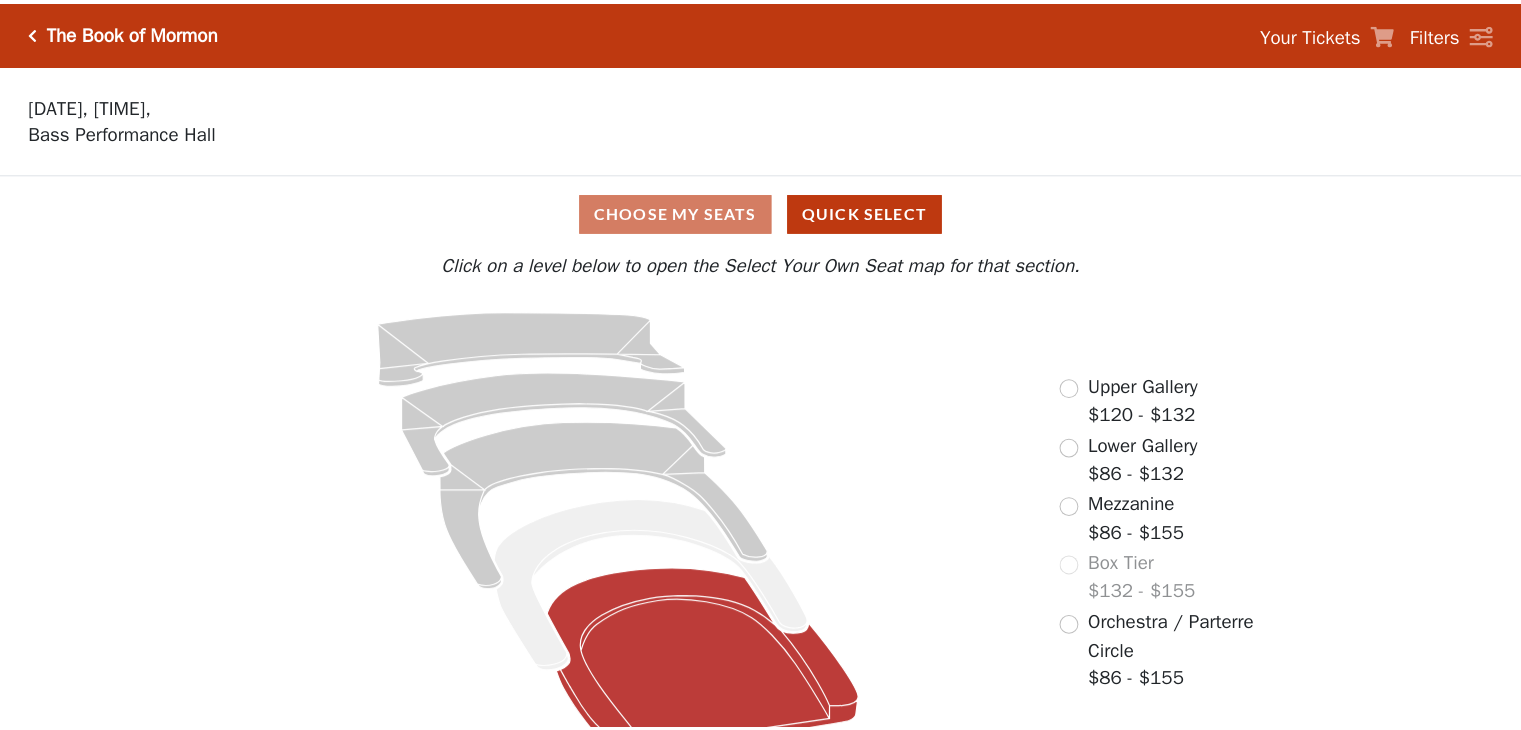 scroll, scrollTop: 41, scrollLeft: 0, axis: vertical 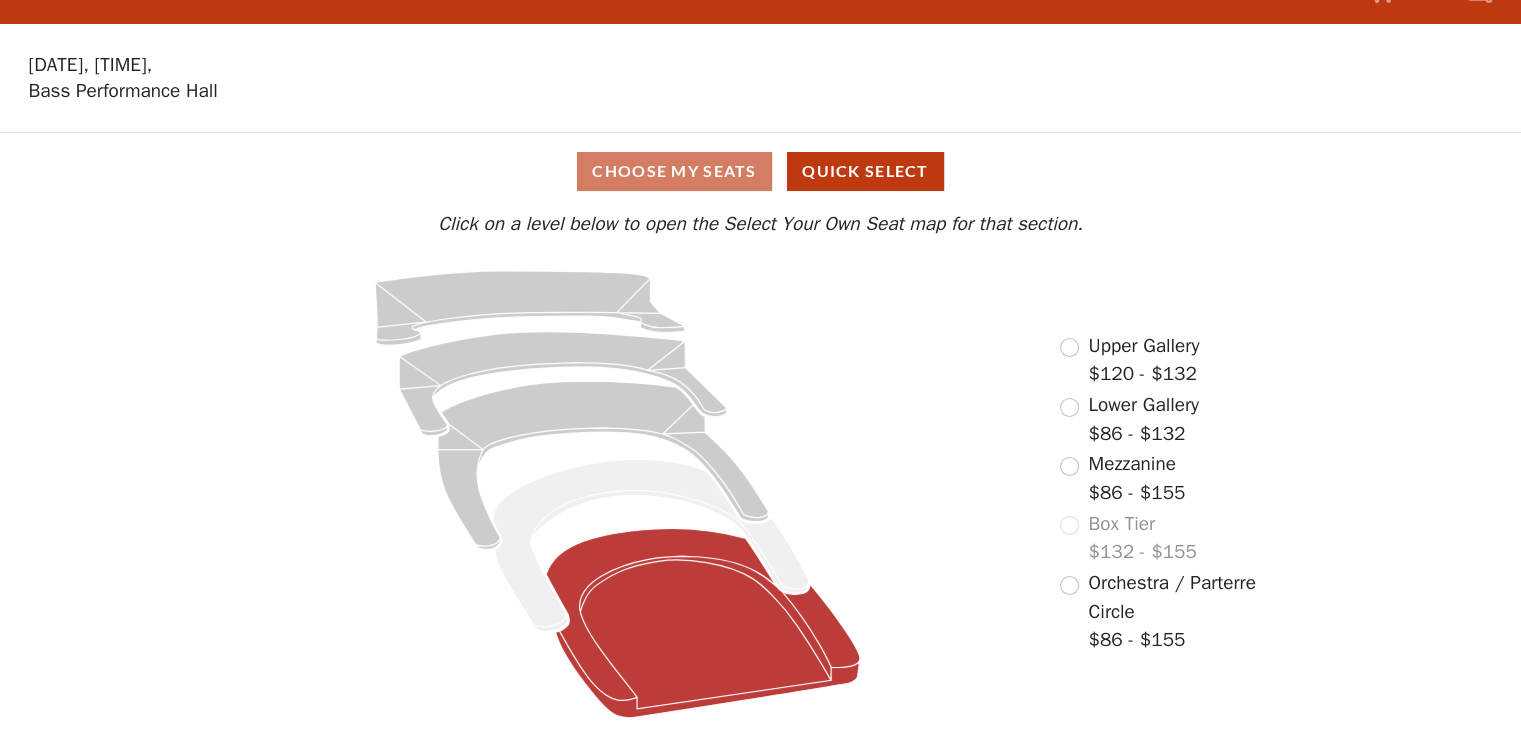 click 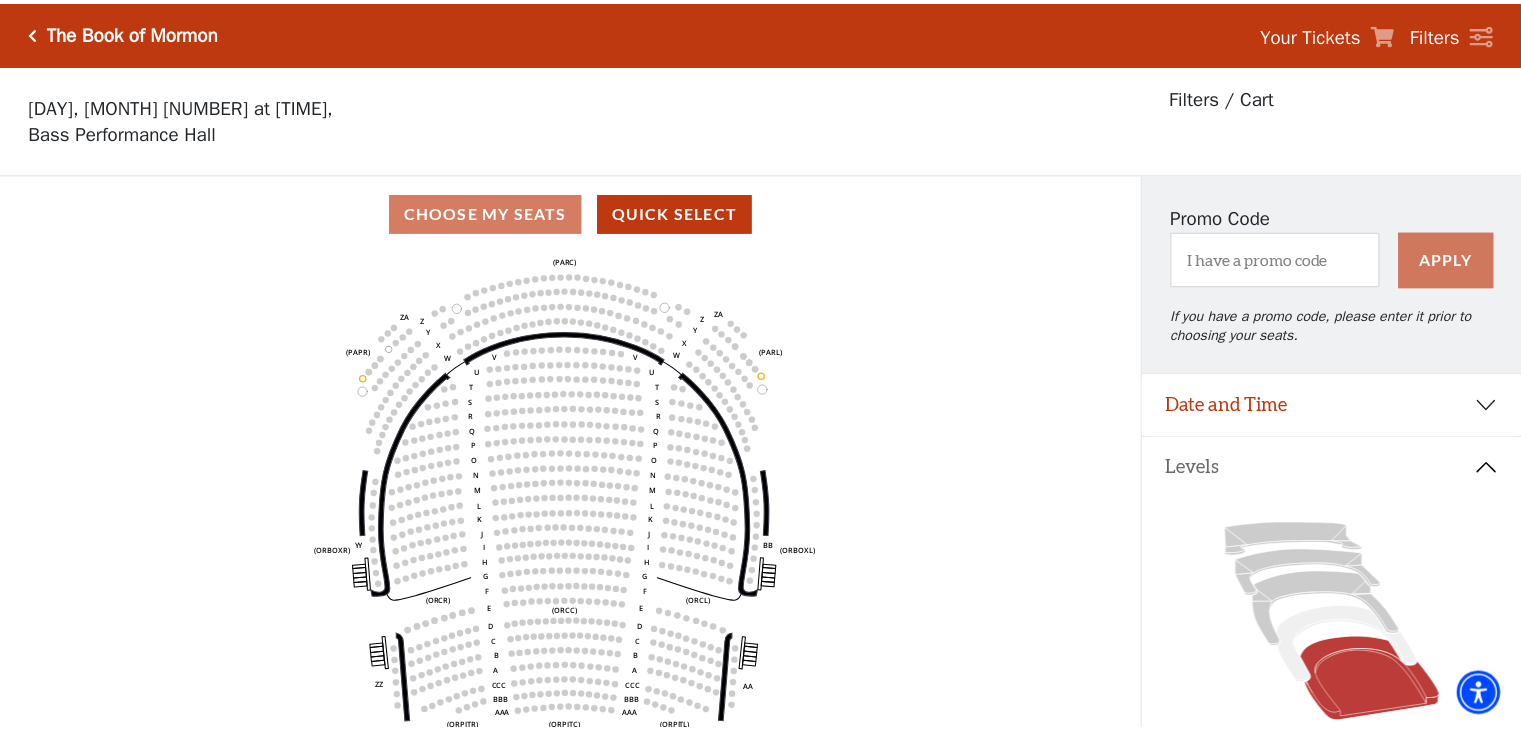 scroll, scrollTop: 92, scrollLeft: 0, axis: vertical 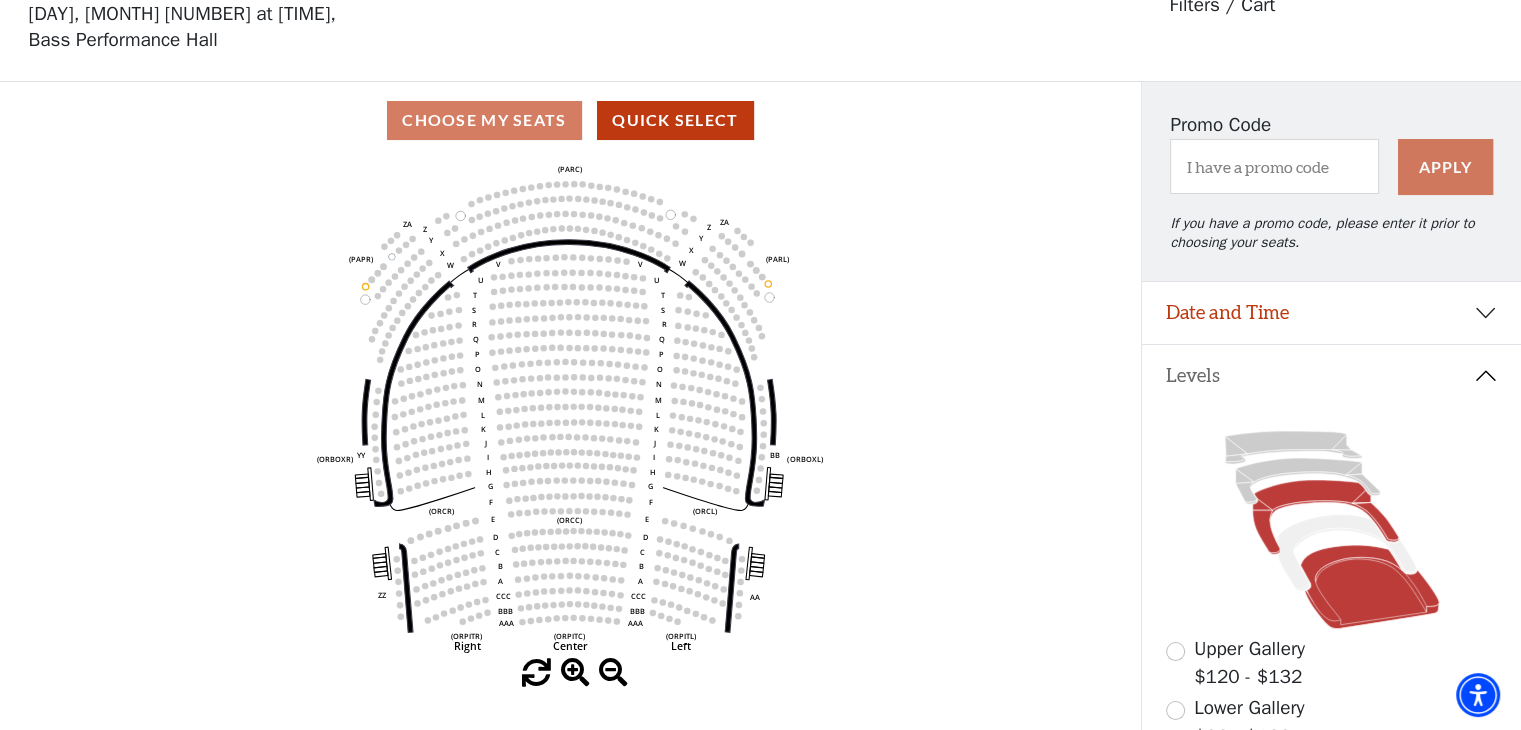 click 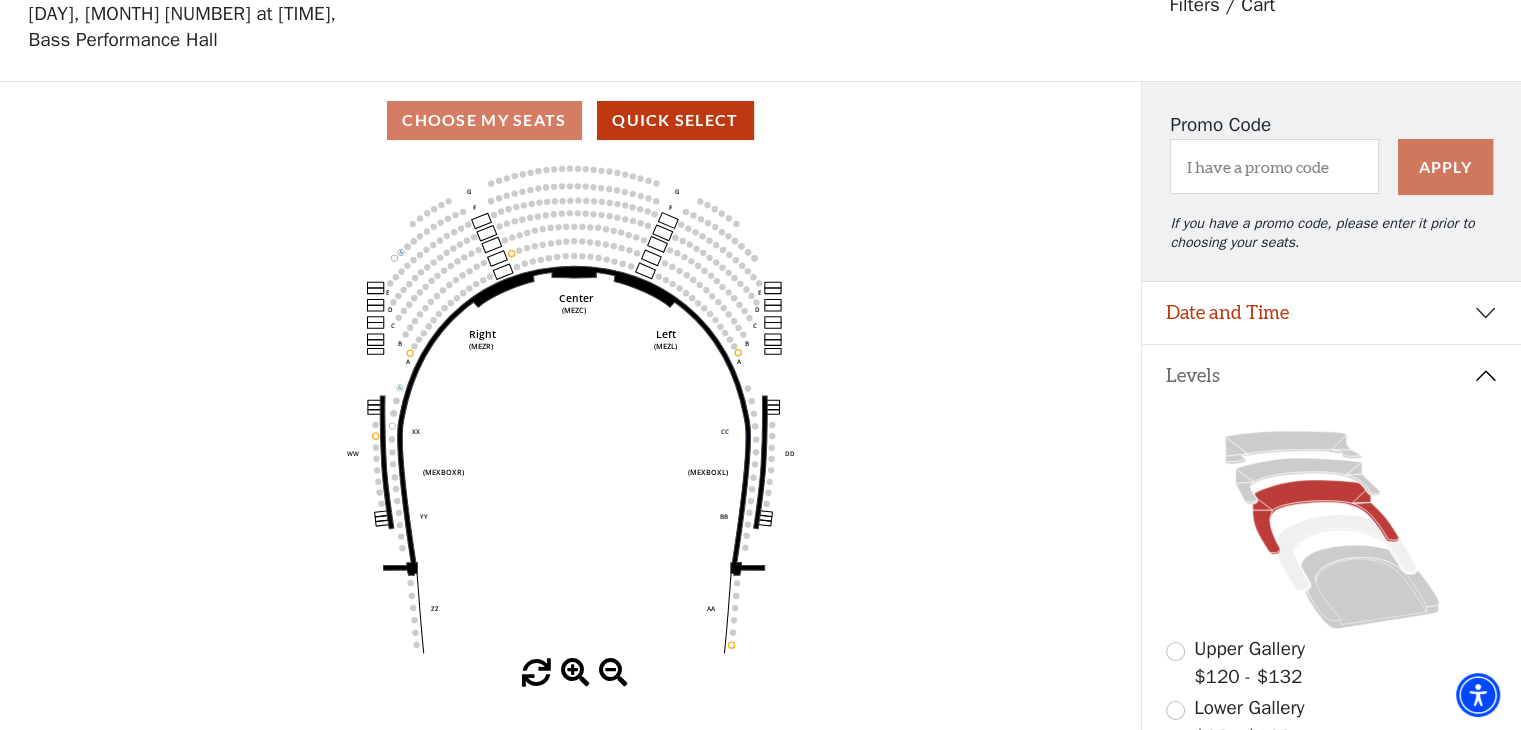 scroll, scrollTop: 92, scrollLeft: 0, axis: vertical 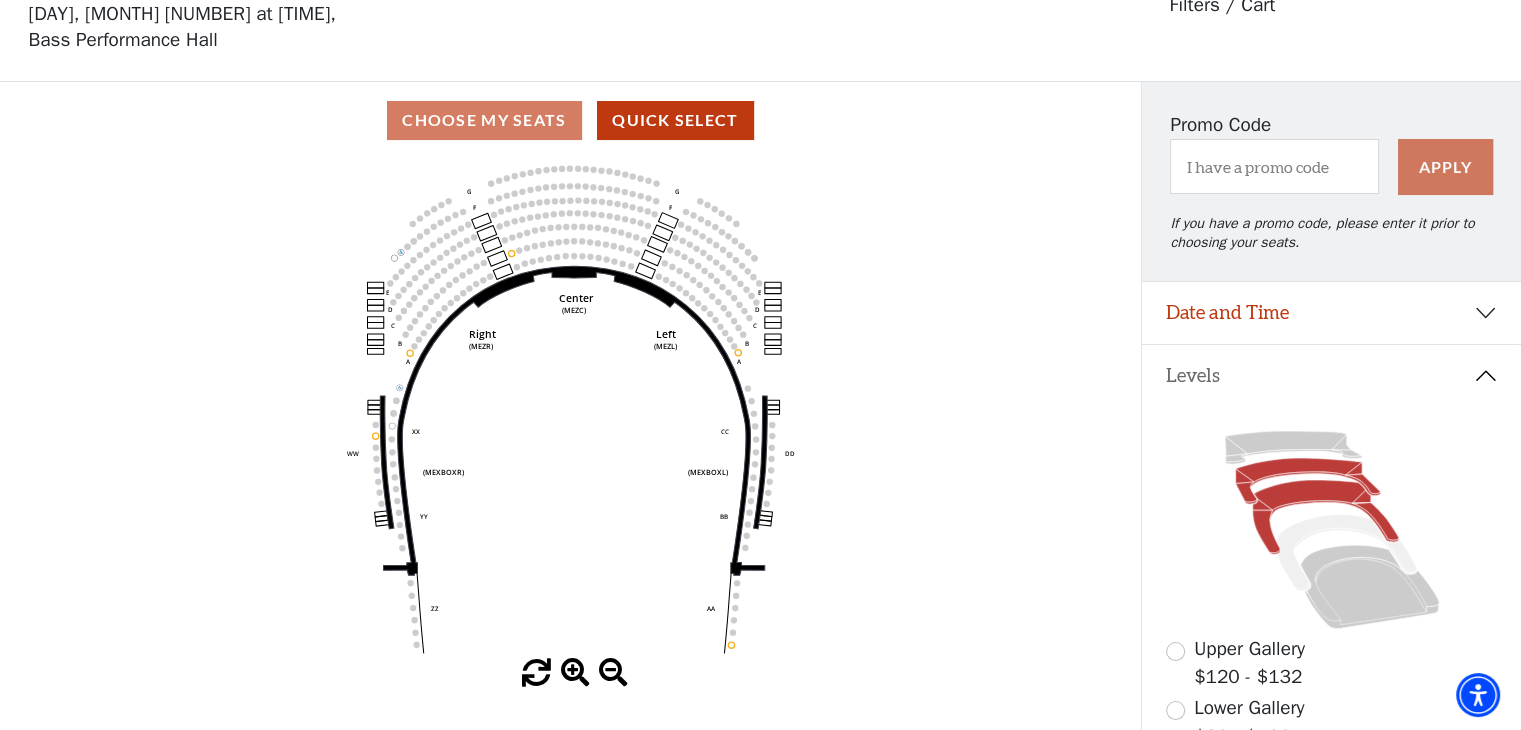click 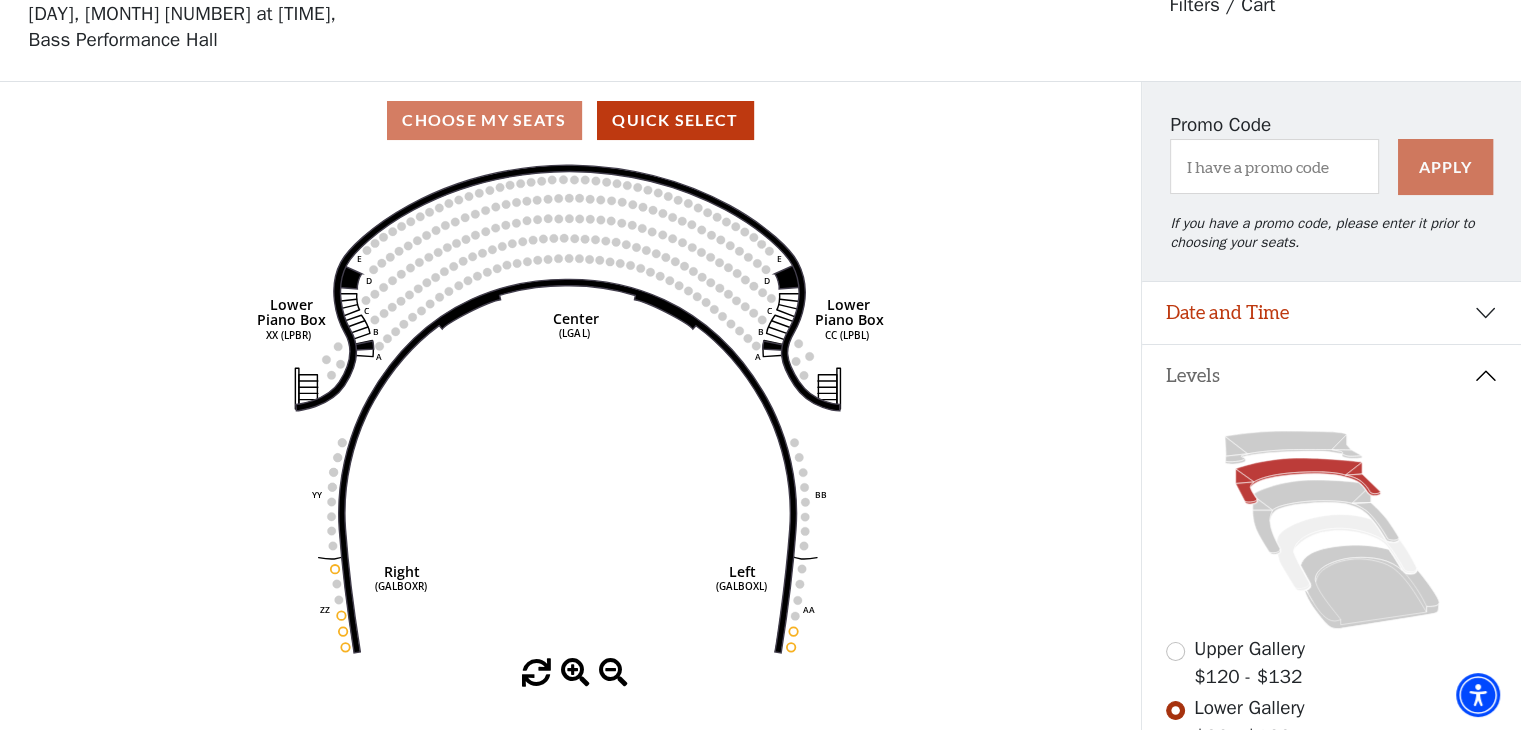 scroll, scrollTop: 92, scrollLeft: 0, axis: vertical 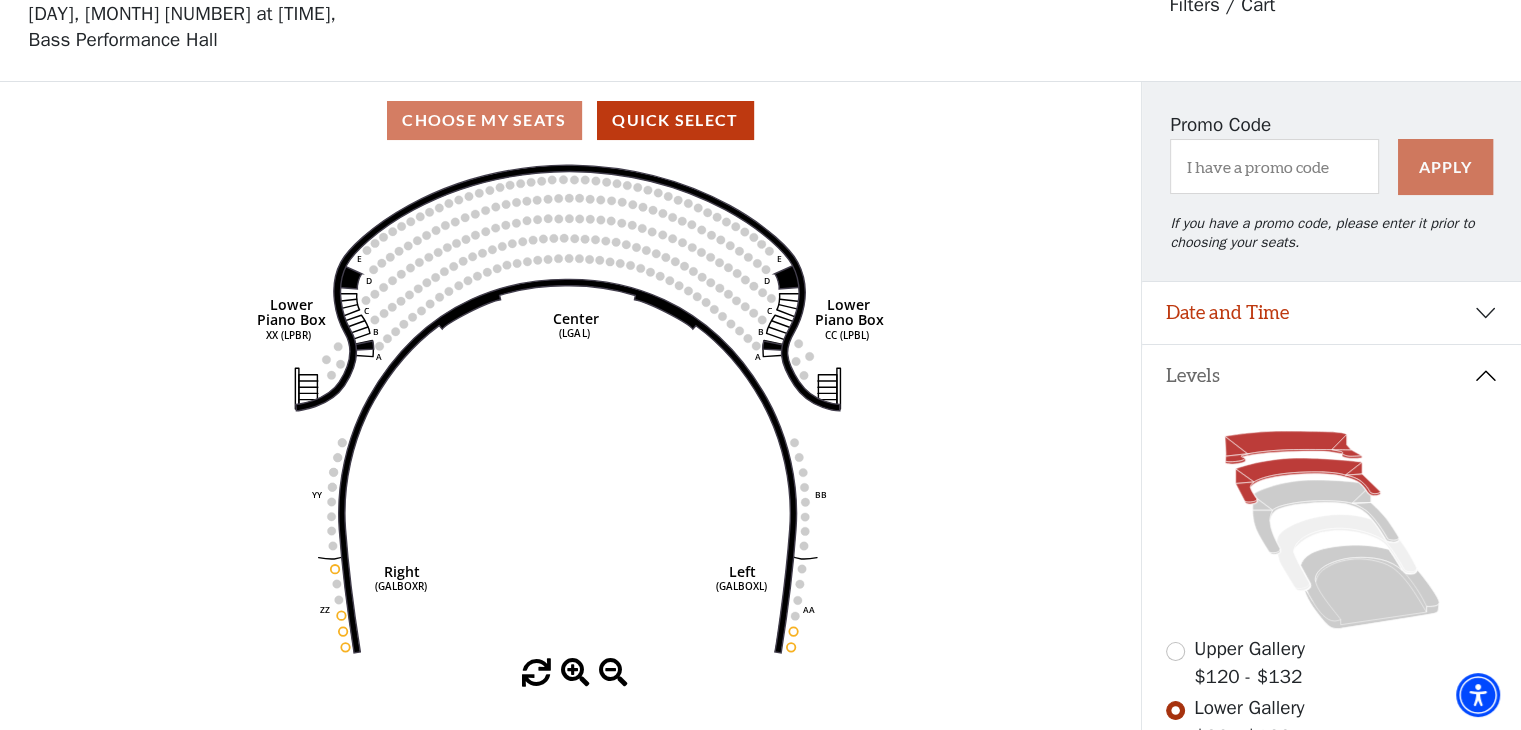 click 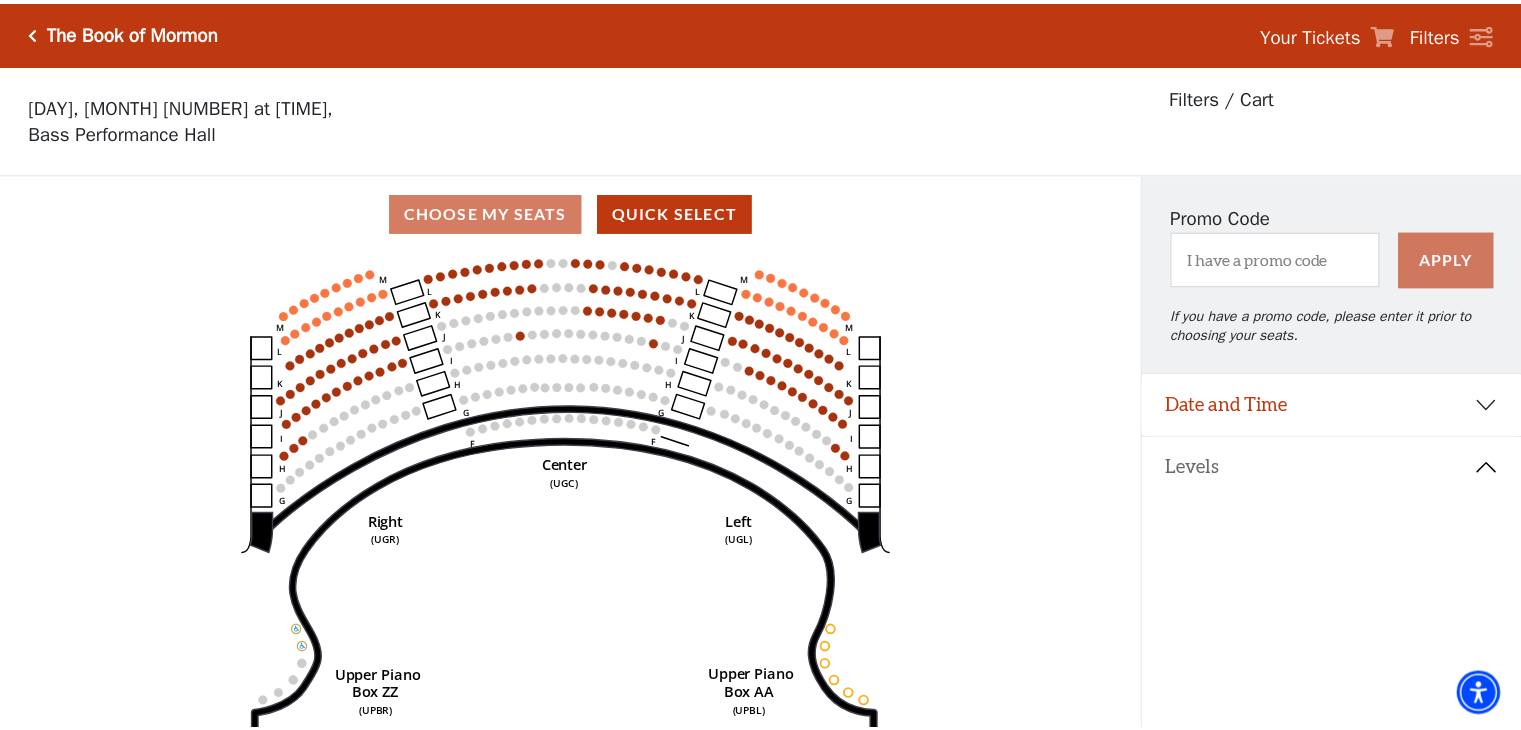 scroll, scrollTop: 92, scrollLeft: 0, axis: vertical 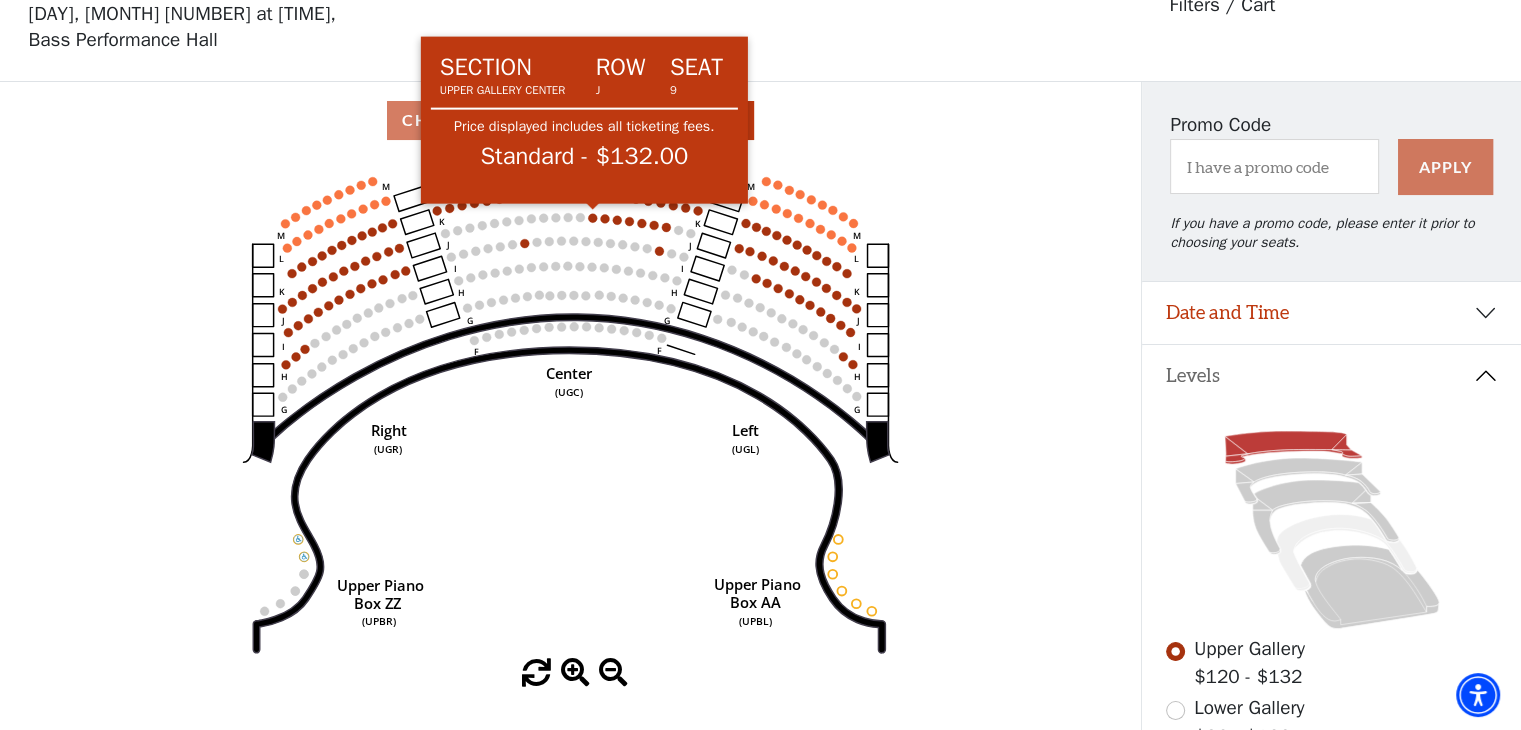 click 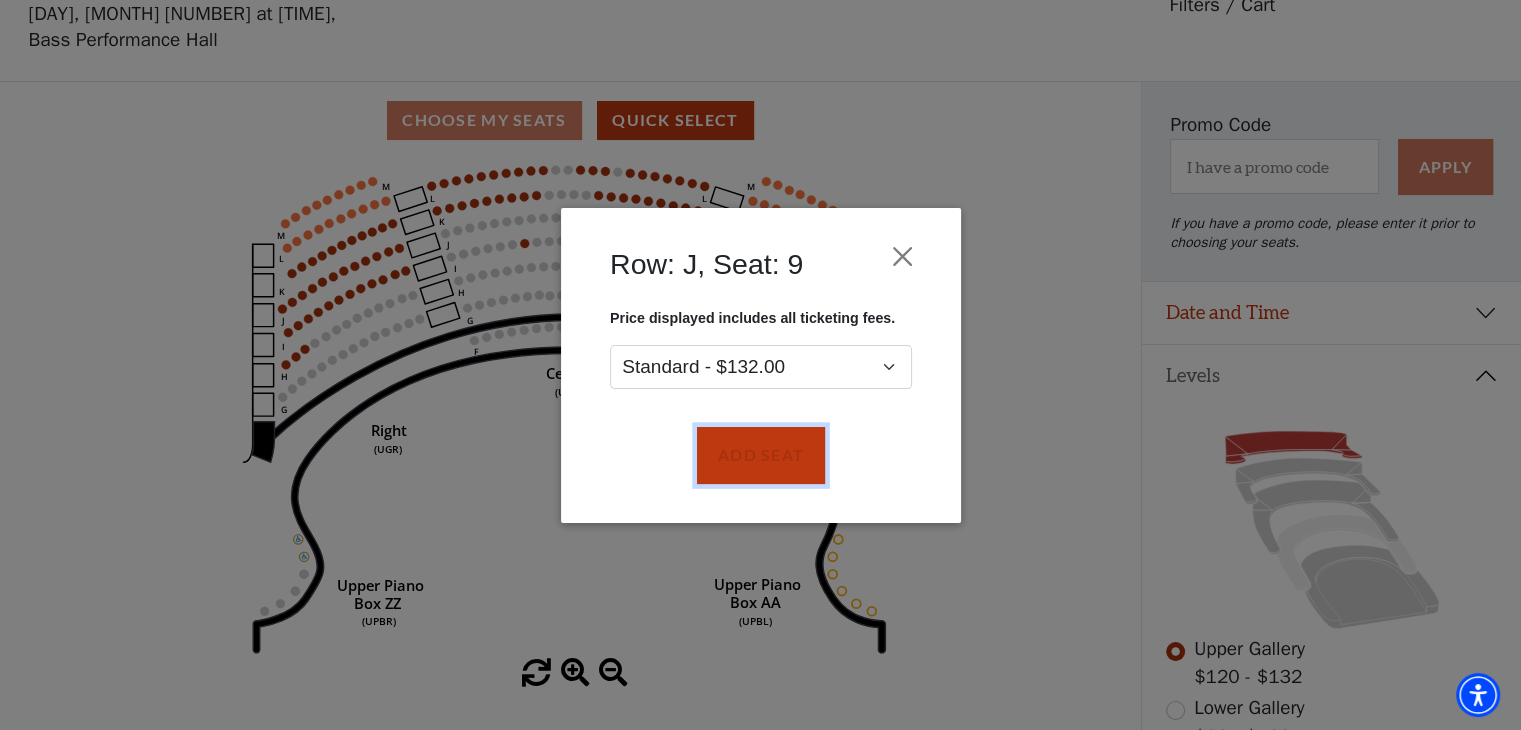 drag, startPoint x: 744, startPoint y: 455, endPoint x: 694, endPoint y: 387, distance: 84.40379 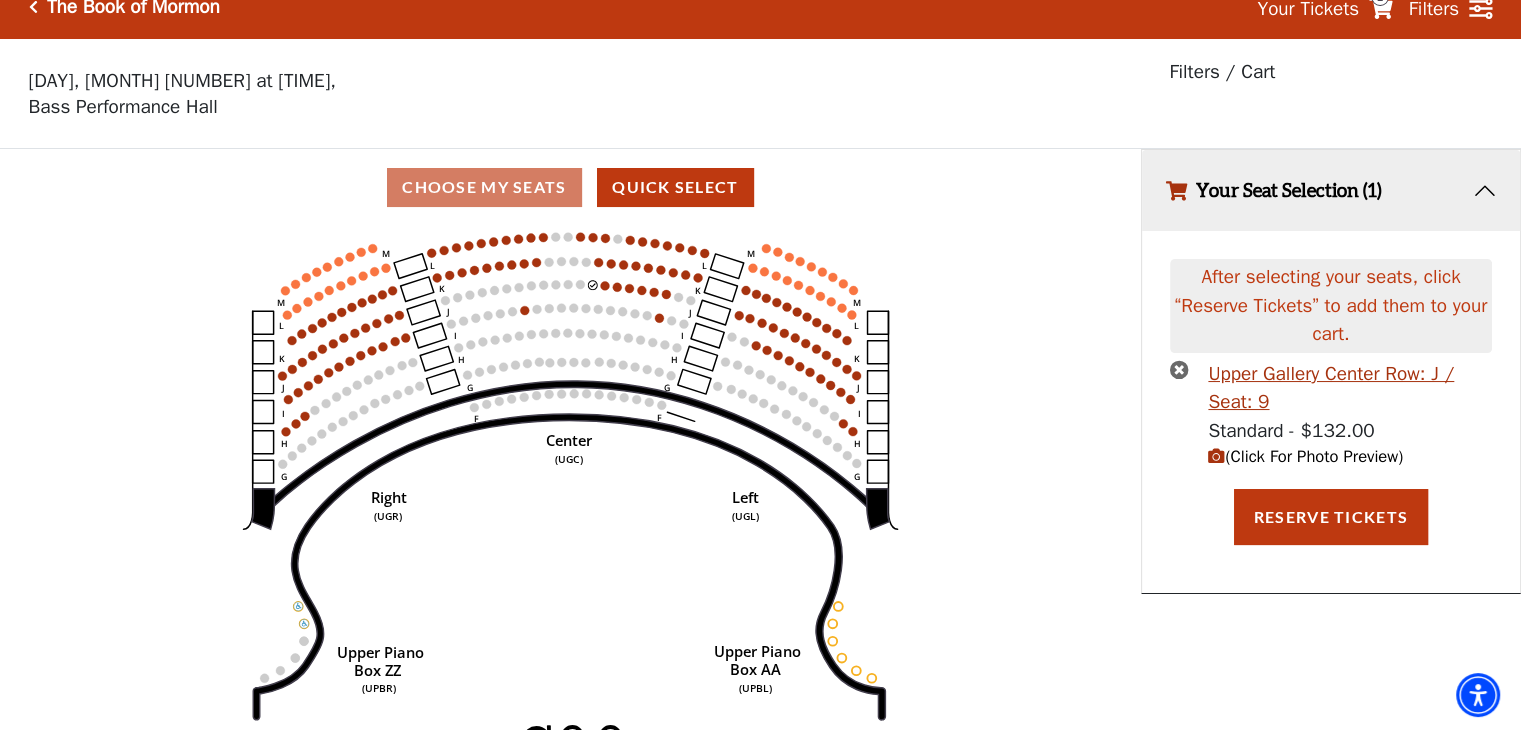 scroll, scrollTop: 0, scrollLeft: 0, axis: both 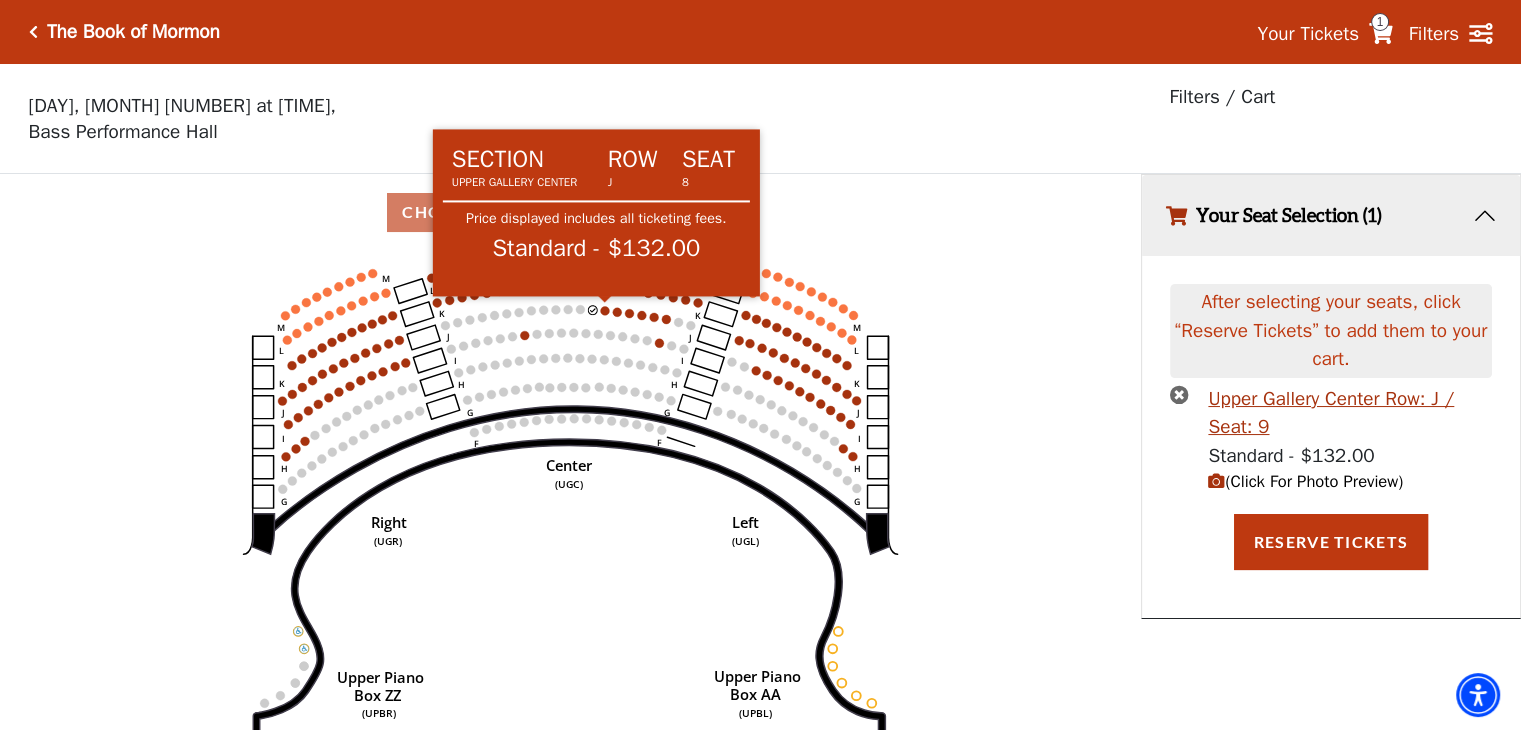 click 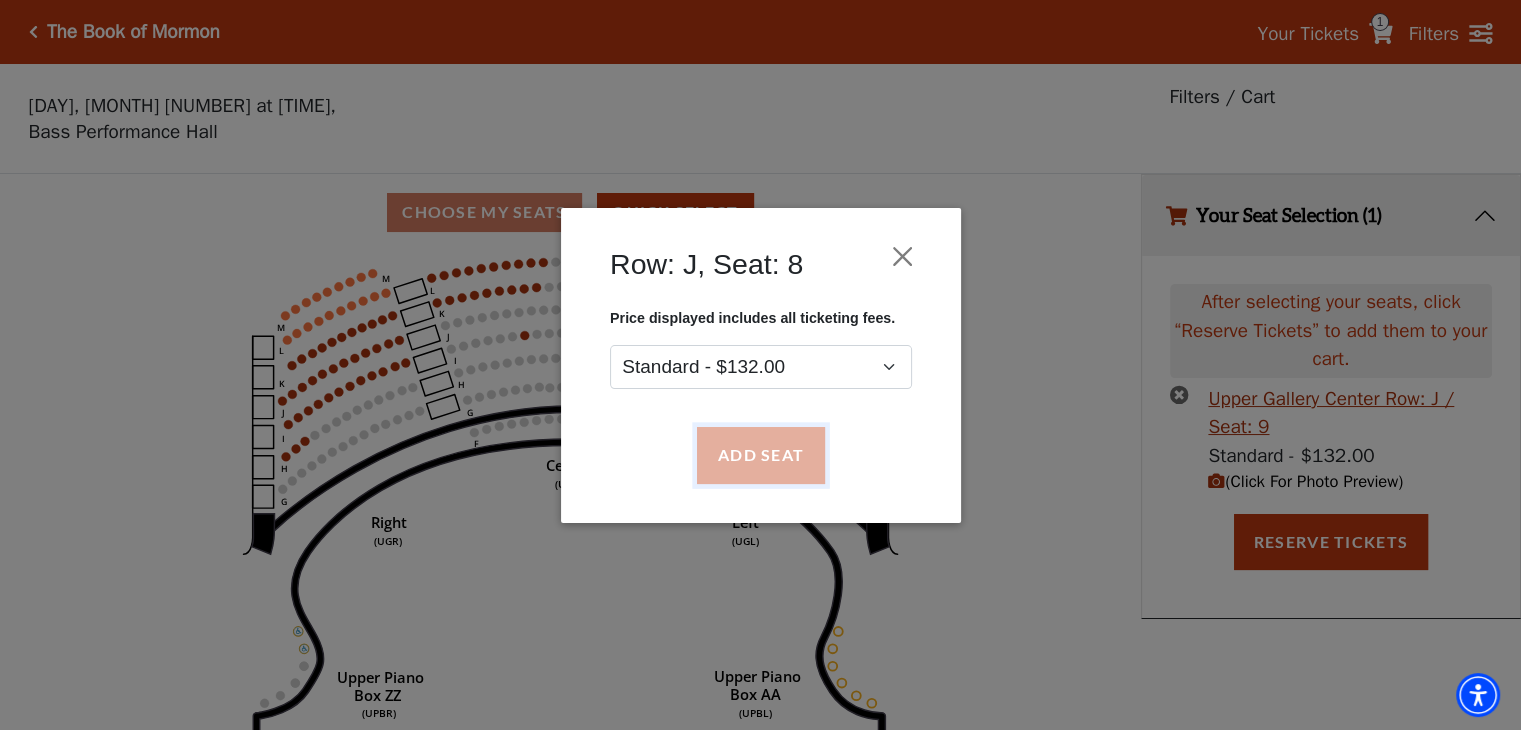 click on "Add Seat" at bounding box center (760, 455) 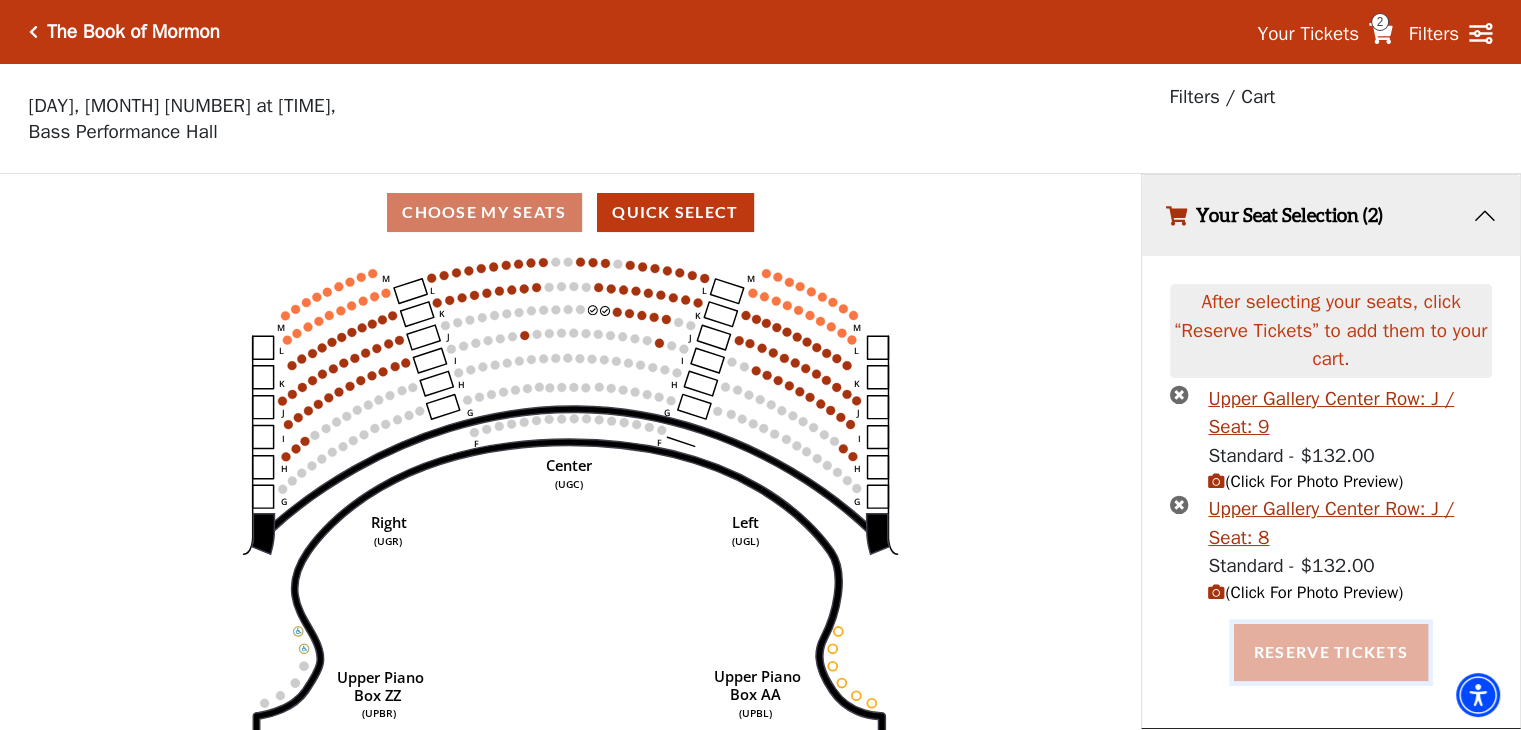 click on "Reserve Tickets" at bounding box center [1331, 652] 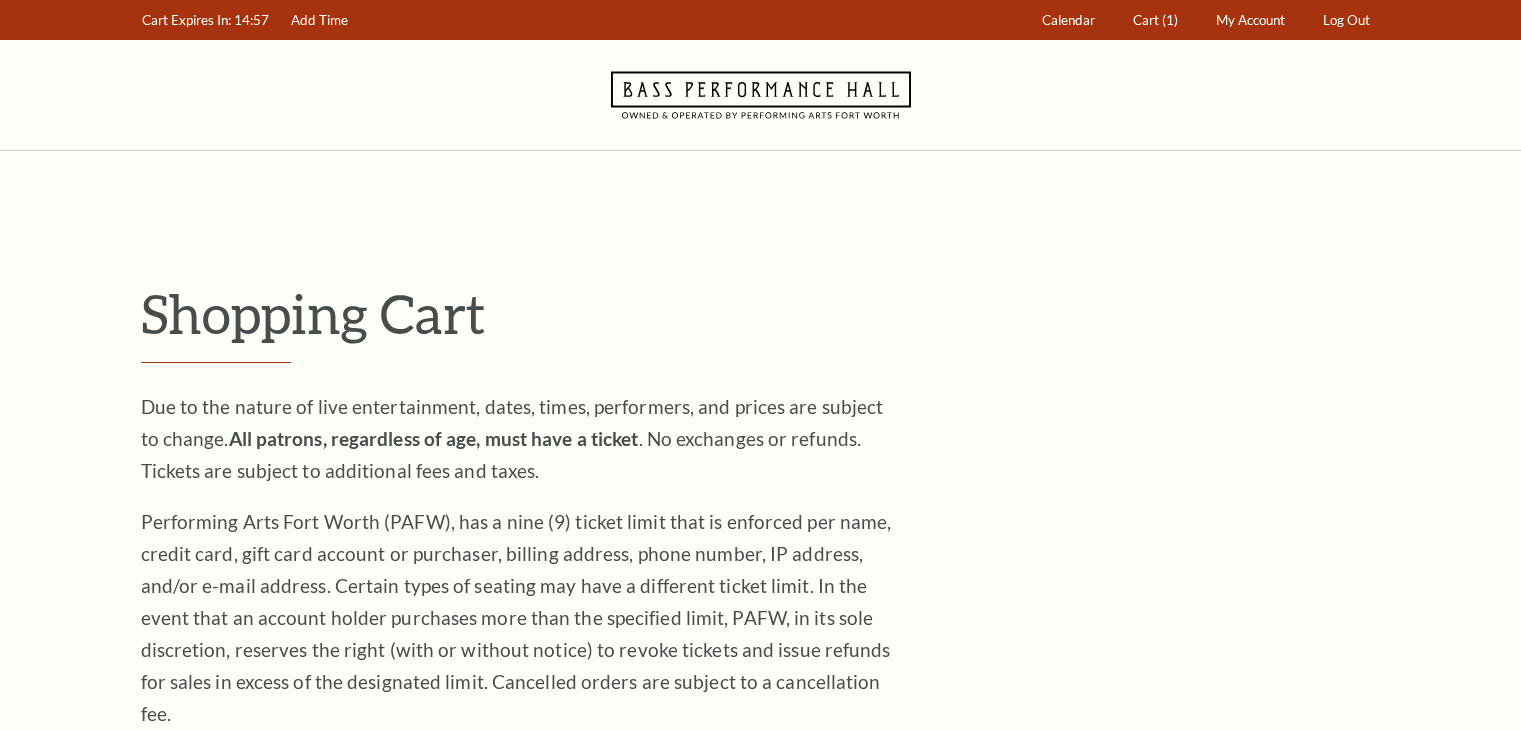 scroll, scrollTop: 0, scrollLeft: 0, axis: both 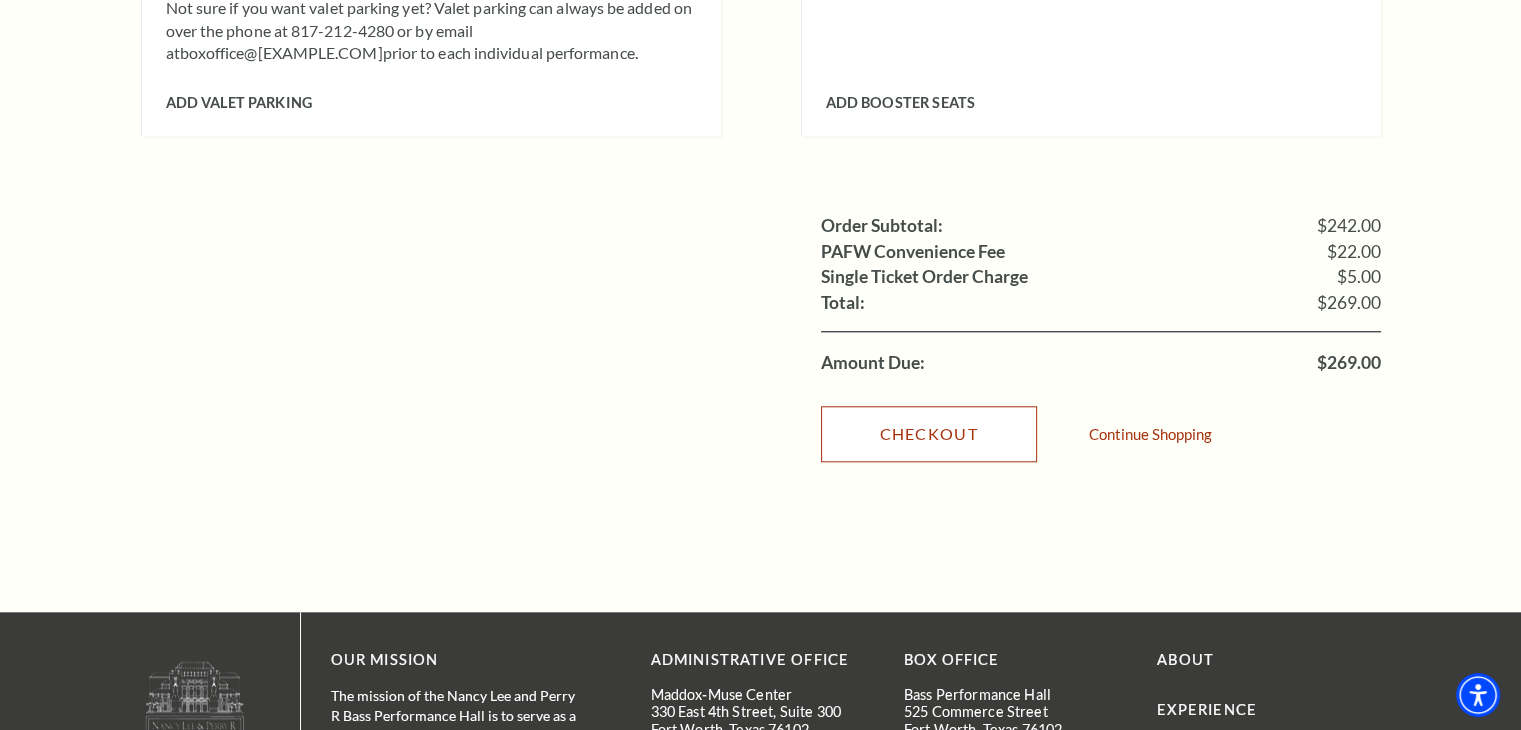 click on "Checkout" at bounding box center [929, 434] 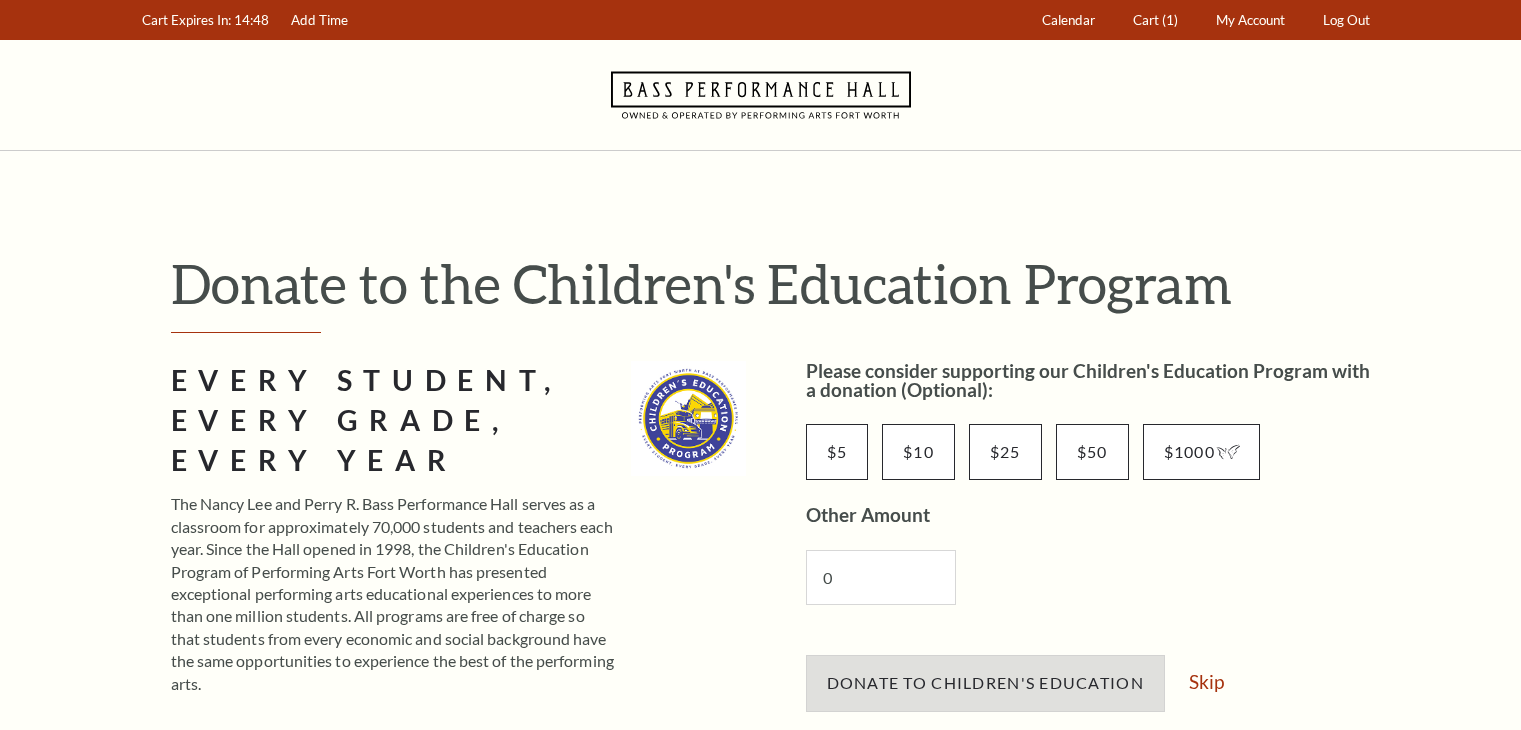 scroll, scrollTop: 297, scrollLeft: 0, axis: vertical 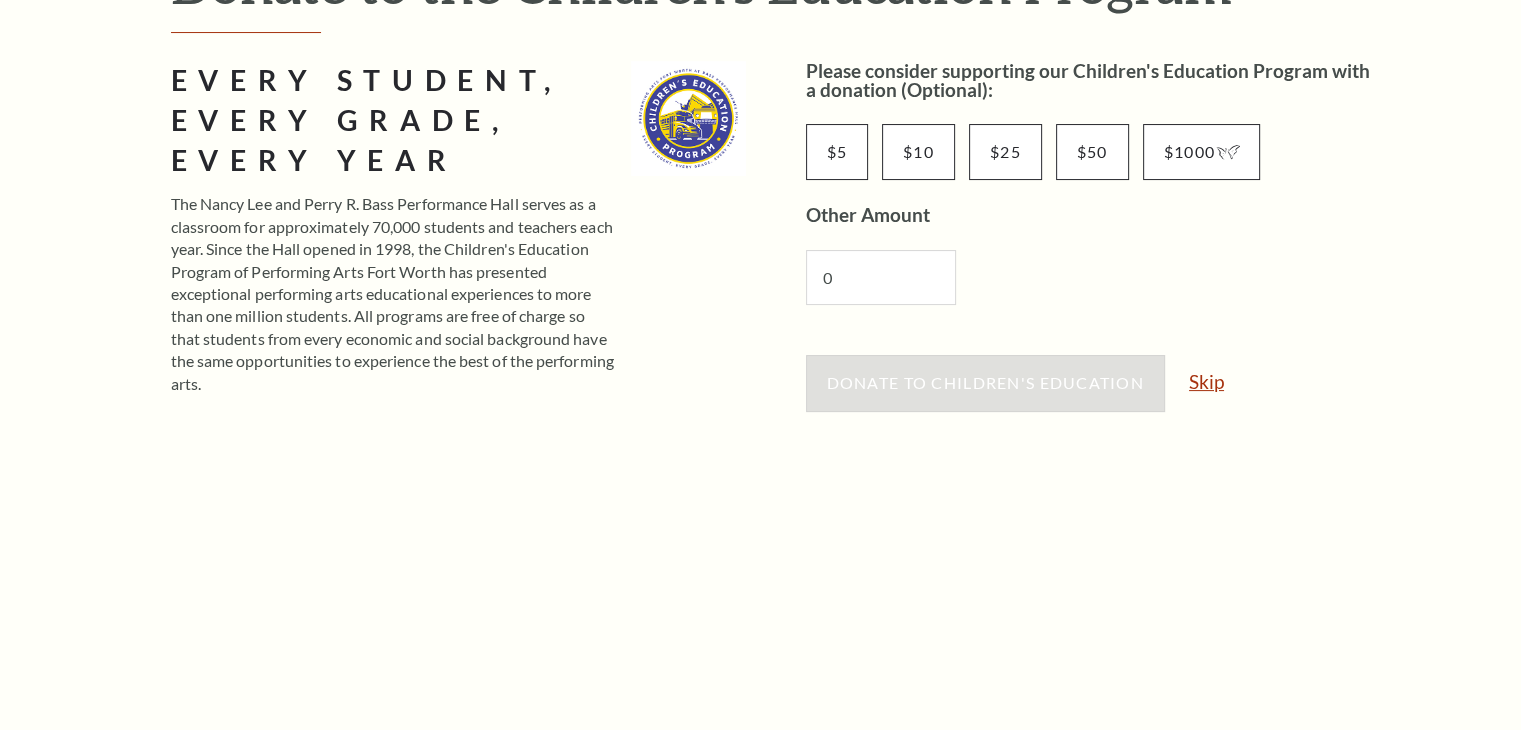 click on "Skip" at bounding box center [1206, 381] 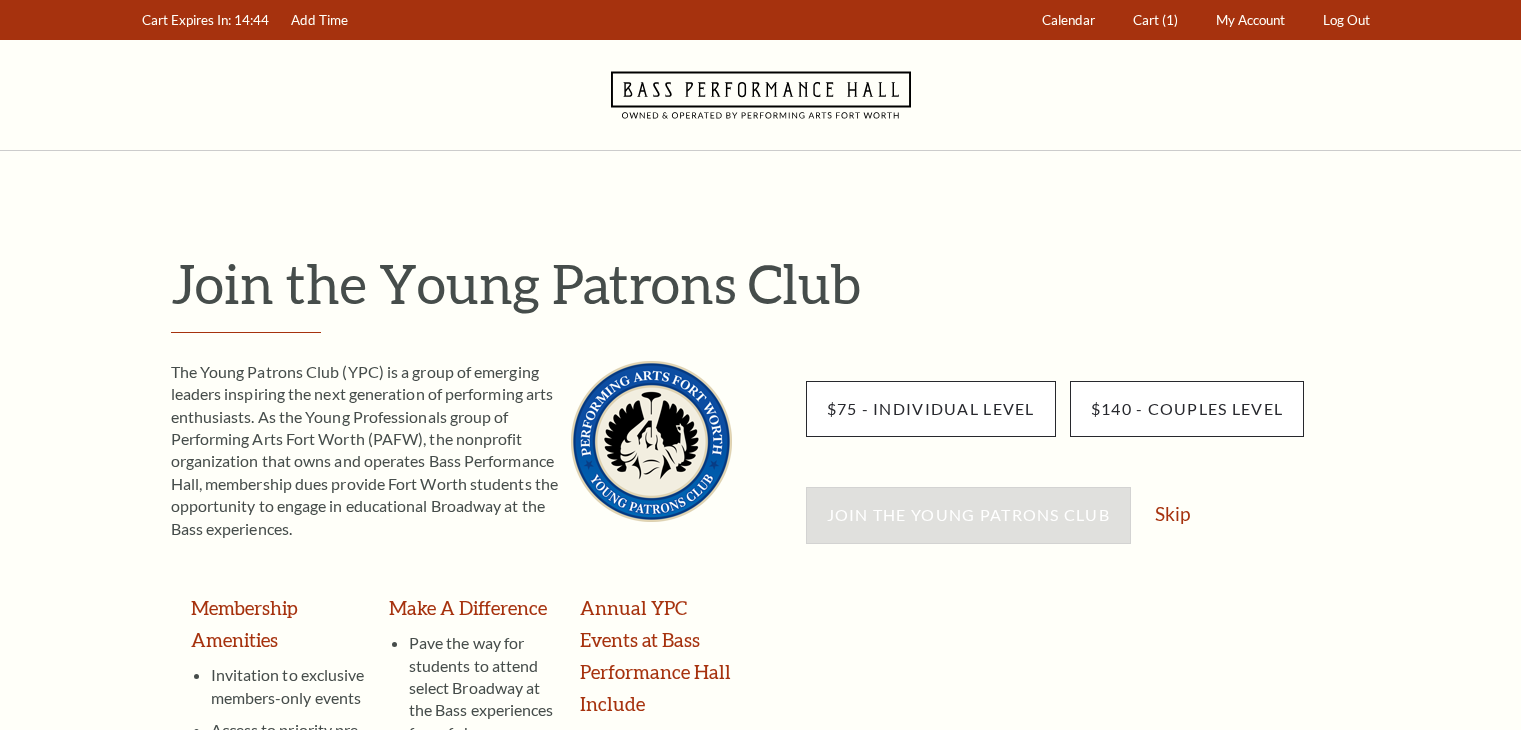 scroll, scrollTop: 0, scrollLeft: 0, axis: both 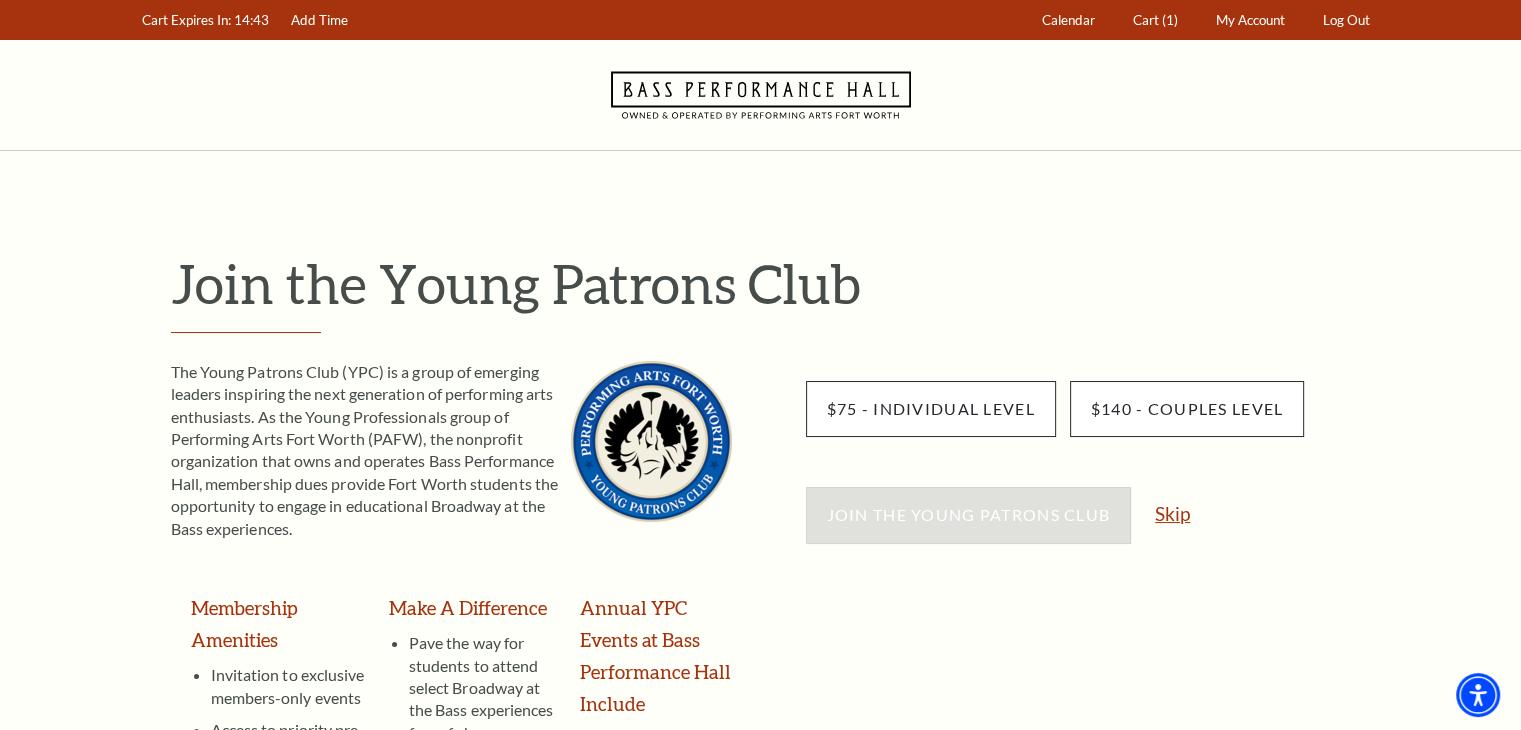 click on "Skip" at bounding box center [1172, 513] 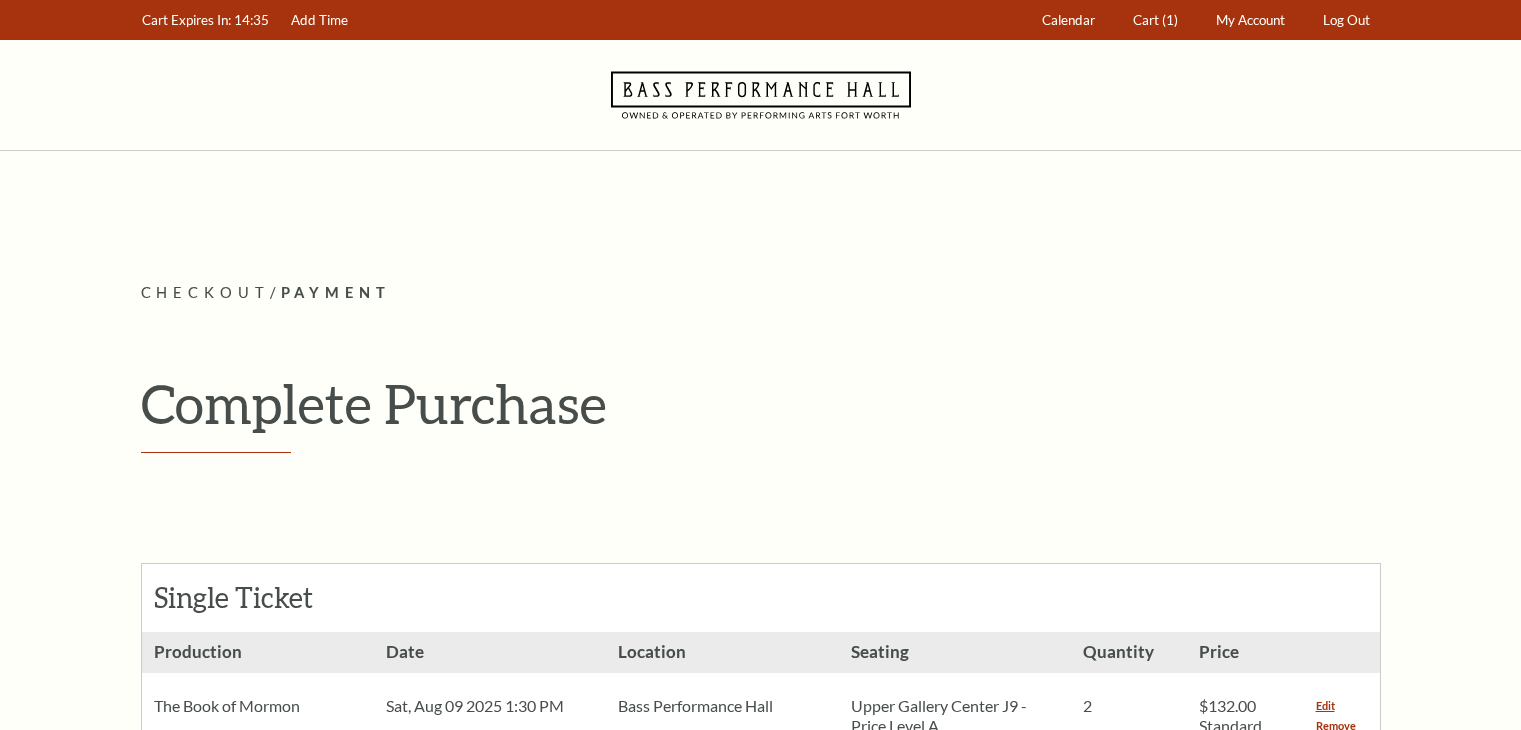 scroll, scrollTop: 700, scrollLeft: 0, axis: vertical 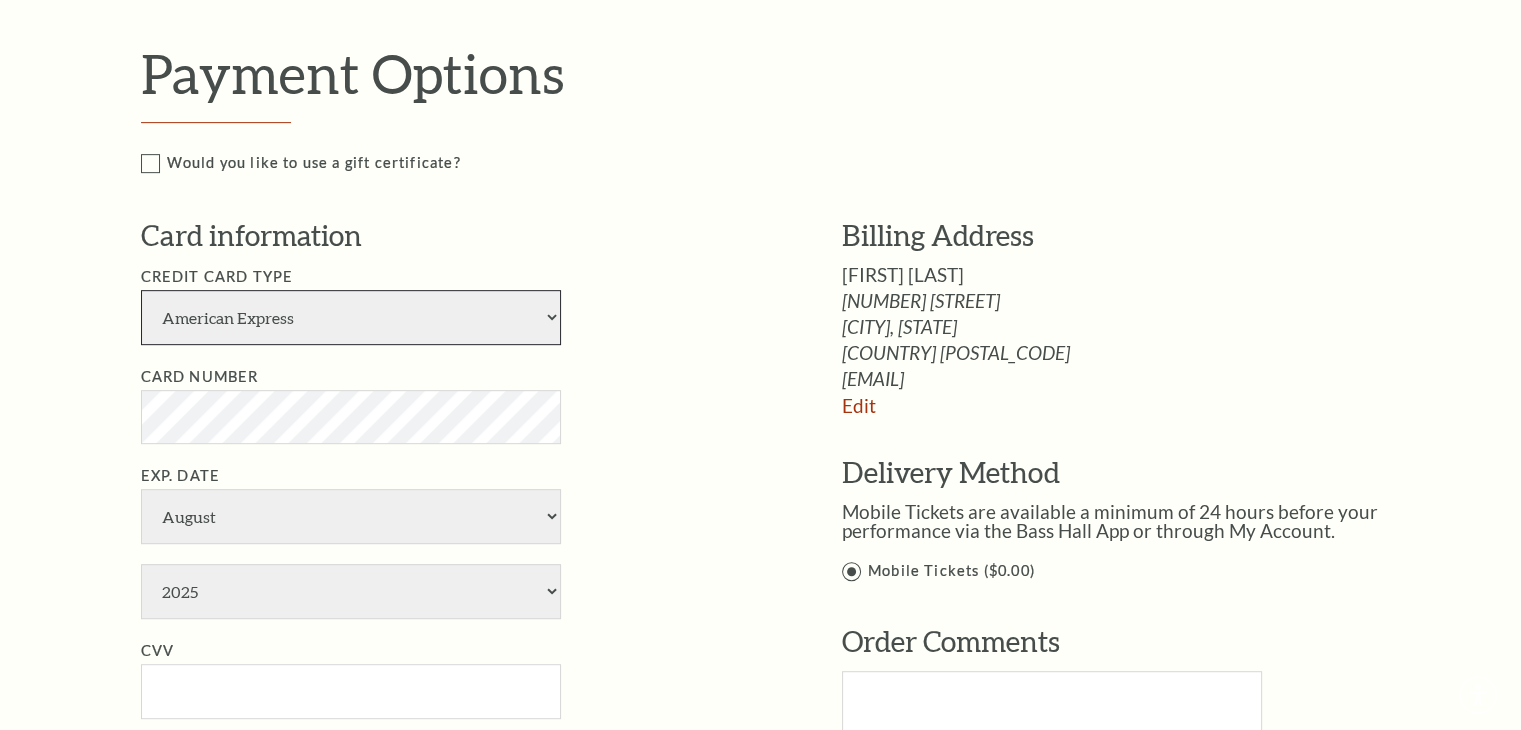 click on "American Express
Visa
Master Card
Discover" at bounding box center [351, 317] 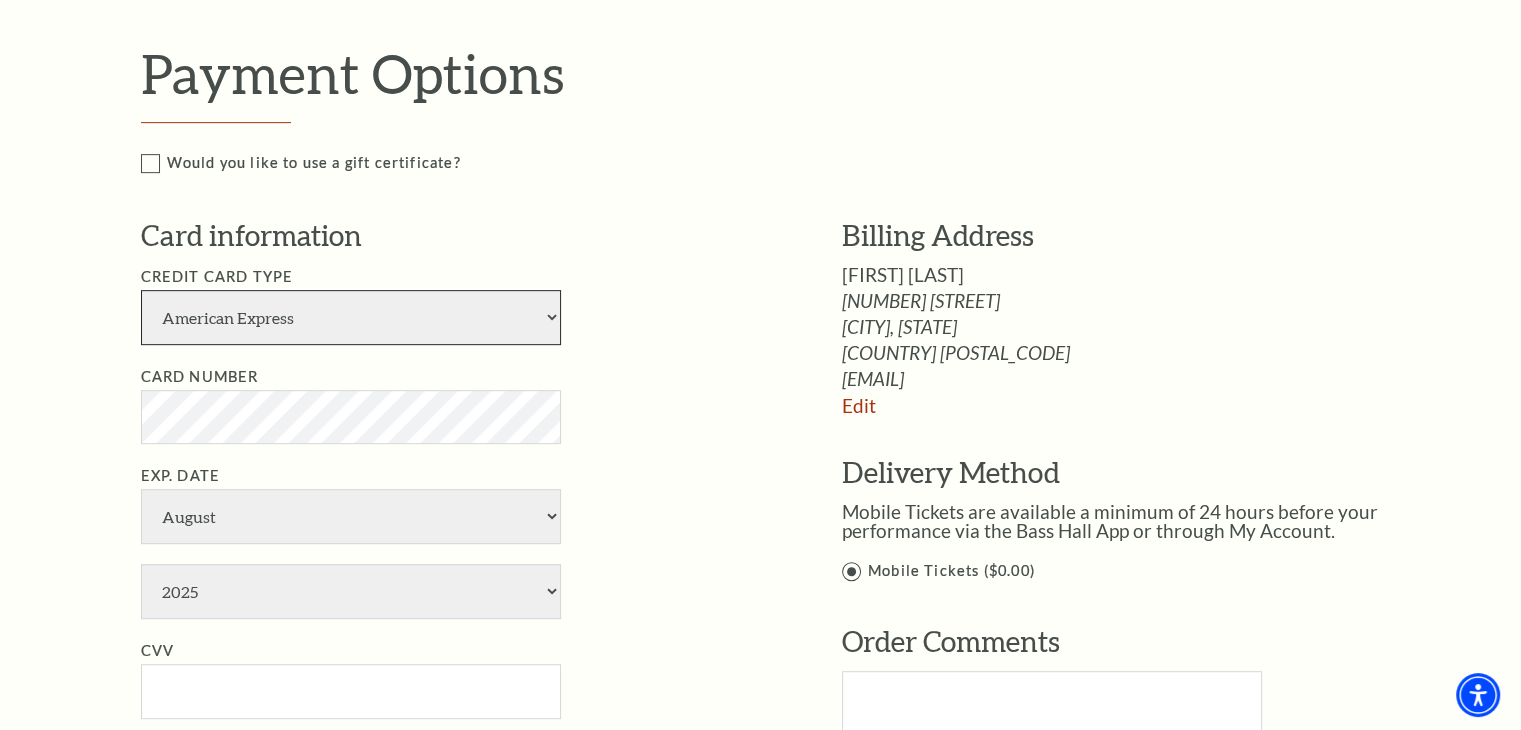 select on "28" 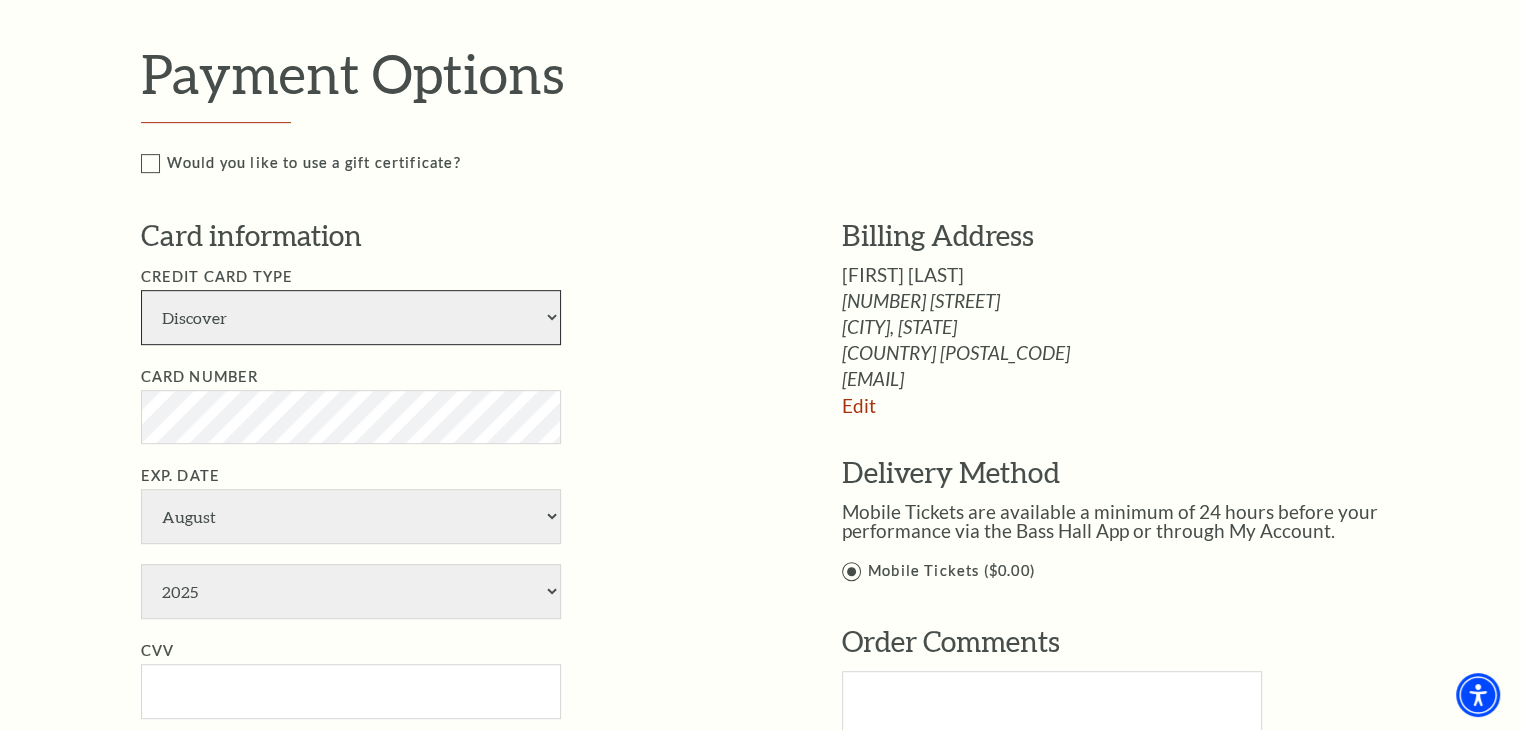 click on "American Express
Visa
Master Card
Discover" at bounding box center (351, 317) 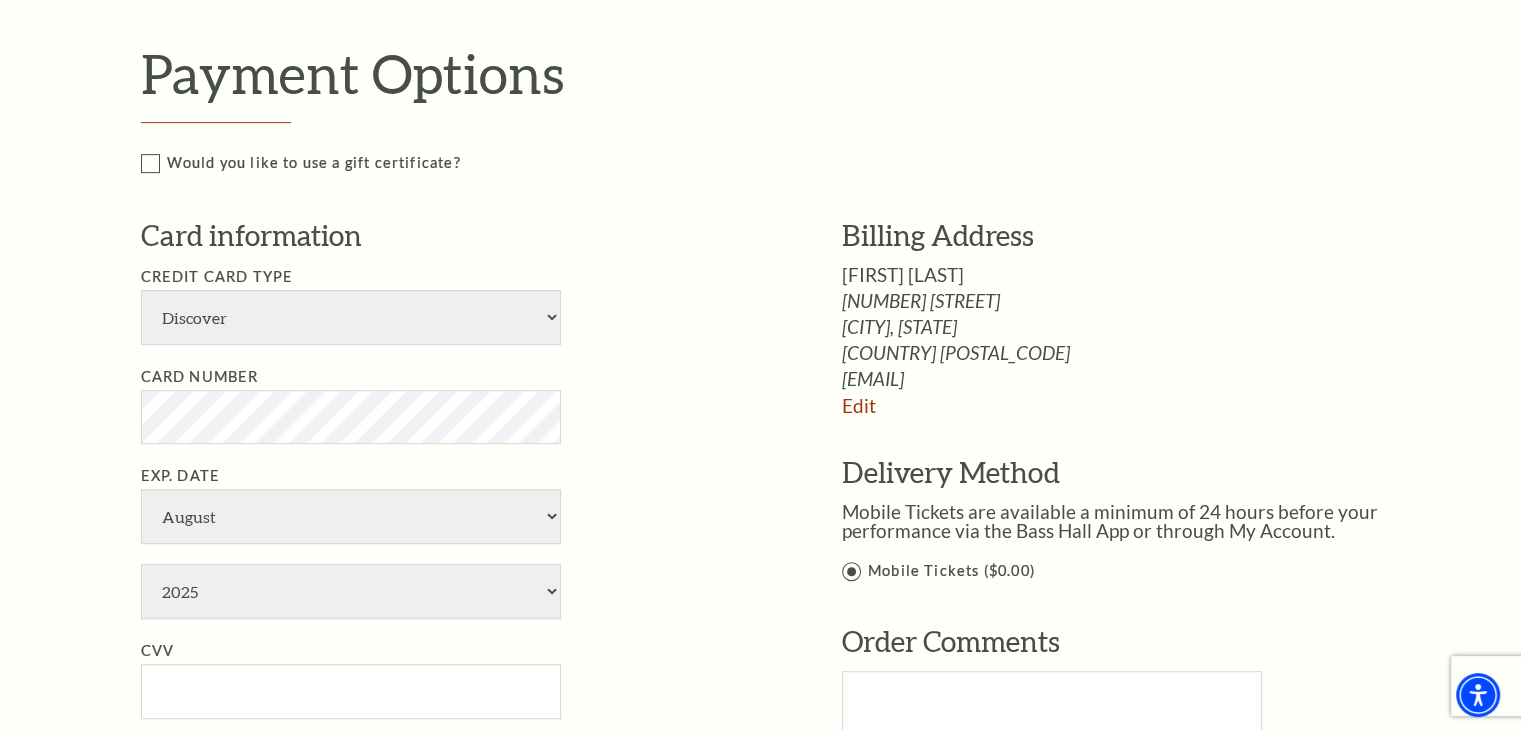 drag, startPoint x: 8, startPoint y: 408, endPoint x: 208, endPoint y: 346, distance: 209.38959 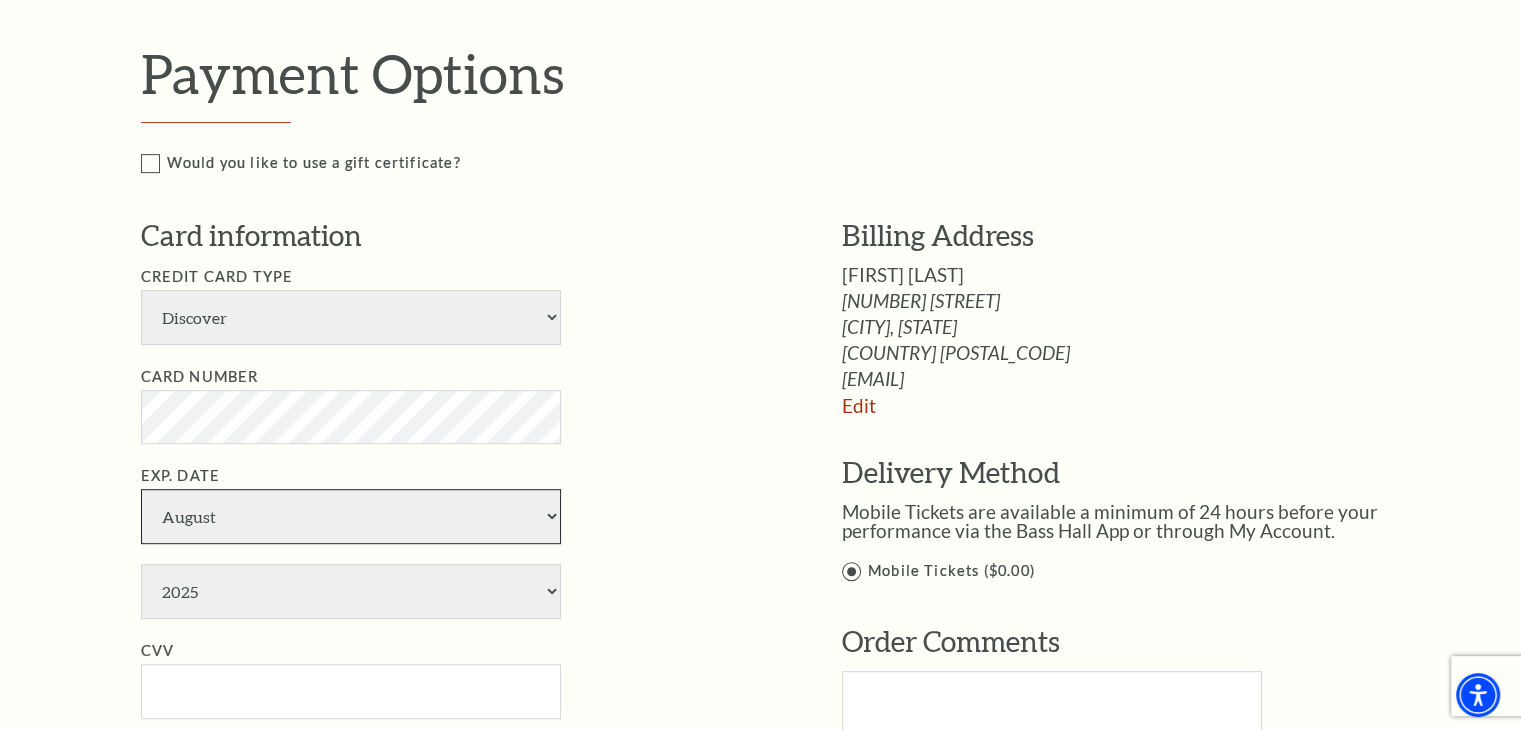 click on "January
February
March
April
May
June
July
August
September
October
November
December" at bounding box center [351, 516] 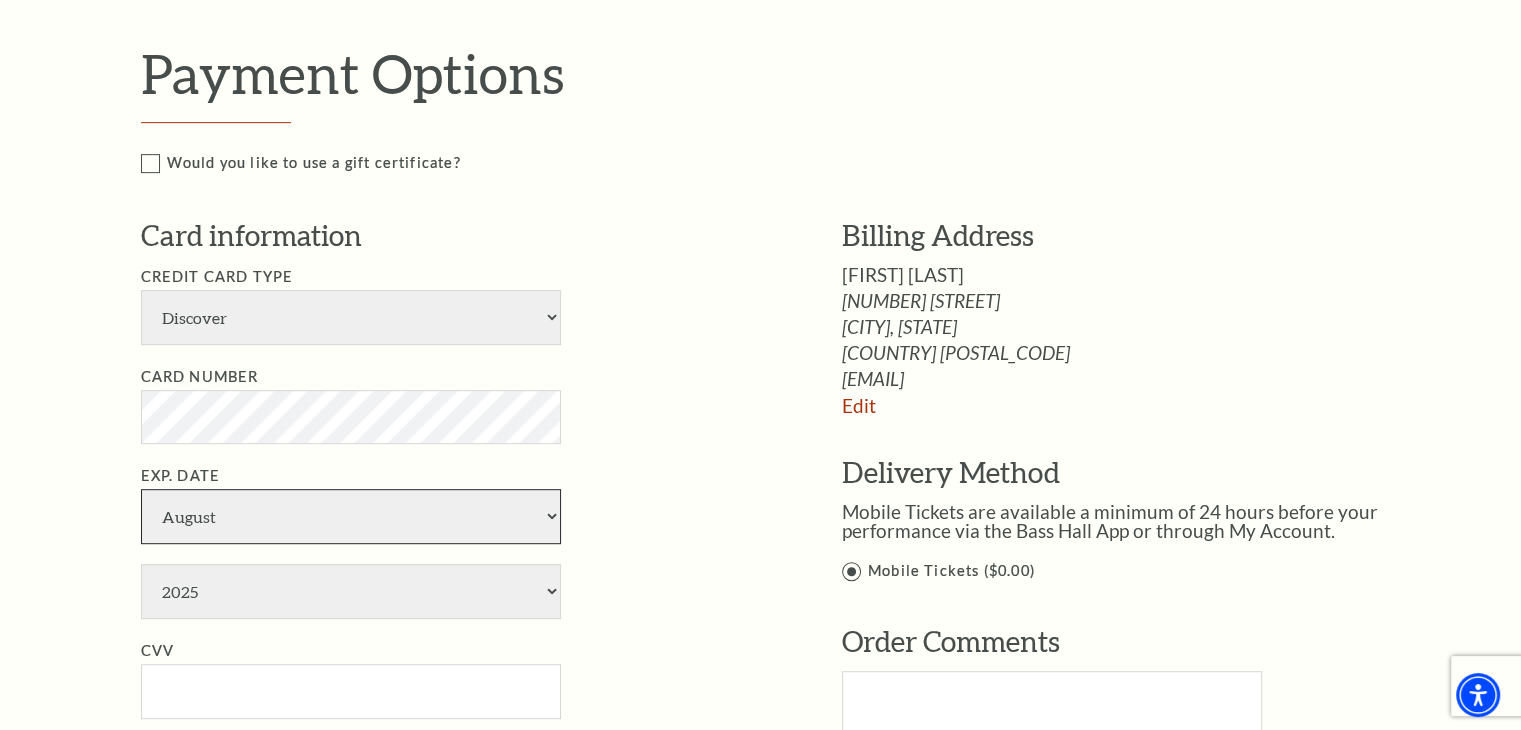 select on "5" 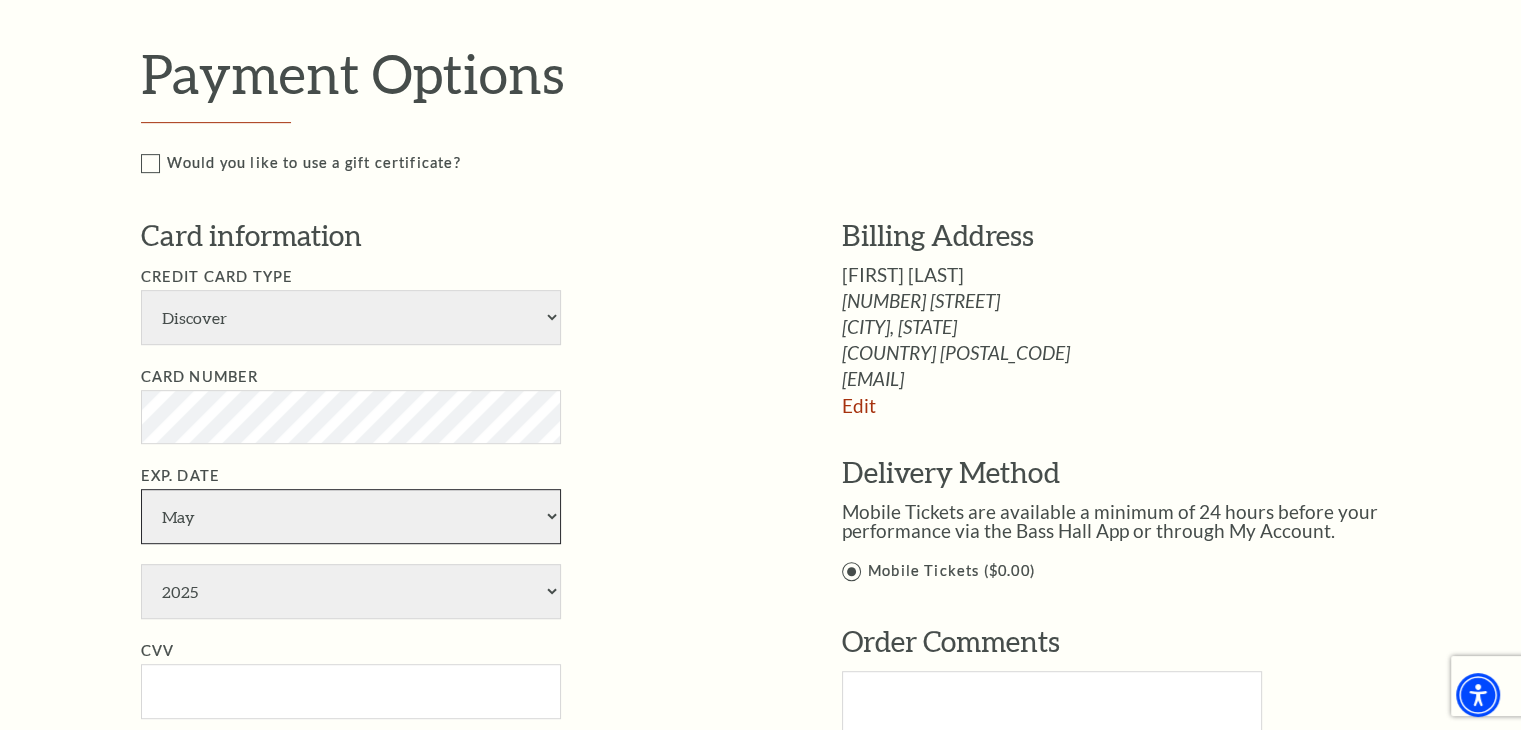click on "January
February
March
April
May
June
July
August
September
October
November
December" at bounding box center (351, 516) 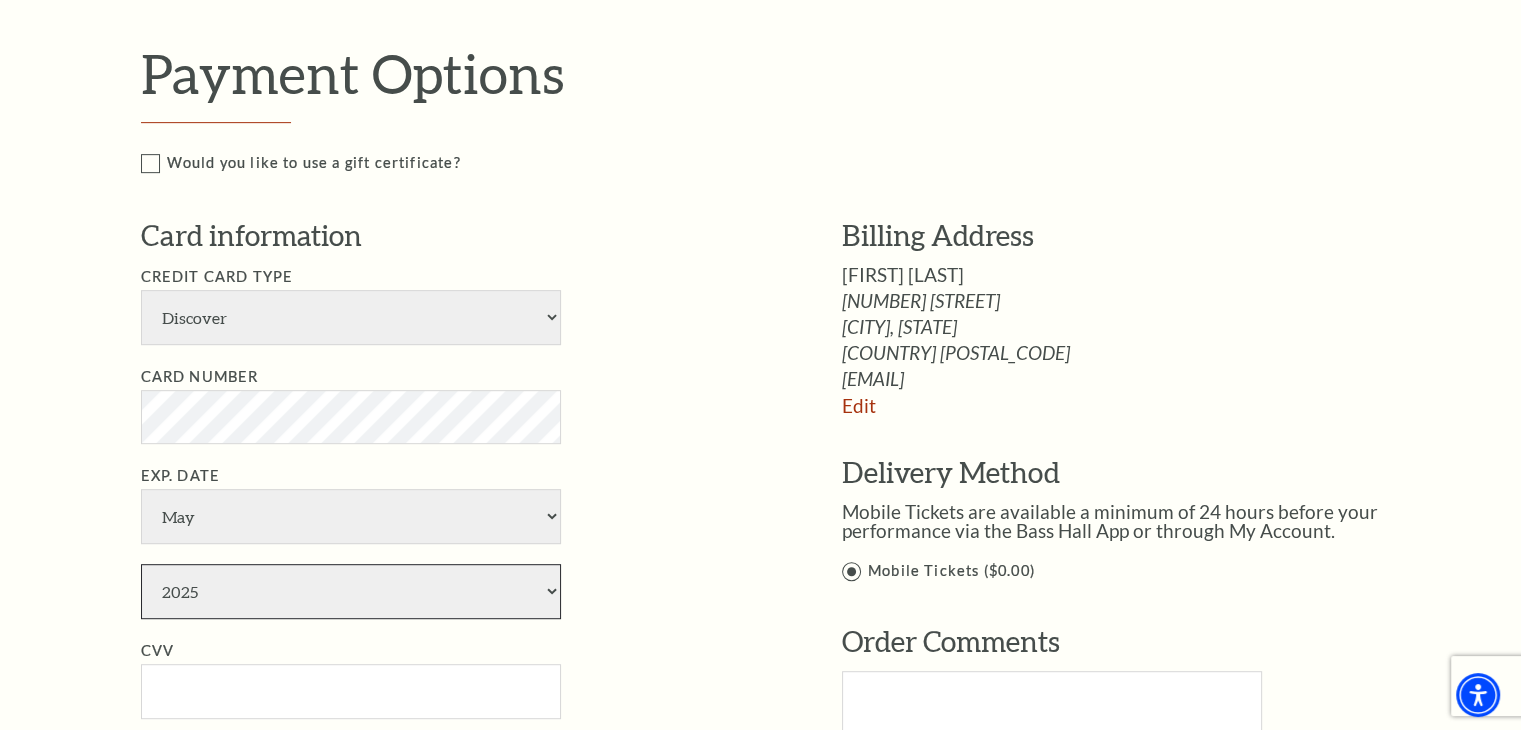 drag, startPoint x: 264, startPoint y: 611, endPoint x: 268, endPoint y: 601, distance: 10.770329 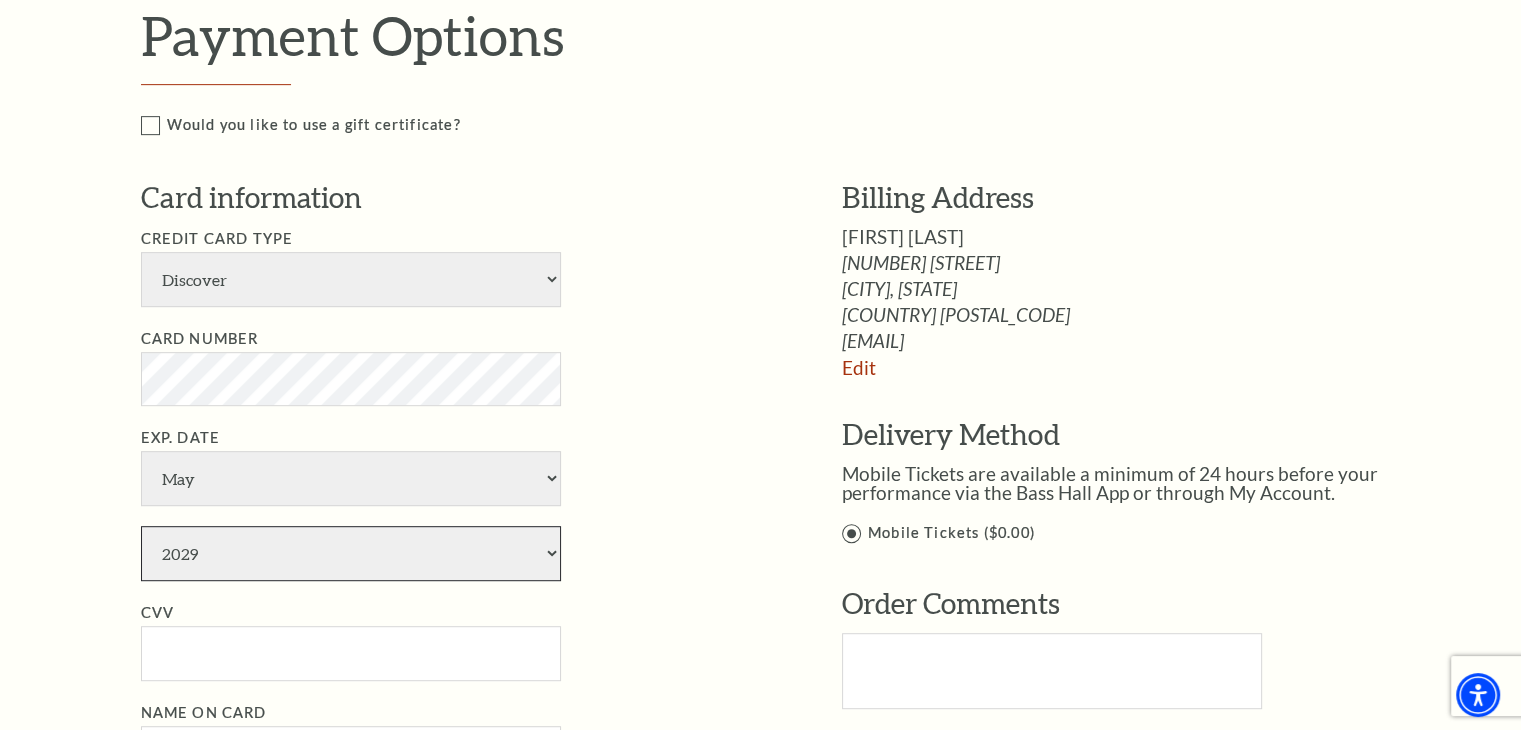 scroll, scrollTop: 1000, scrollLeft: 0, axis: vertical 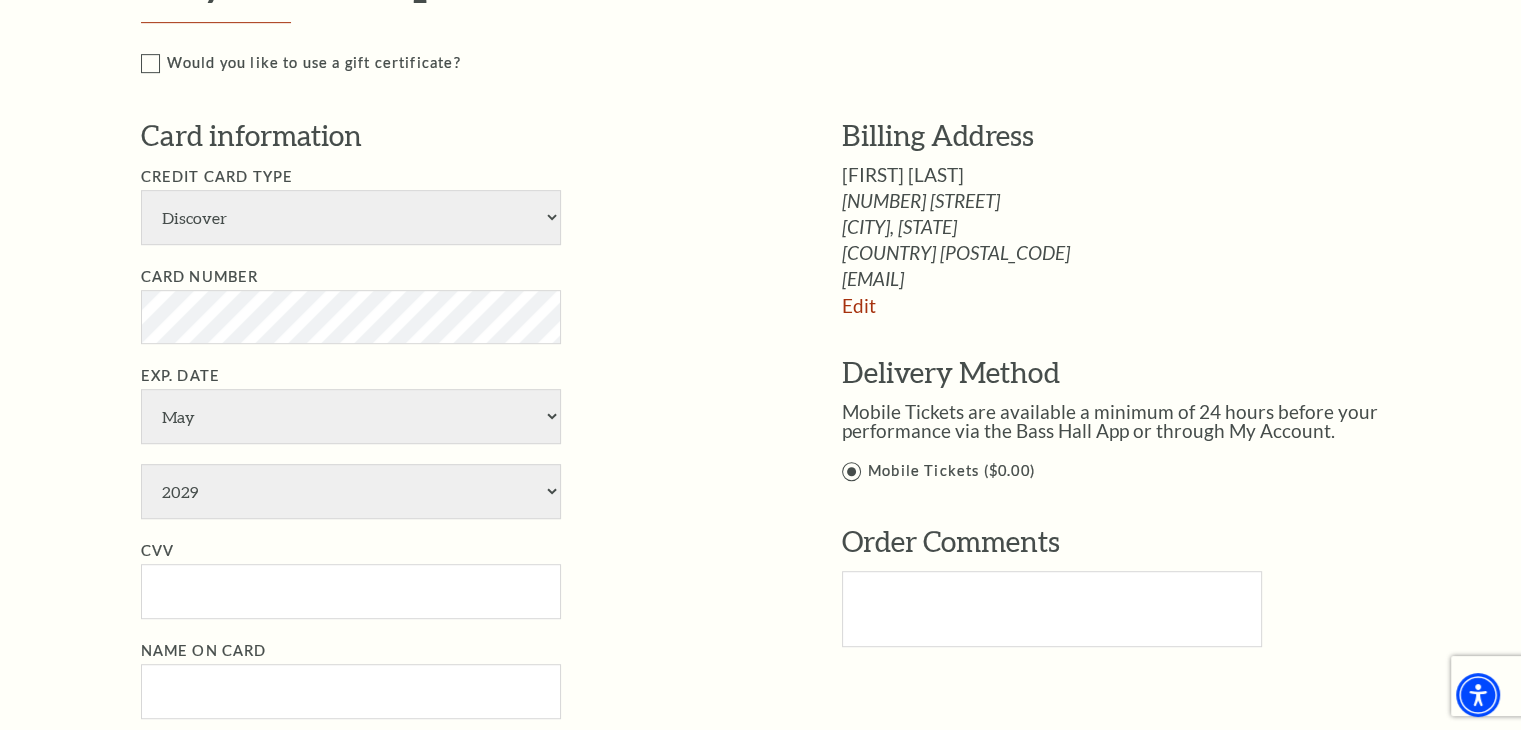 click on "Notice
×
Tickets cannot be removed during a Ticket Exchange. Choose Start Over to begin the Ticket Exchange Process again from the beginning, or close this dialogue to resume.
Close
Start Over
Notice
×
Subscriptions cannot be removed during a Renewal. Choose Start Over to begin the Renewal Process again from the beginning, or close this dialogue to resume.
Close
Start Over" at bounding box center (760, 286) 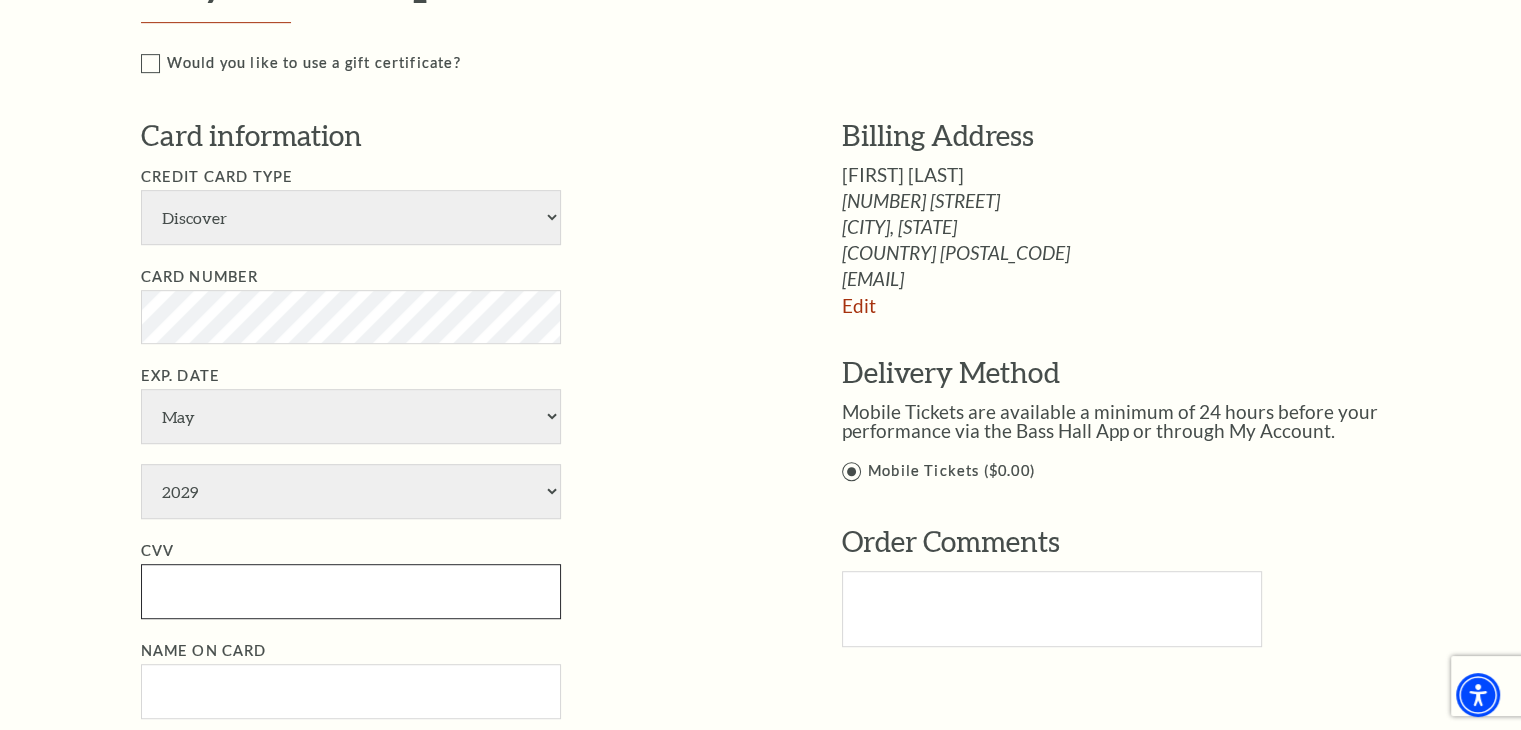 click on "CVV" at bounding box center (351, 591) 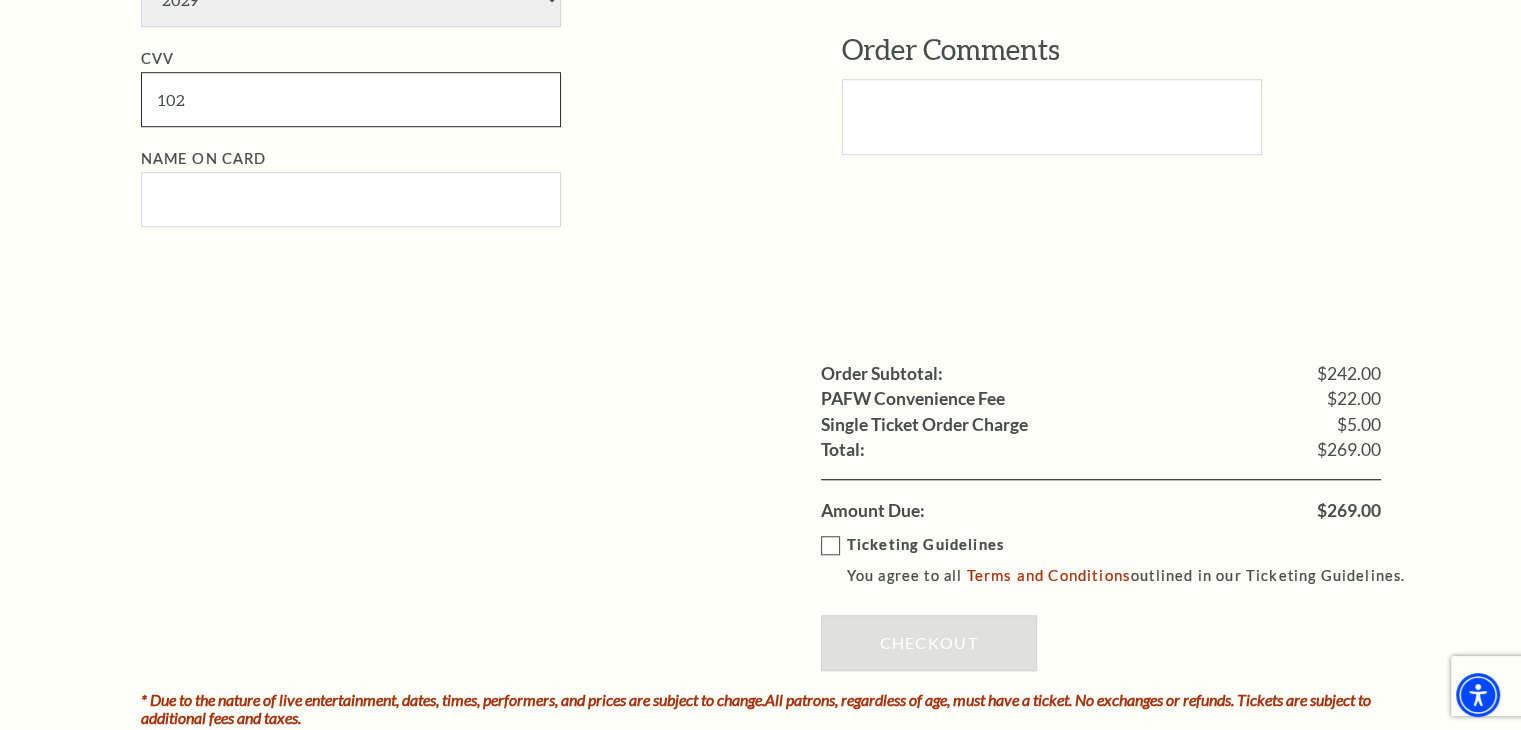scroll, scrollTop: 1500, scrollLeft: 0, axis: vertical 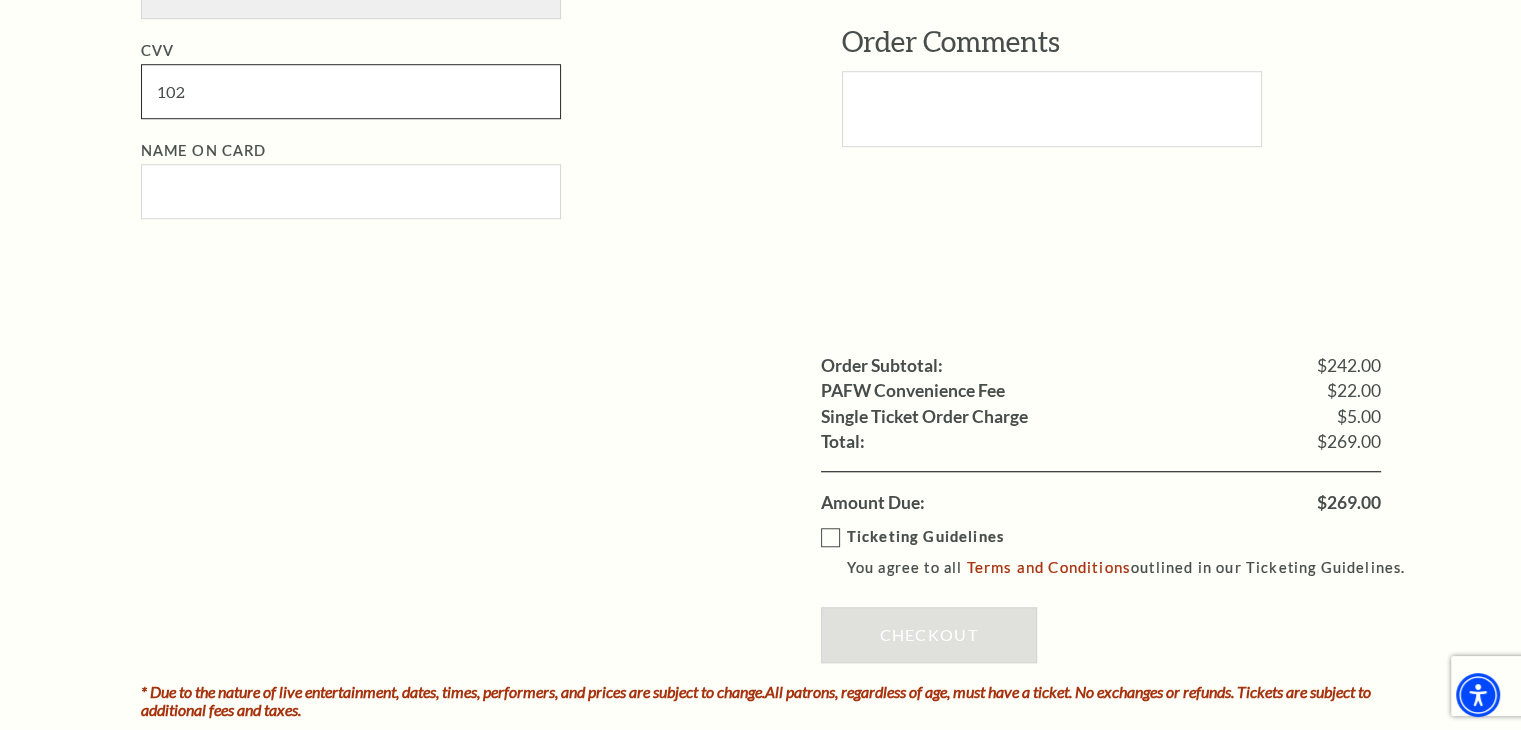type on "102" 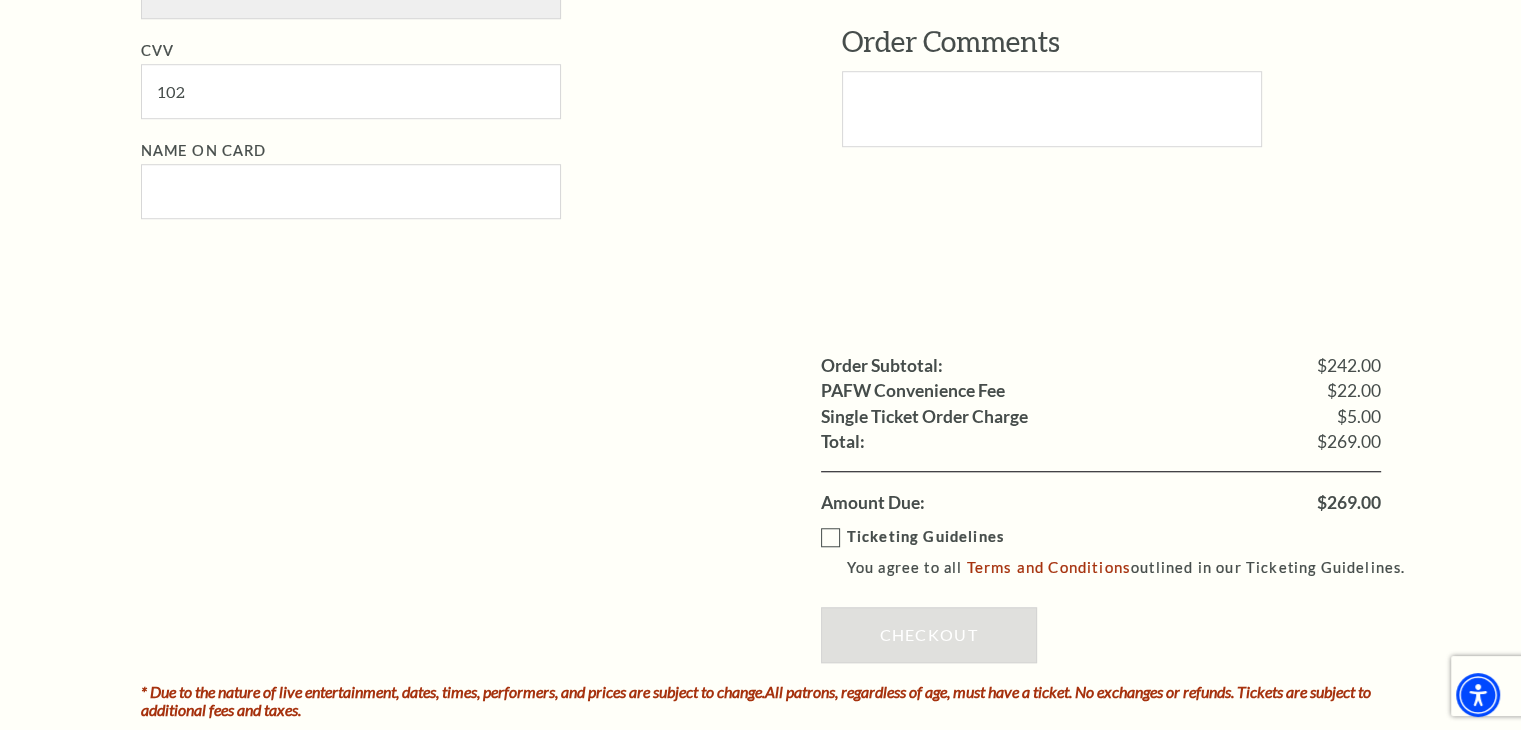 drag, startPoint x: 52, startPoint y: 251, endPoint x: 111, endPoint y: 249, distance: 59.03389 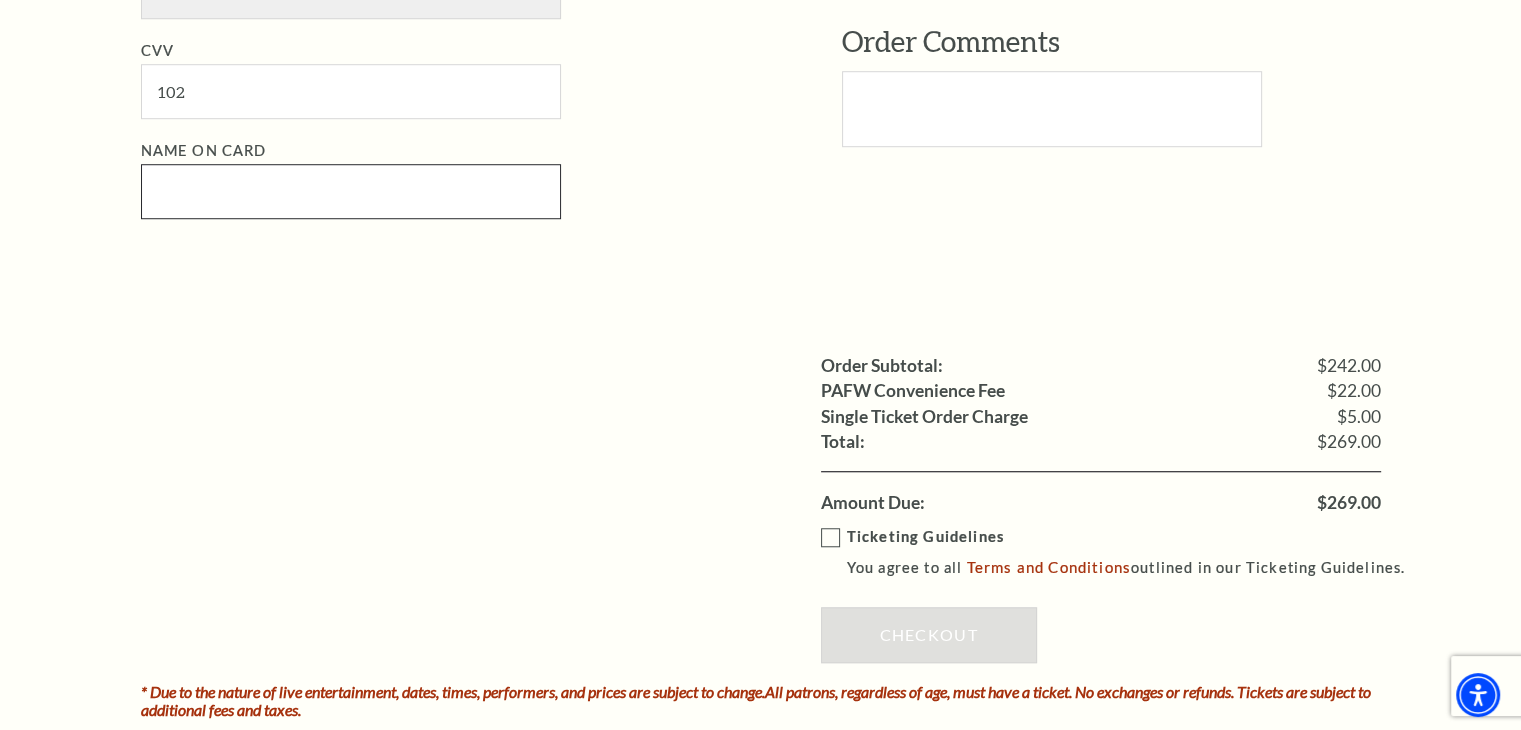 click on "Name on Card" at bounding box center [351, 191] 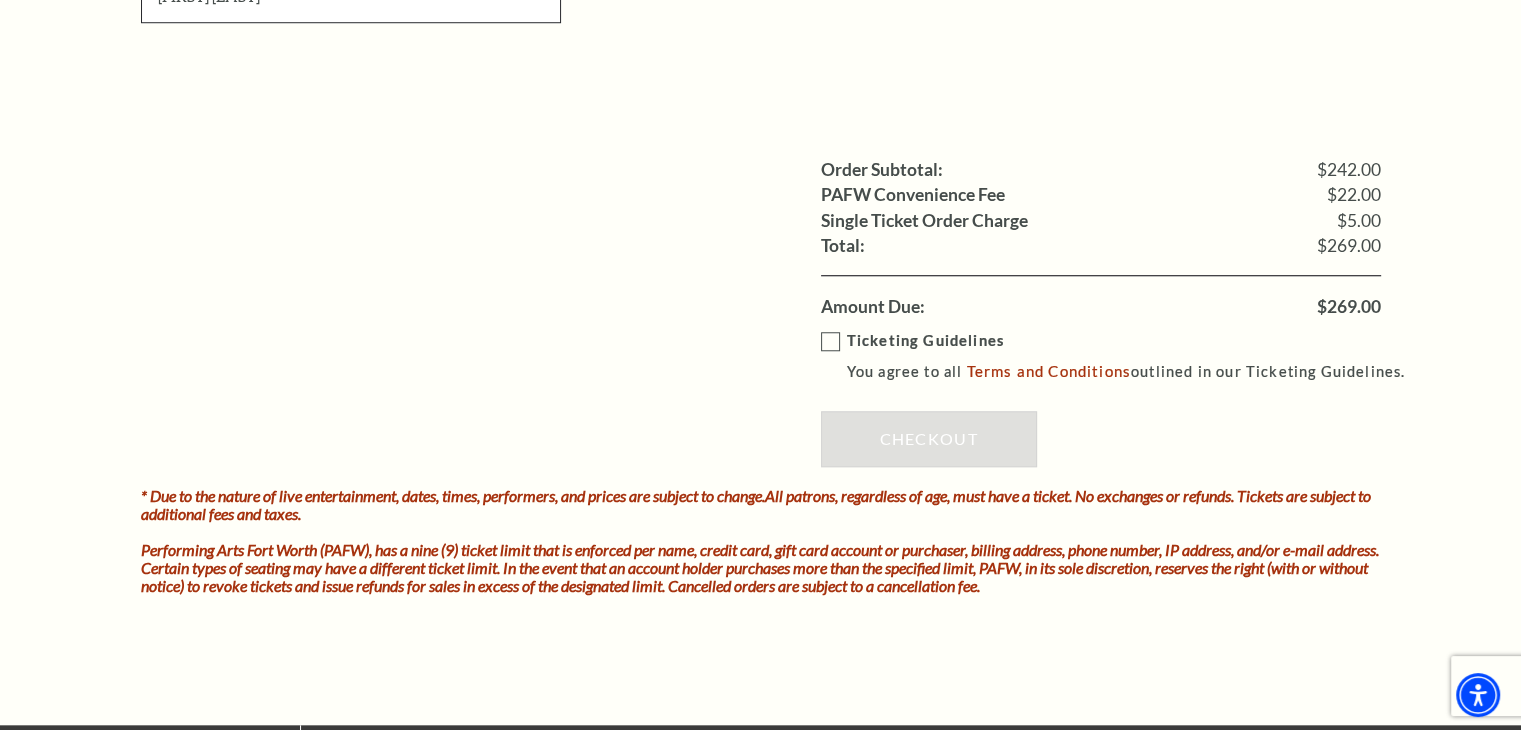 scroll, scrollTop: 1700, scrollLeft: 0, axis: vertical 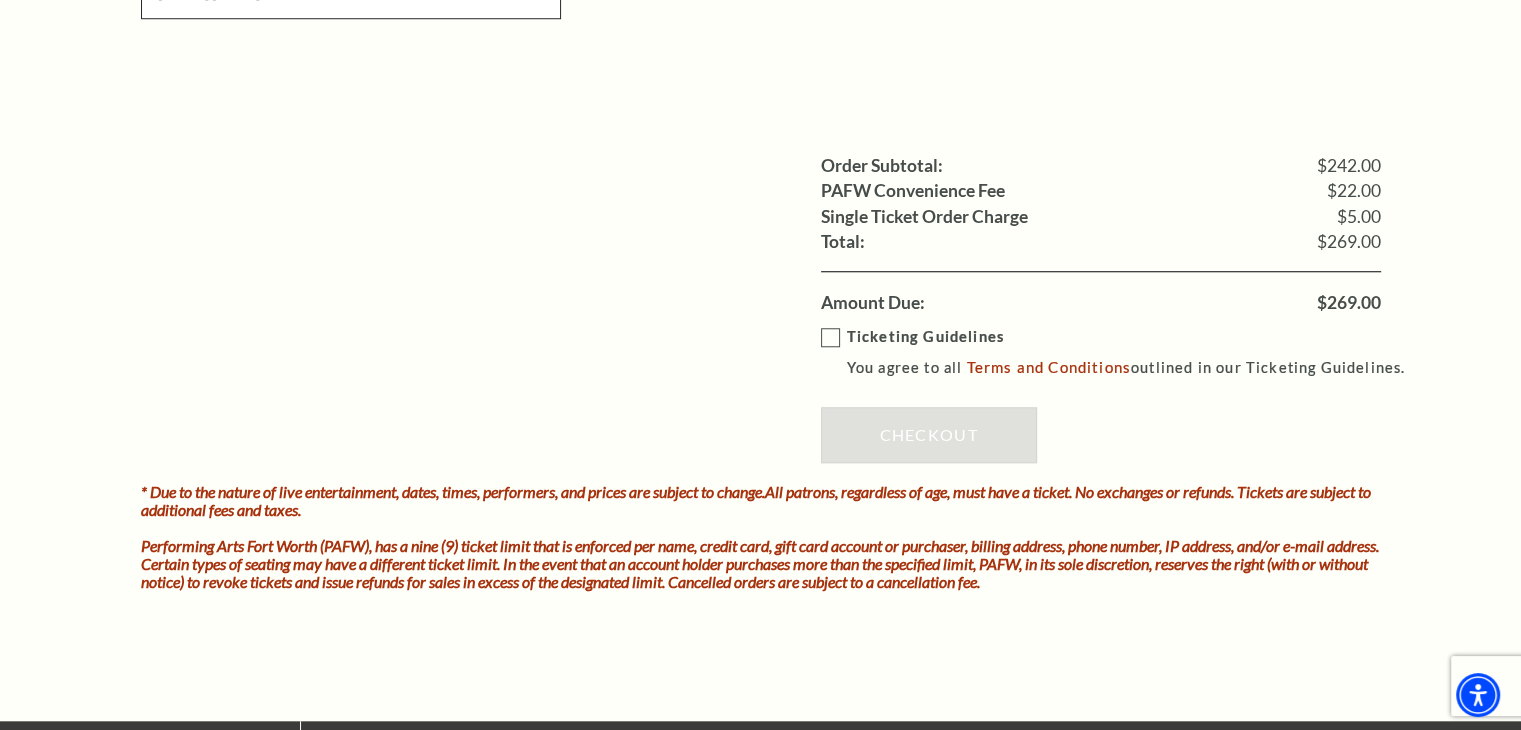 type on "Tonya Hardin" 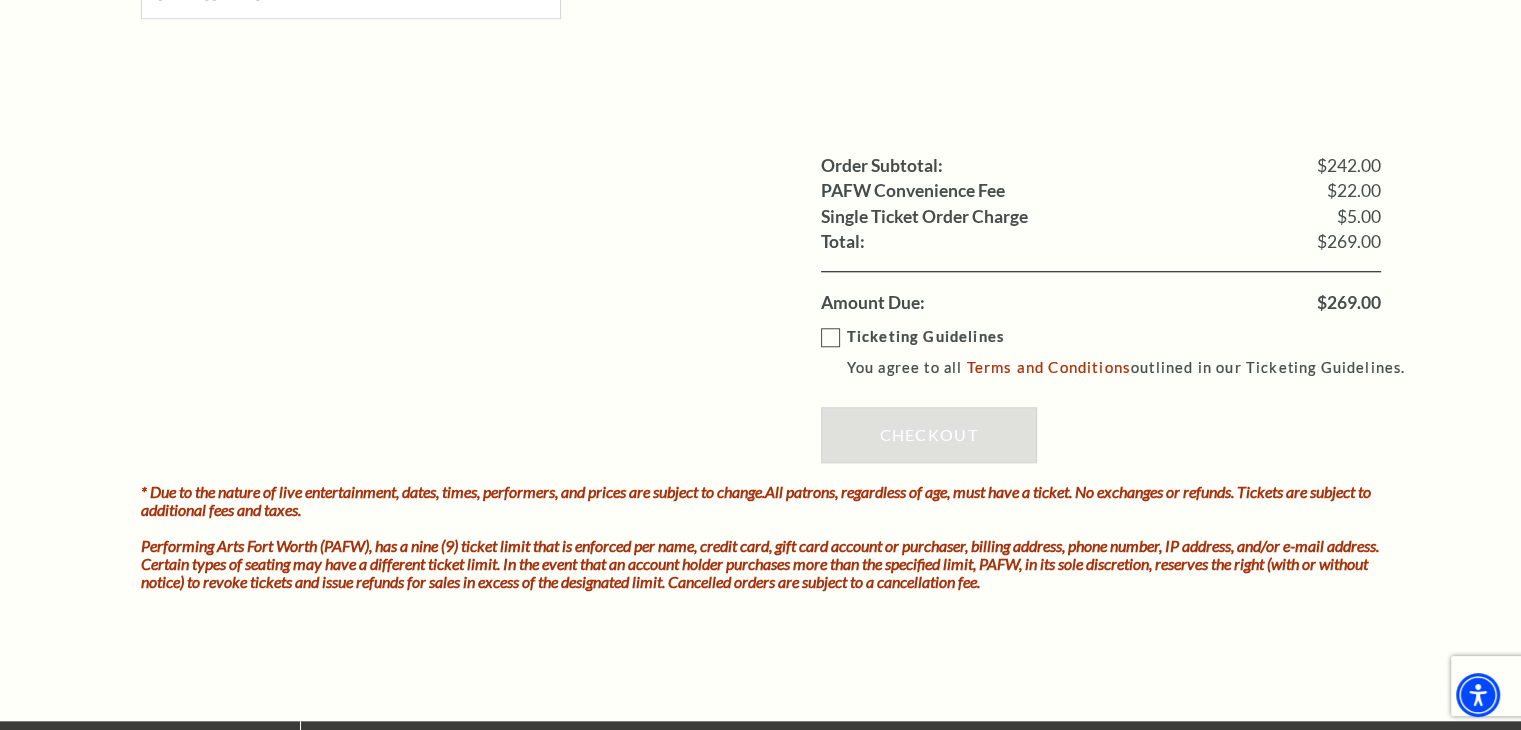 click on "Ticketing Guidelines
You agree to all   Terms and Conditions  outlined in our Ticketing Guidelines." at bounding box center (1122, 352) 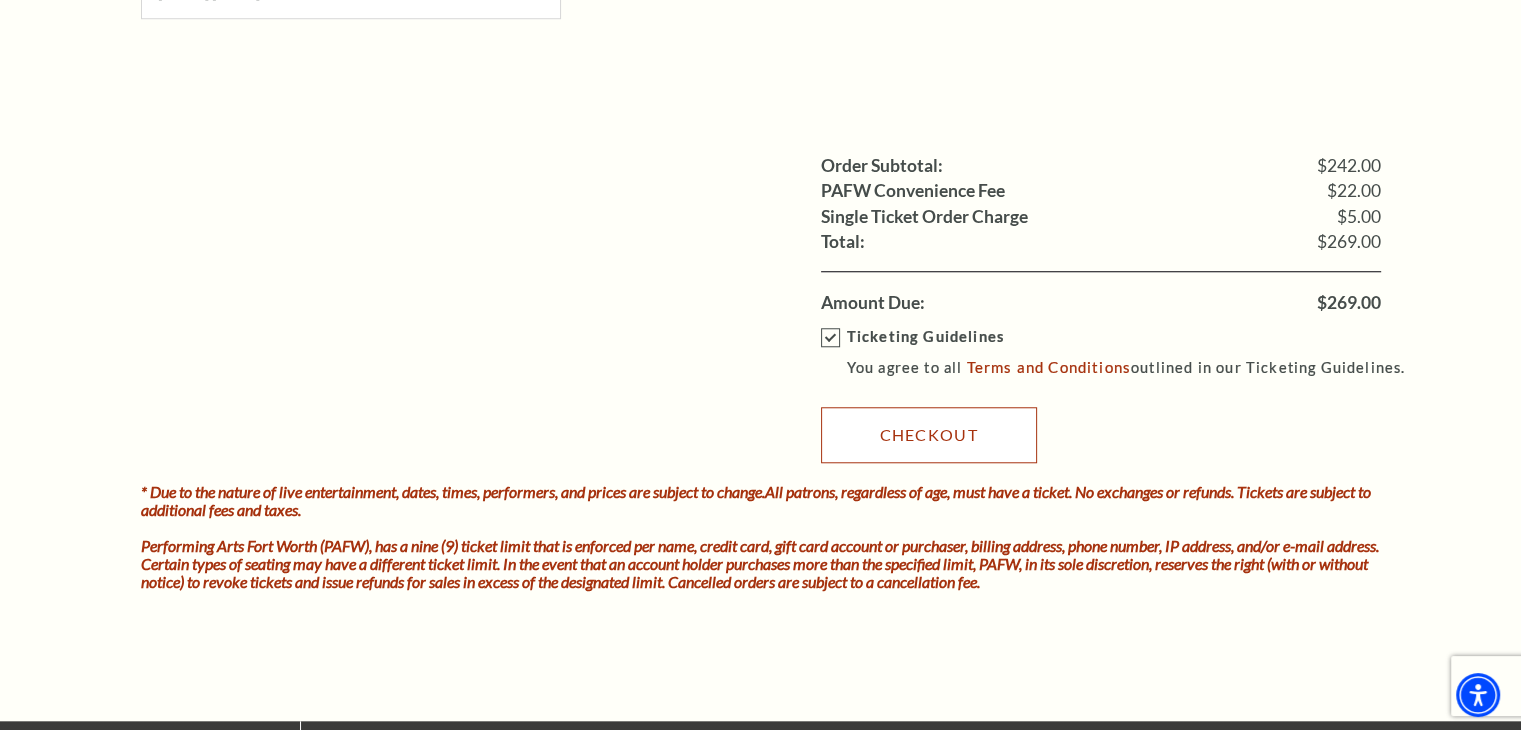 click on "Checkout" at bounding box center (929, 435) 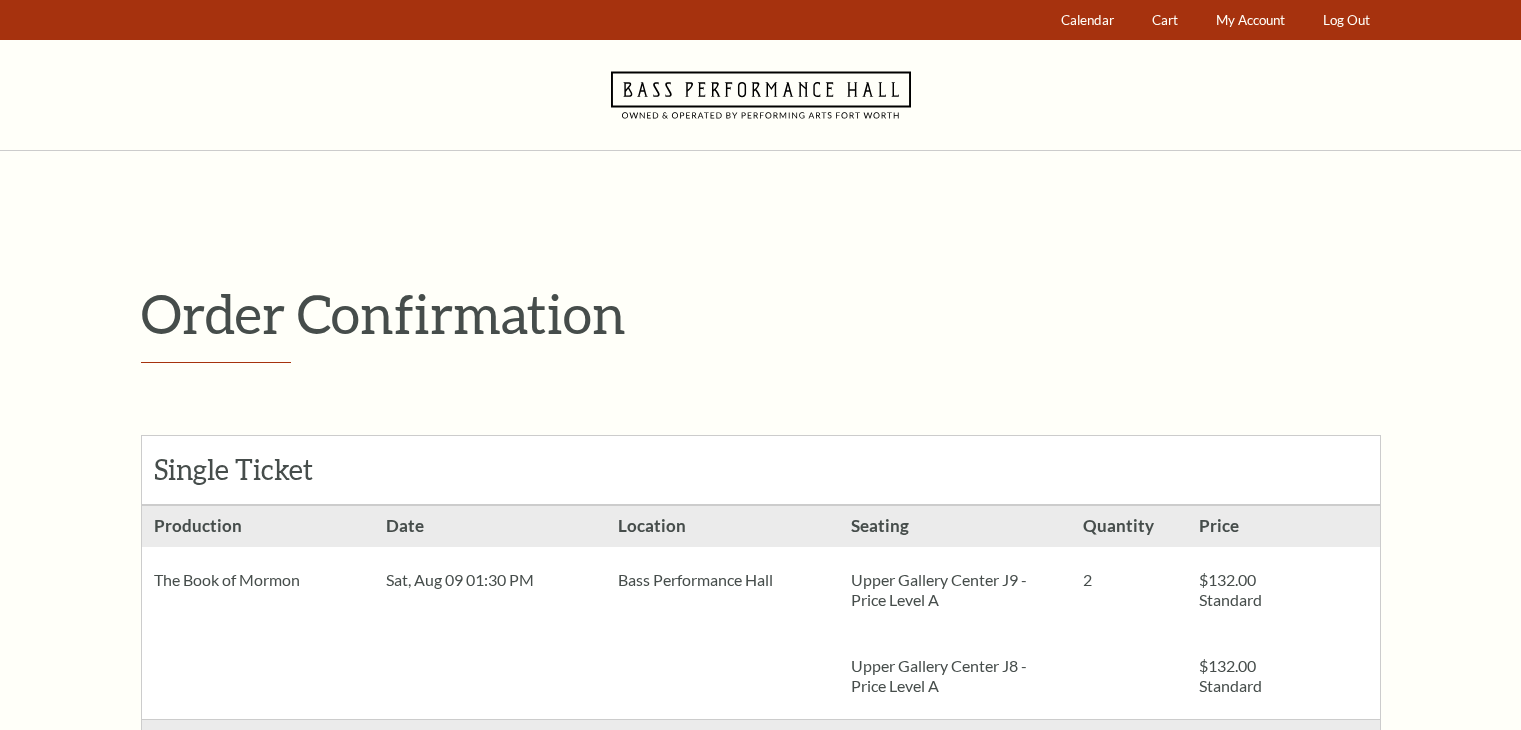 scroll, scrollTop: 400, scrollLeft: 0, axis: vertical 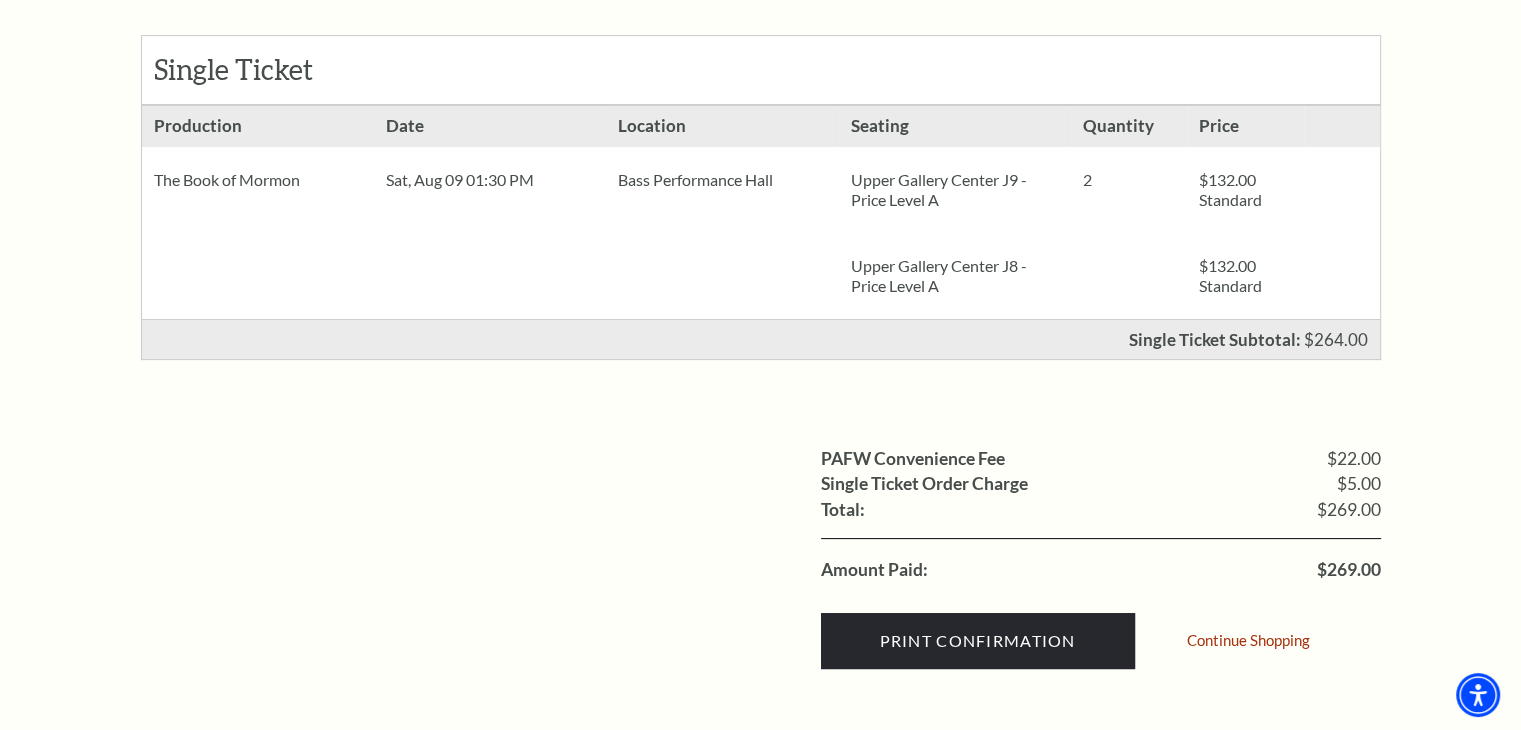 drag, startPoint x: 152, startPoint y: 172, endPoint x: 997, endPoint y: 212, distance: 845.9462 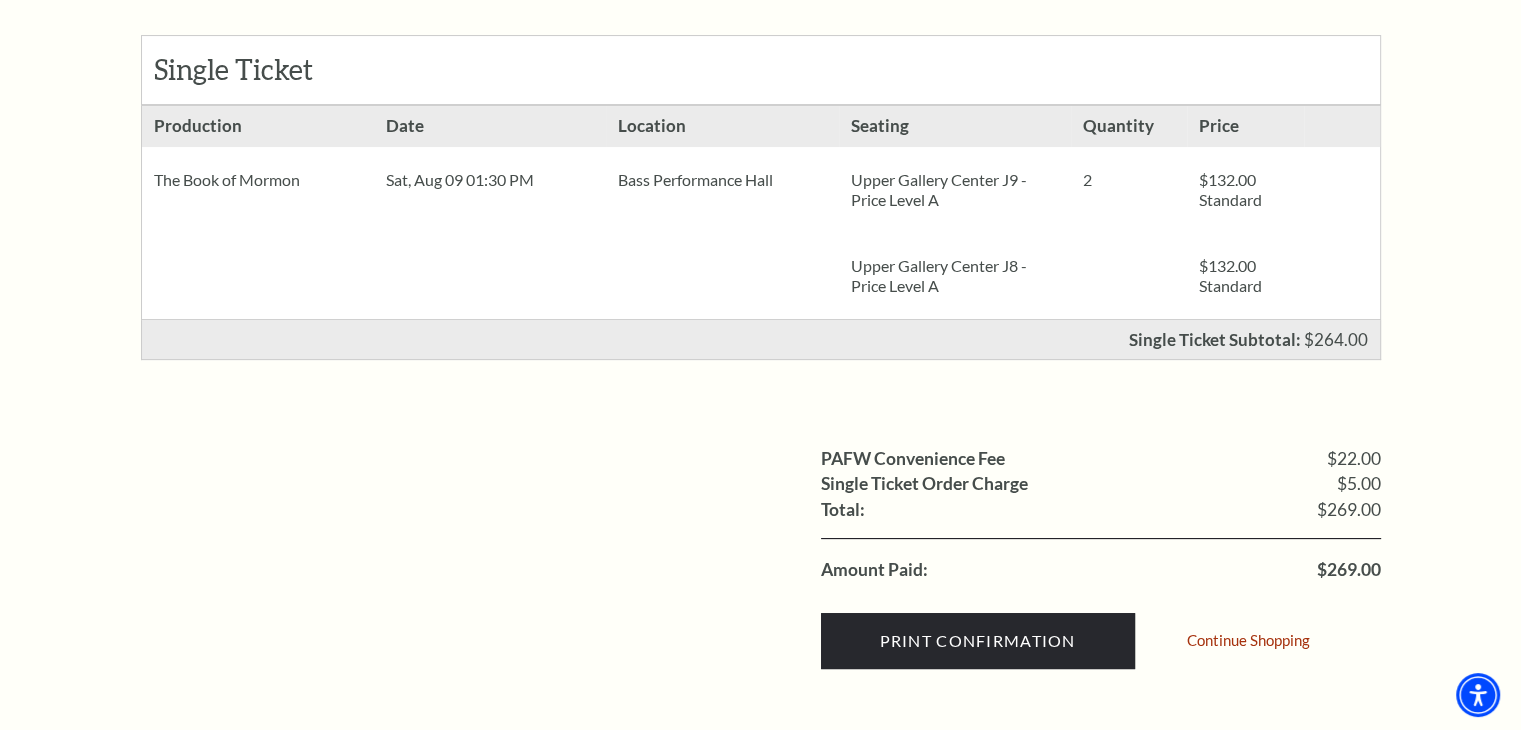 click on "PAFW Convenience Fee
$22.00
Single Ticket Order Charge
$5.00
Shipping:
Total:
$269.00
Amount Paid:
$269.00
Print Confirmation
Continue Shopping" at bounding box center [761, 543] 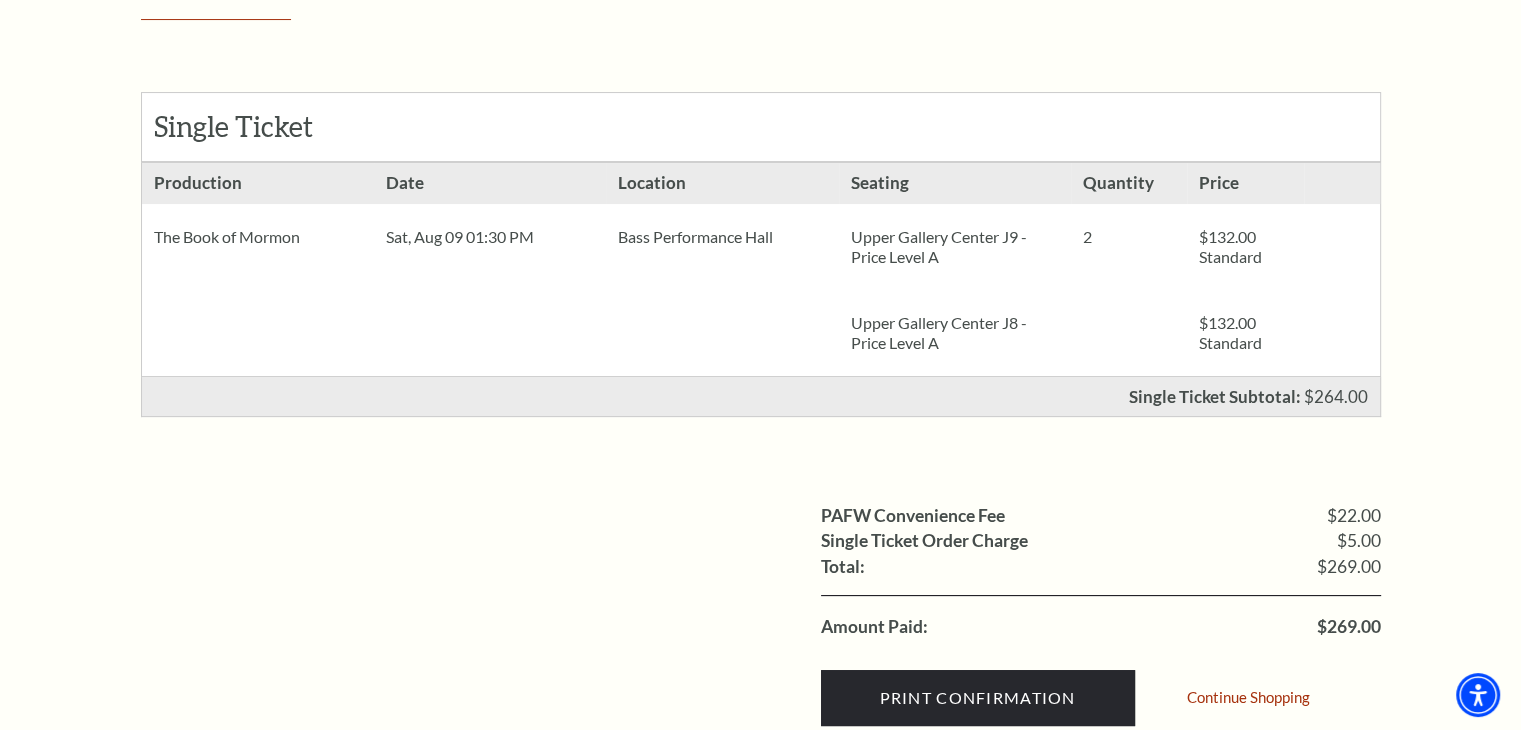 scroll, scrollTop: 0, scrollLeft: 0, axis: both 